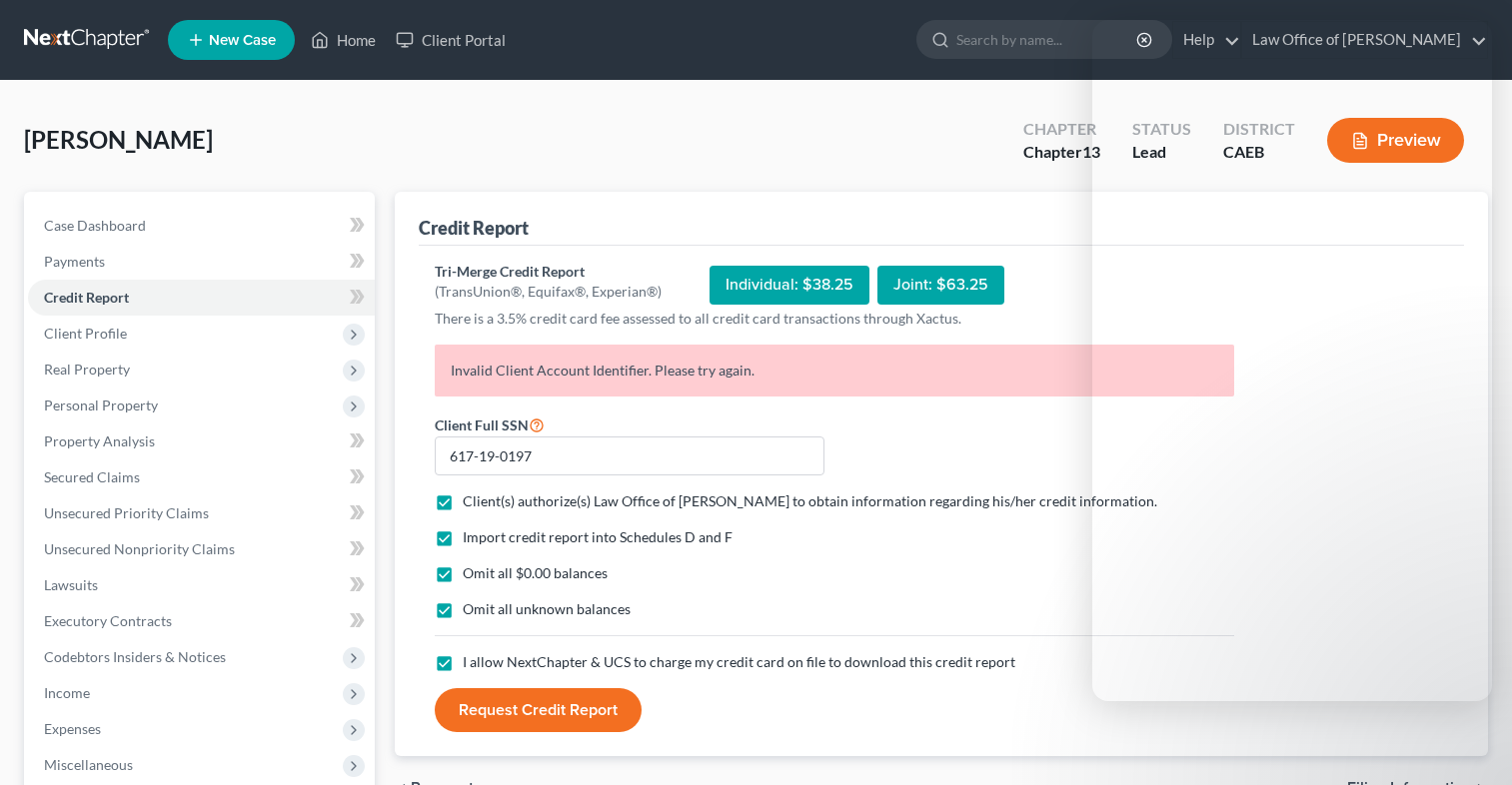 scroll, scrollTop: 0, scrollLeft: 0, axis: both 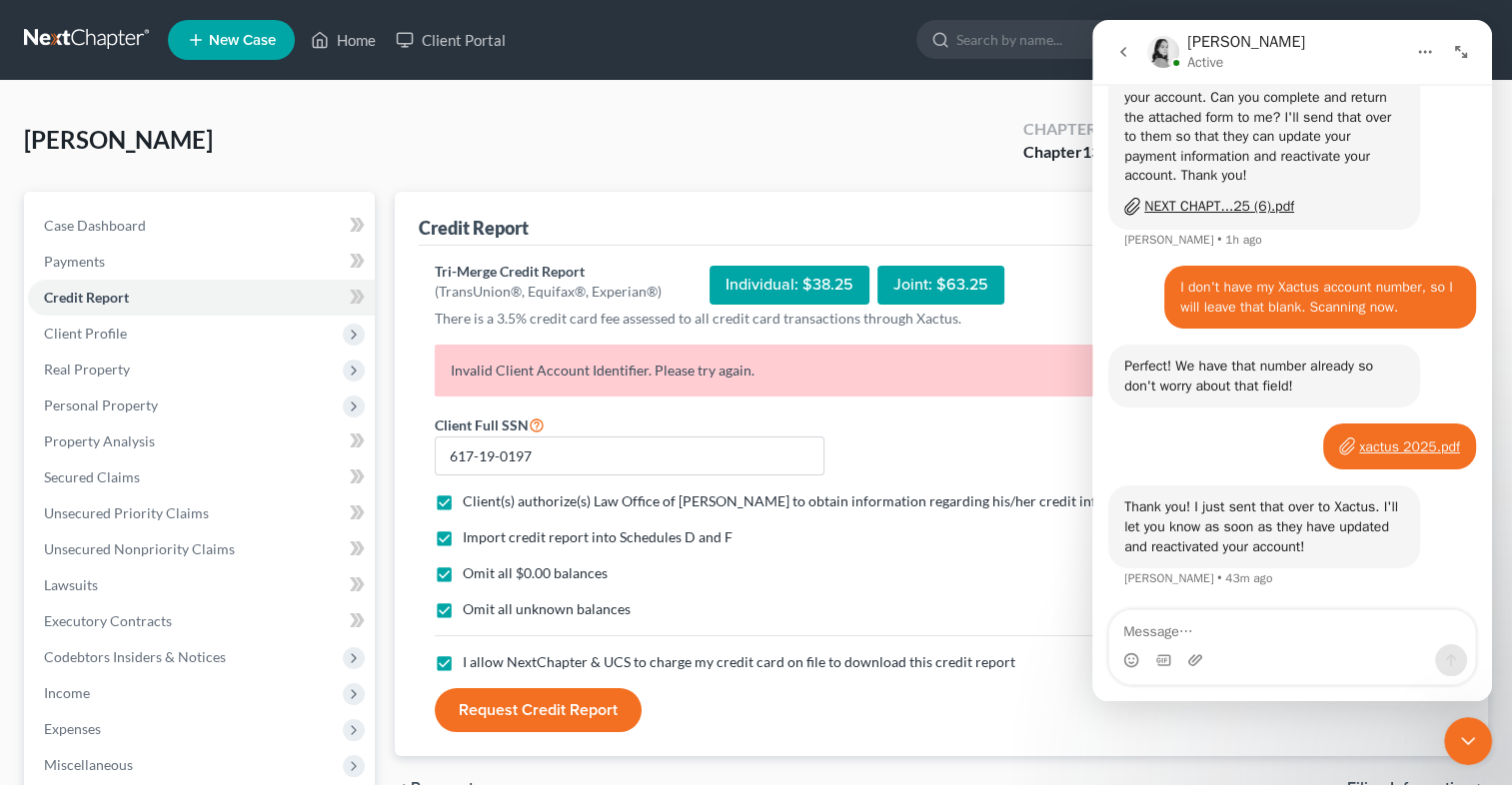 click at bounding box center [1292, 627] 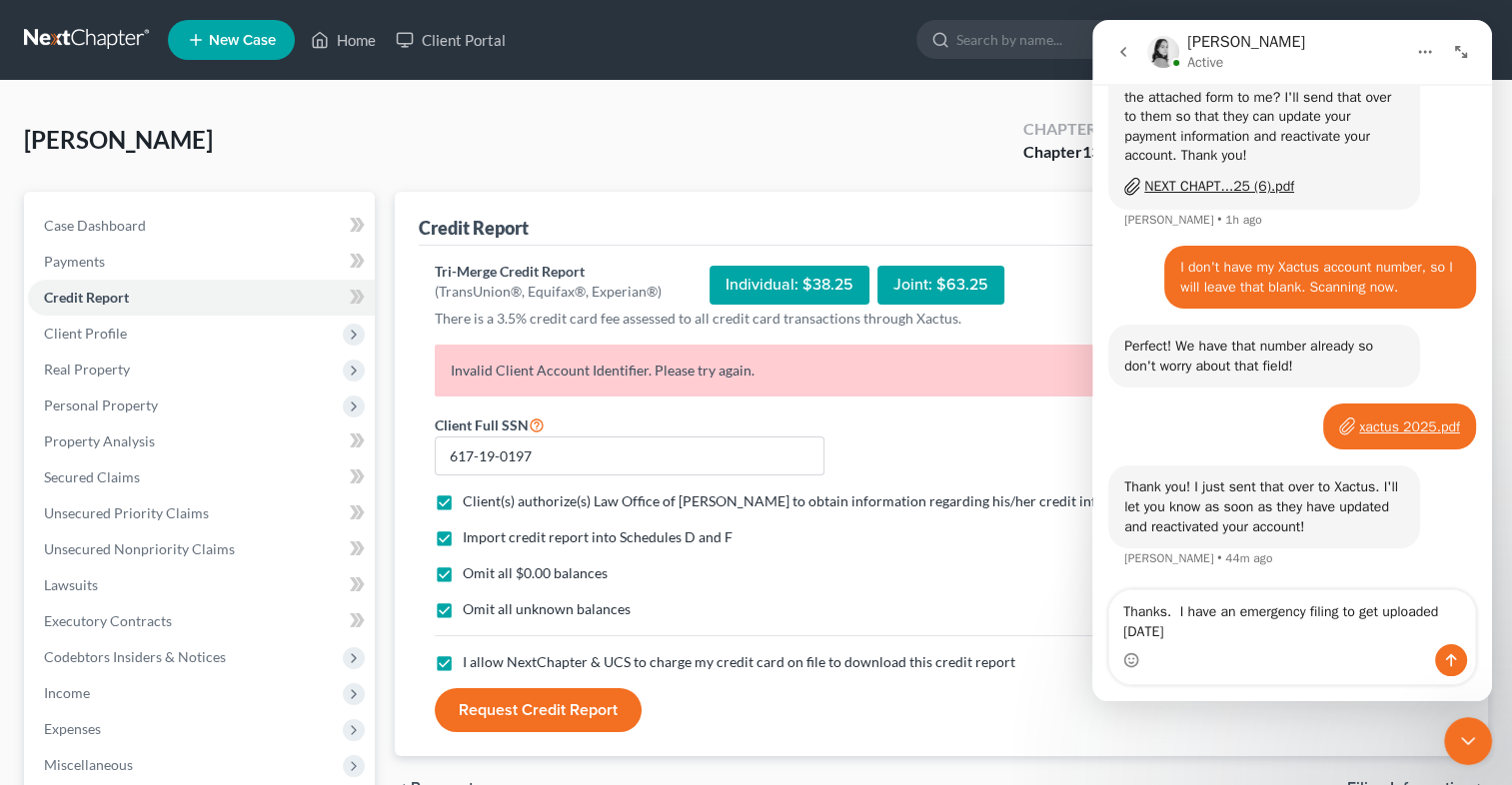 type on "Thanks.  I have an emergency filing to get uploaded [DATE]." 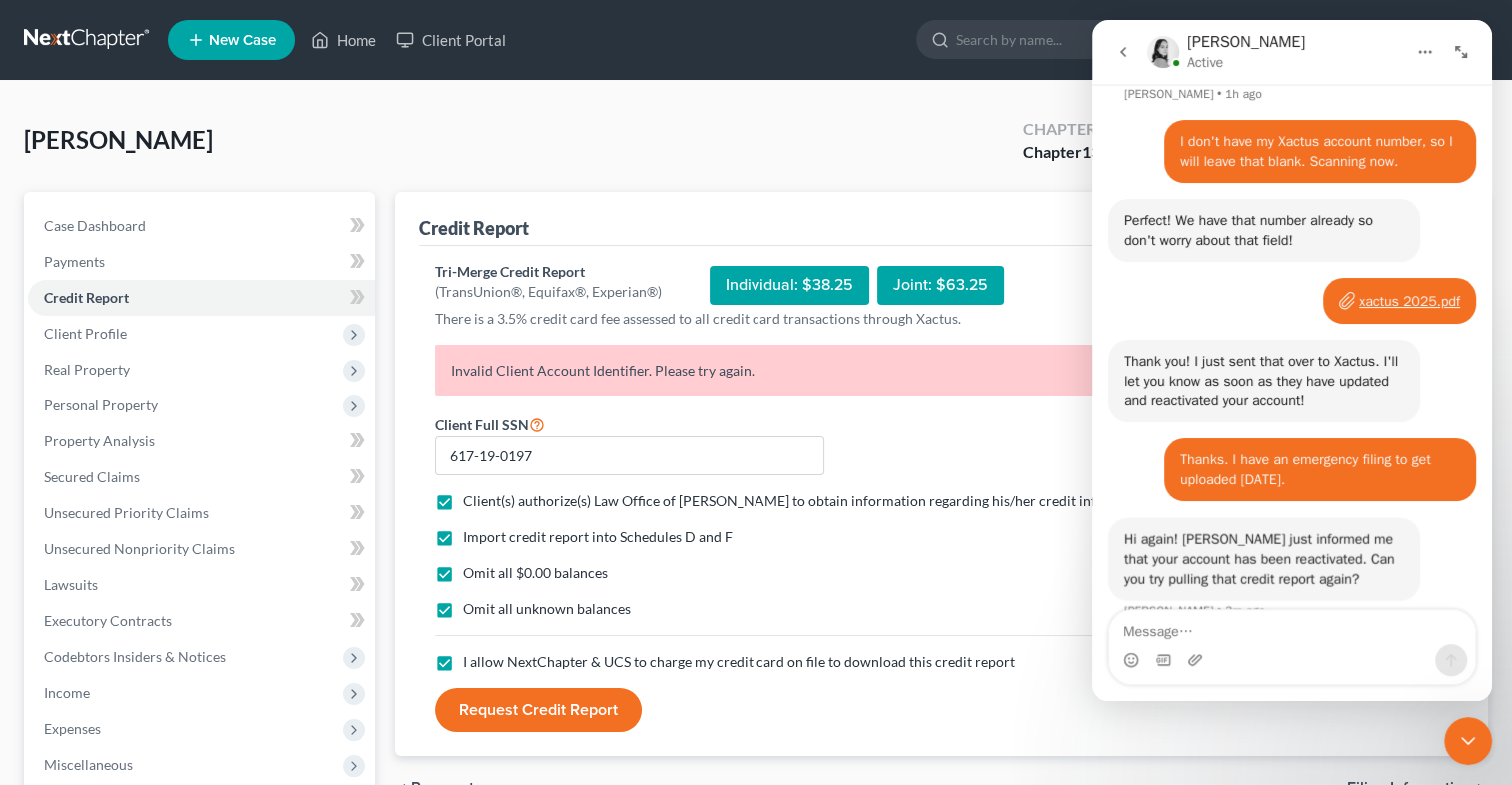 scroll, scrollTop: 1545, scrollLeft: 0, axis: vertical 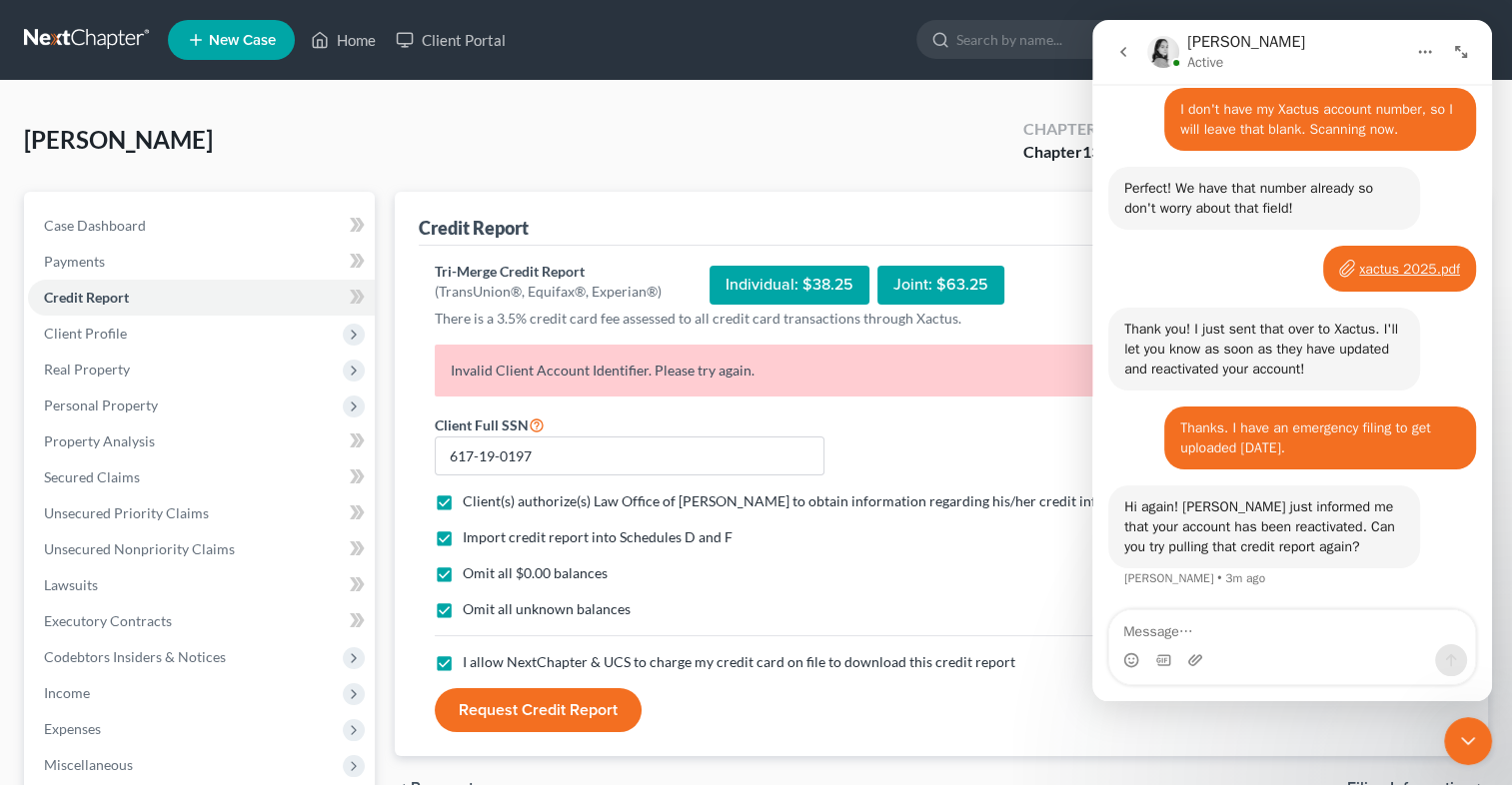 click at bounding box center (1292, 627) 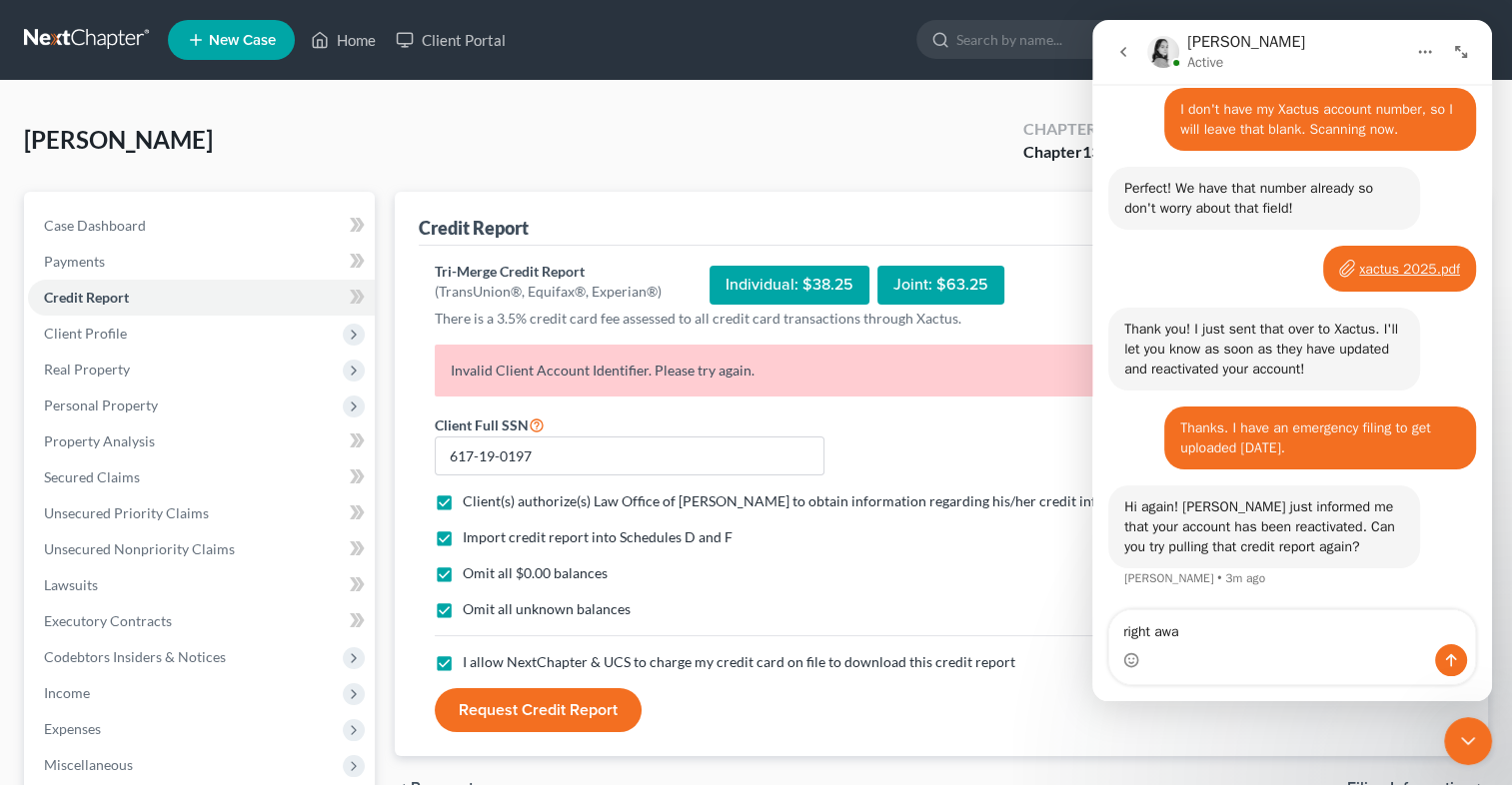 type on "right away" 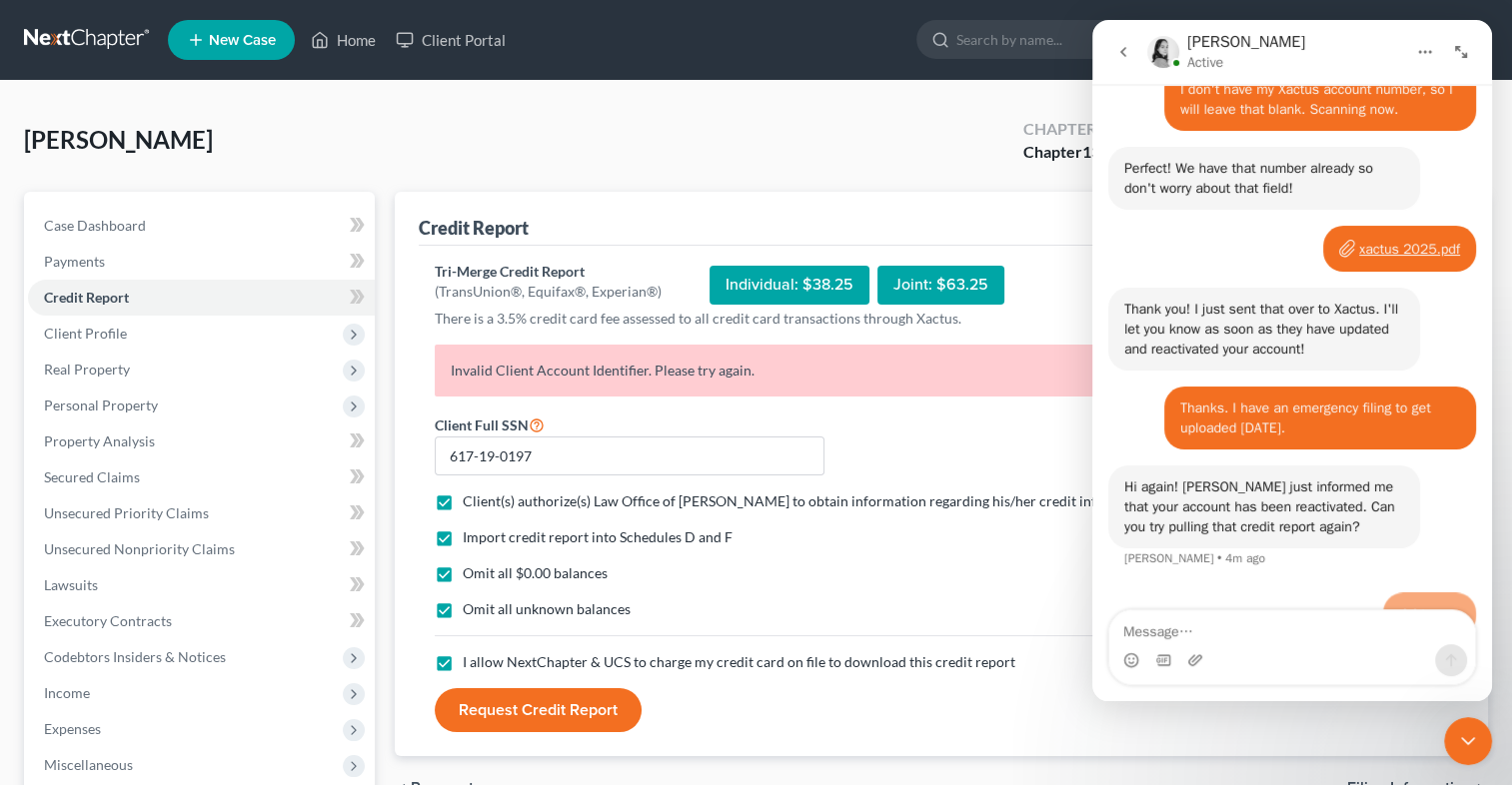 scroll, scrollTop: 1605, scrollLeft: 0, axis: vertical 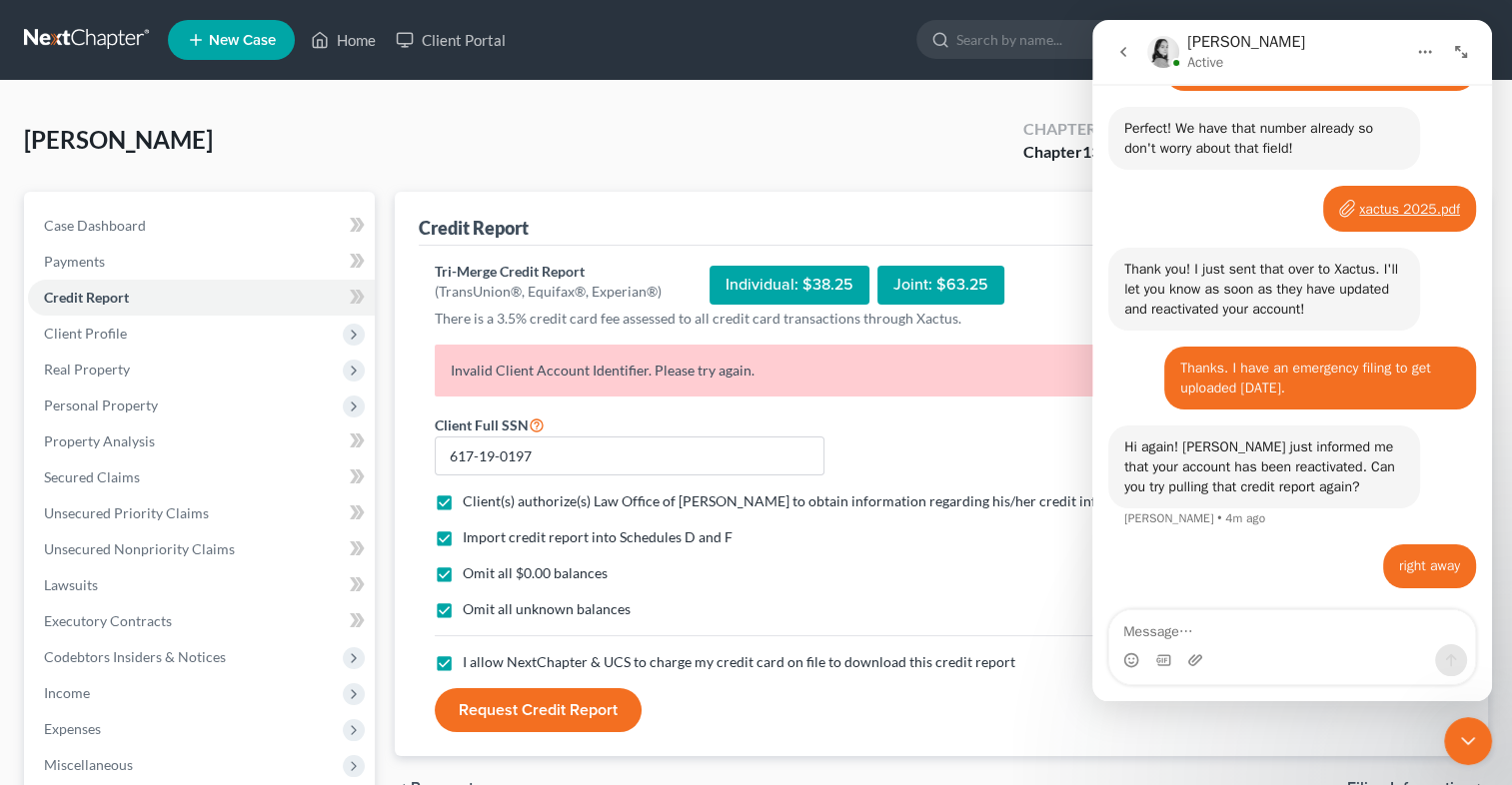 click on "Individual: $38.25" at bounding box center [789, 285] 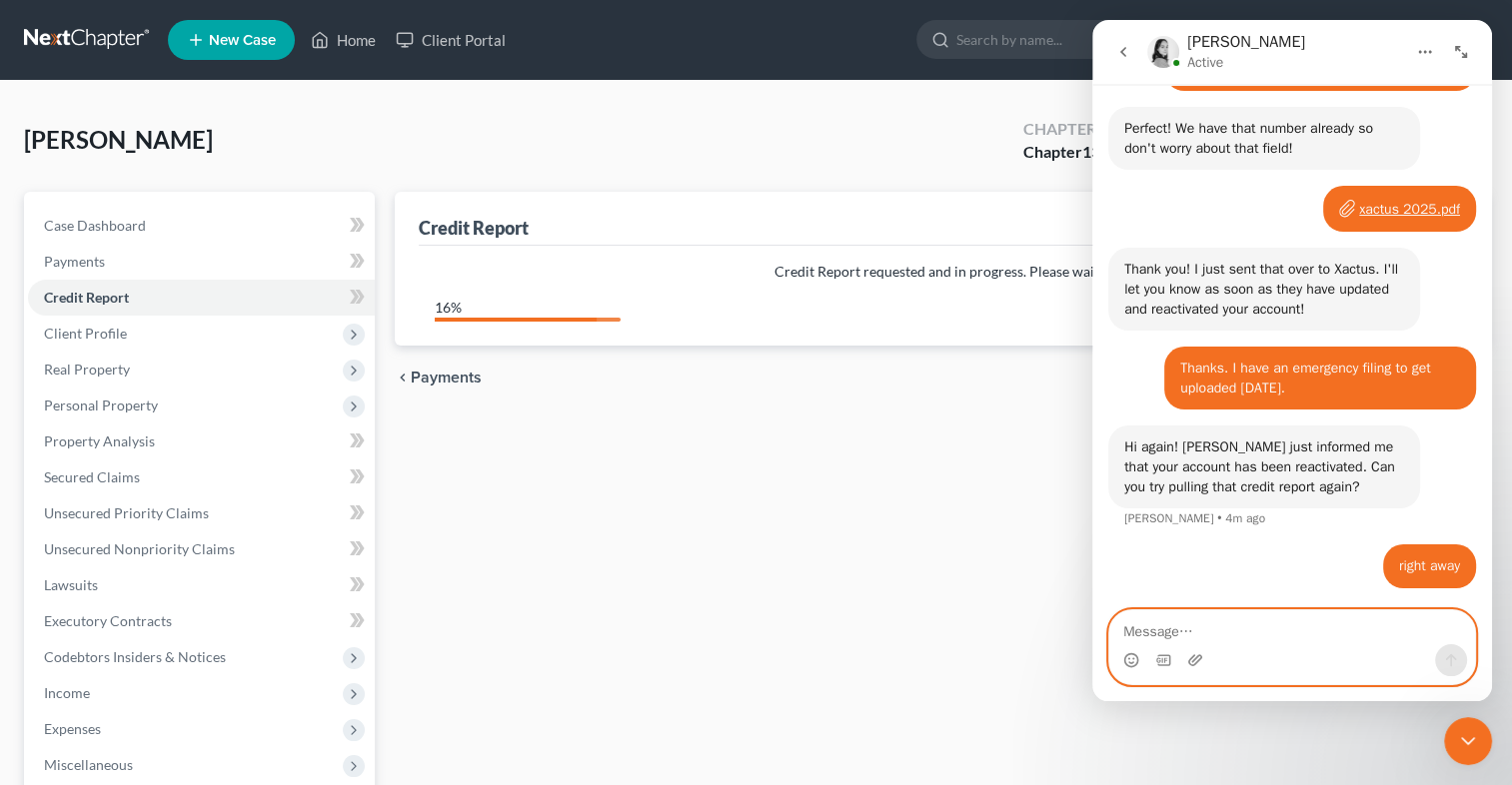 click at bounding box center [1292, 627] 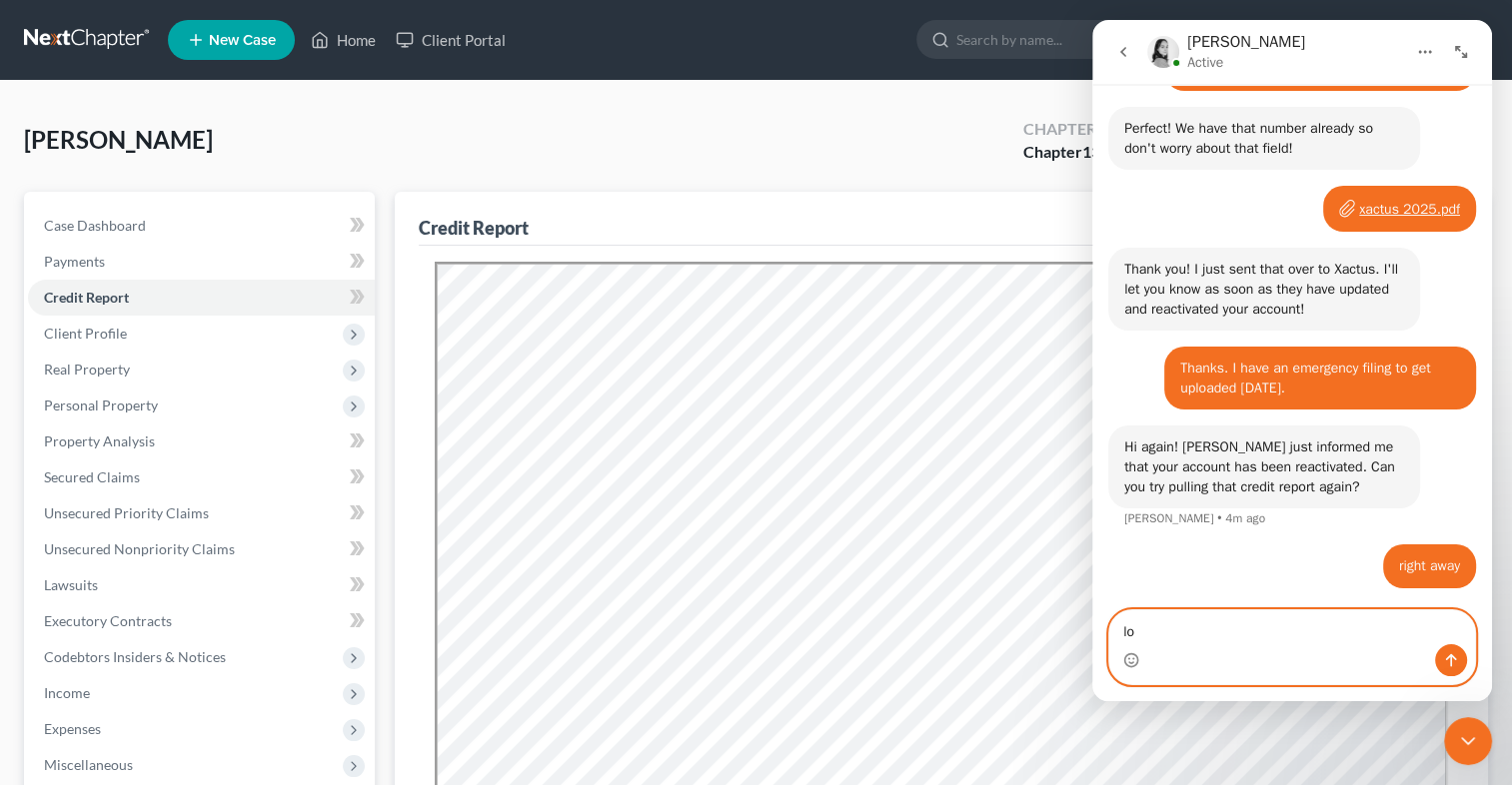 scroll, scrollTop: 0, scrollLeft: 0, axis: both 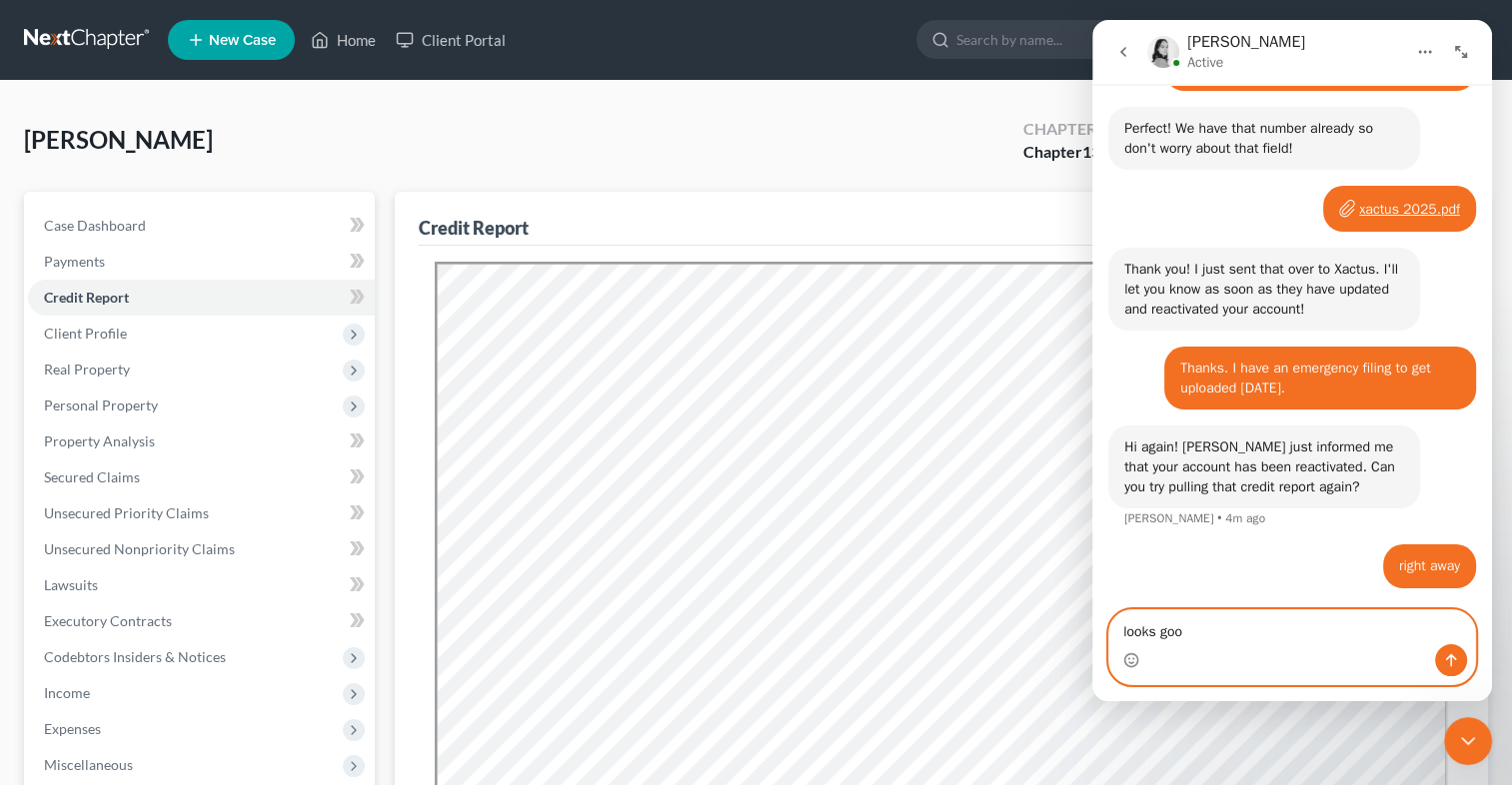 type on "looks good" 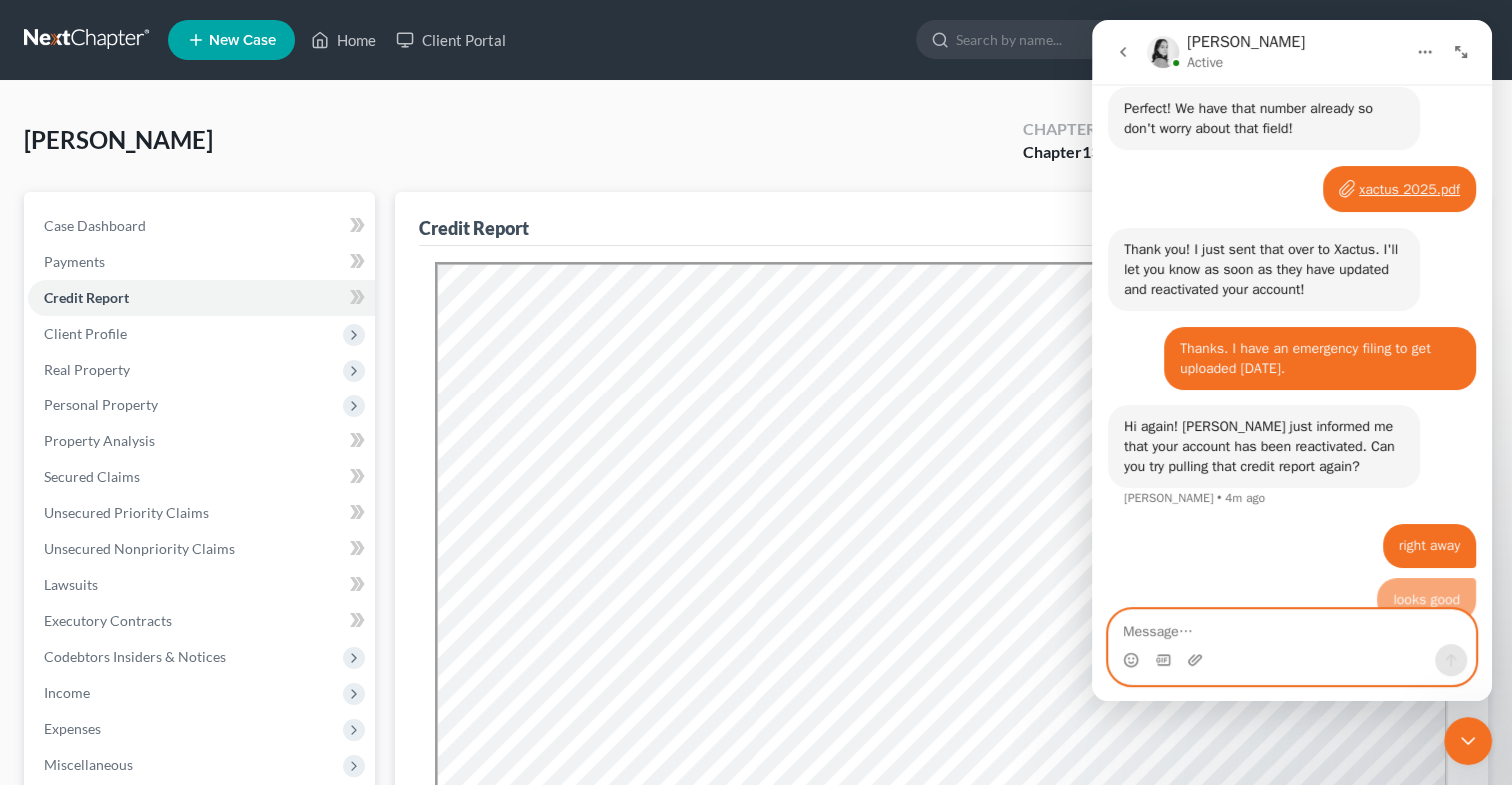 scroll, scrollTop: 1650, scrollLeft: 0, axis: vertical 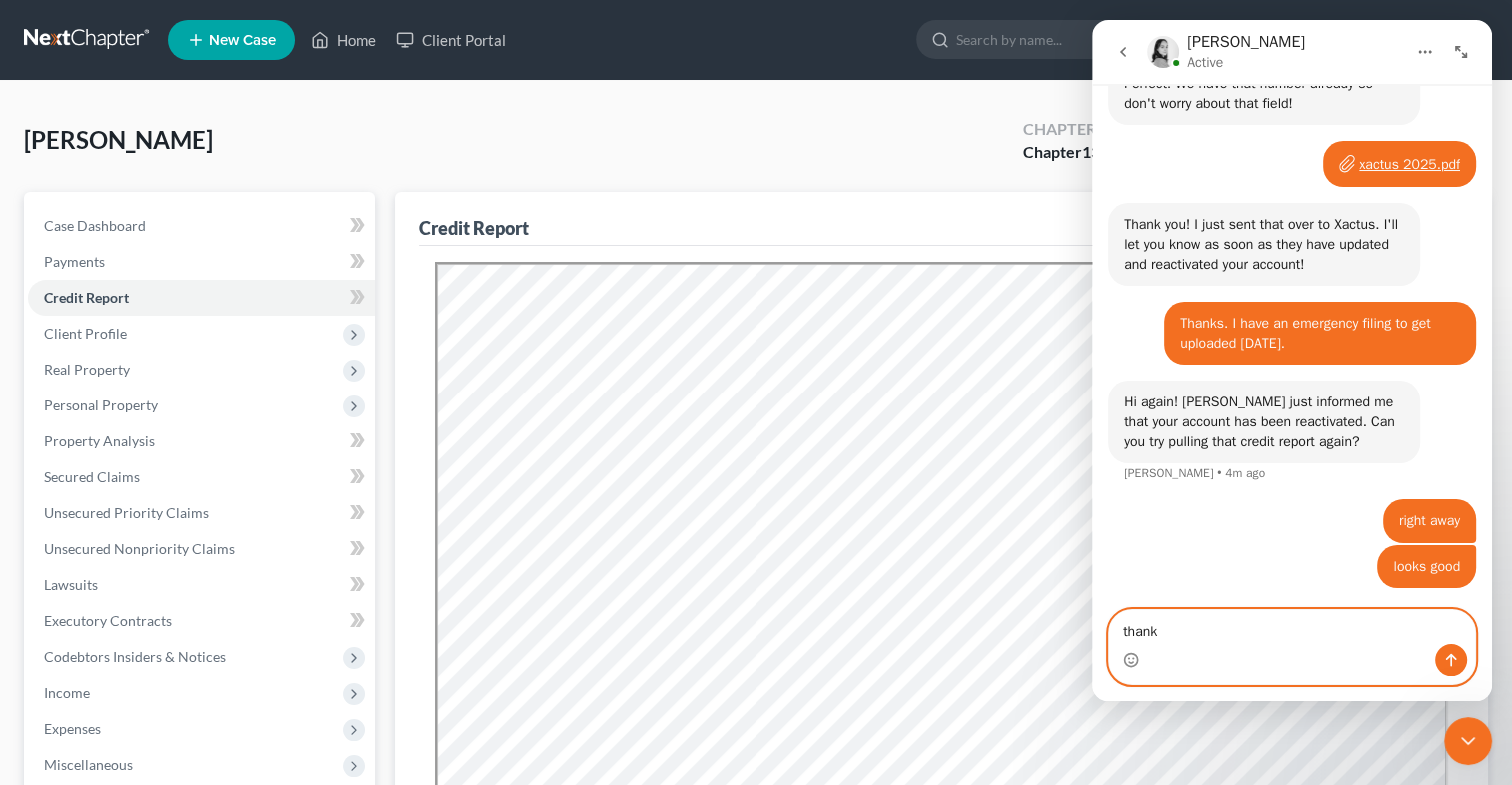 type on "thanks" 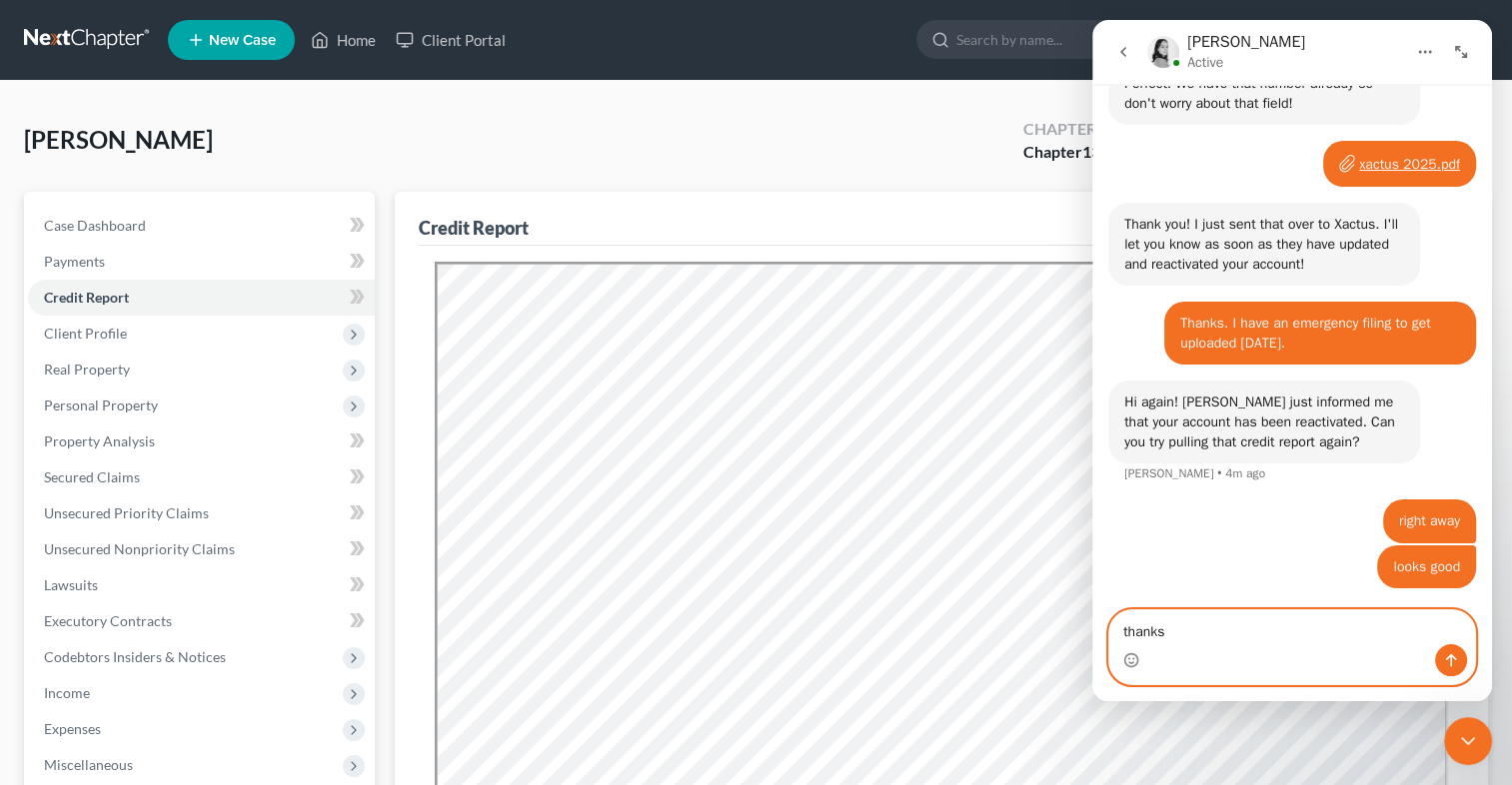 type 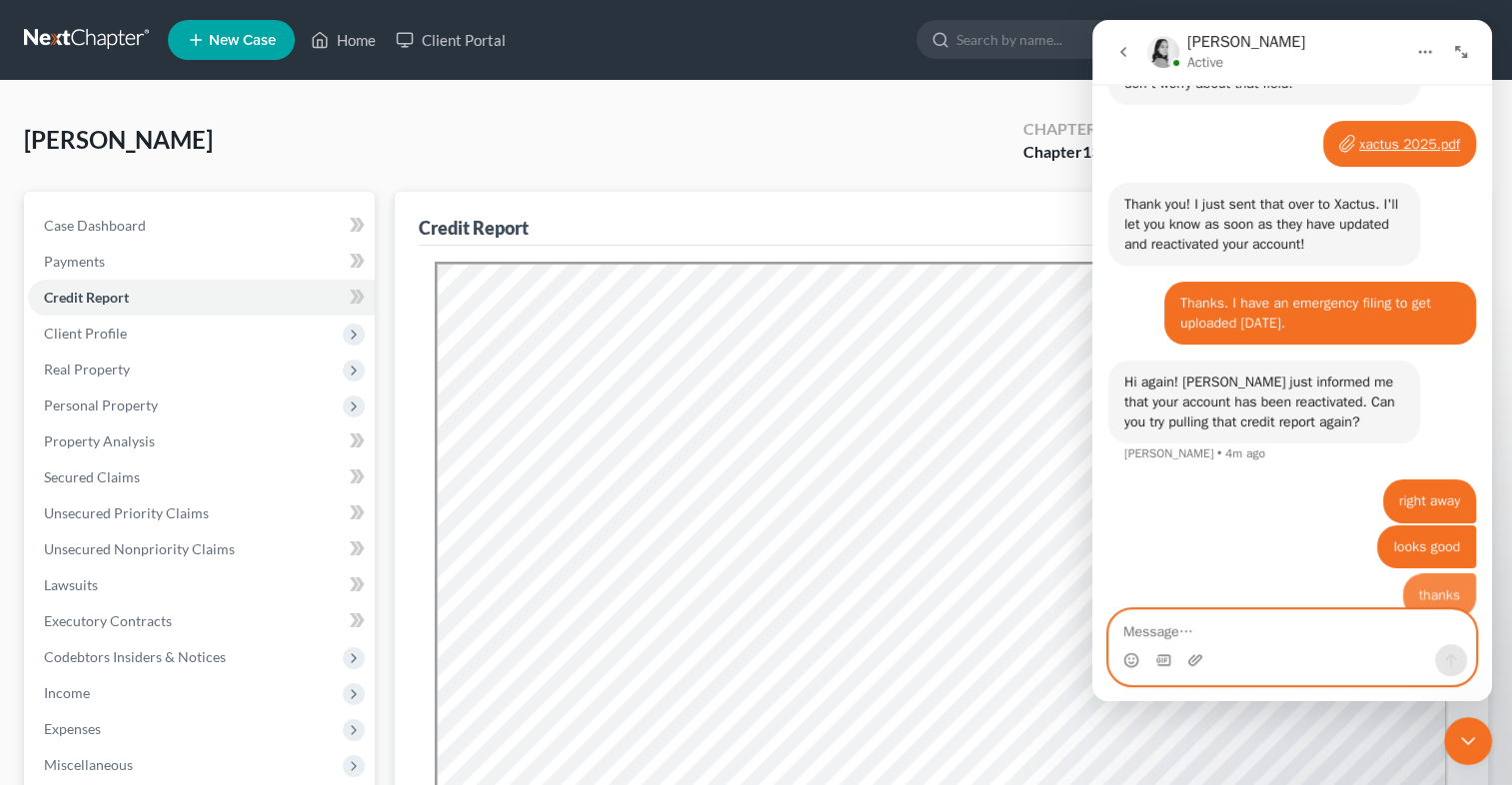 scroll, scrollTop: 1696, scrollLeft: 0, axis: vertical 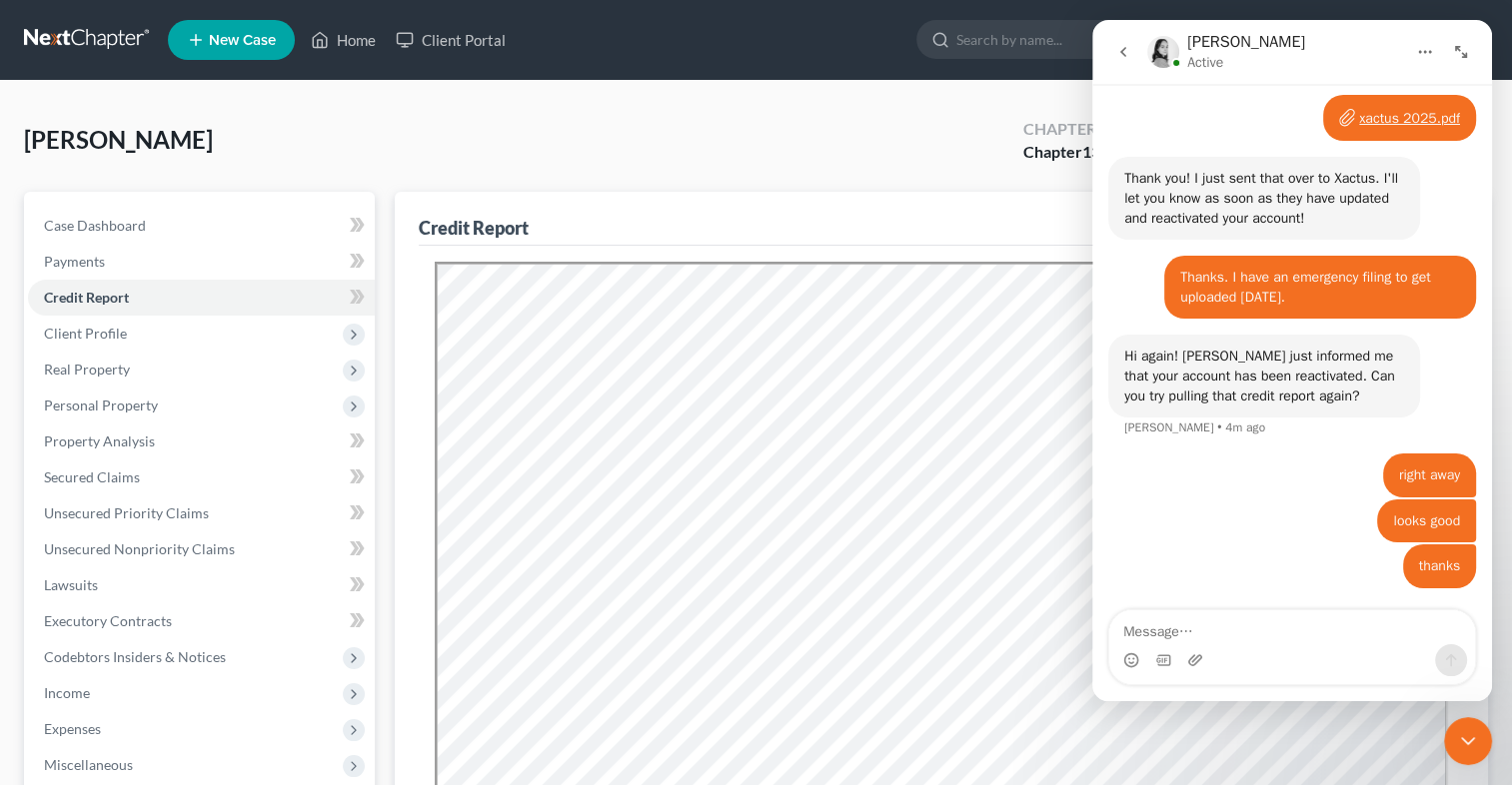 click at bounding box center (1468, 741) 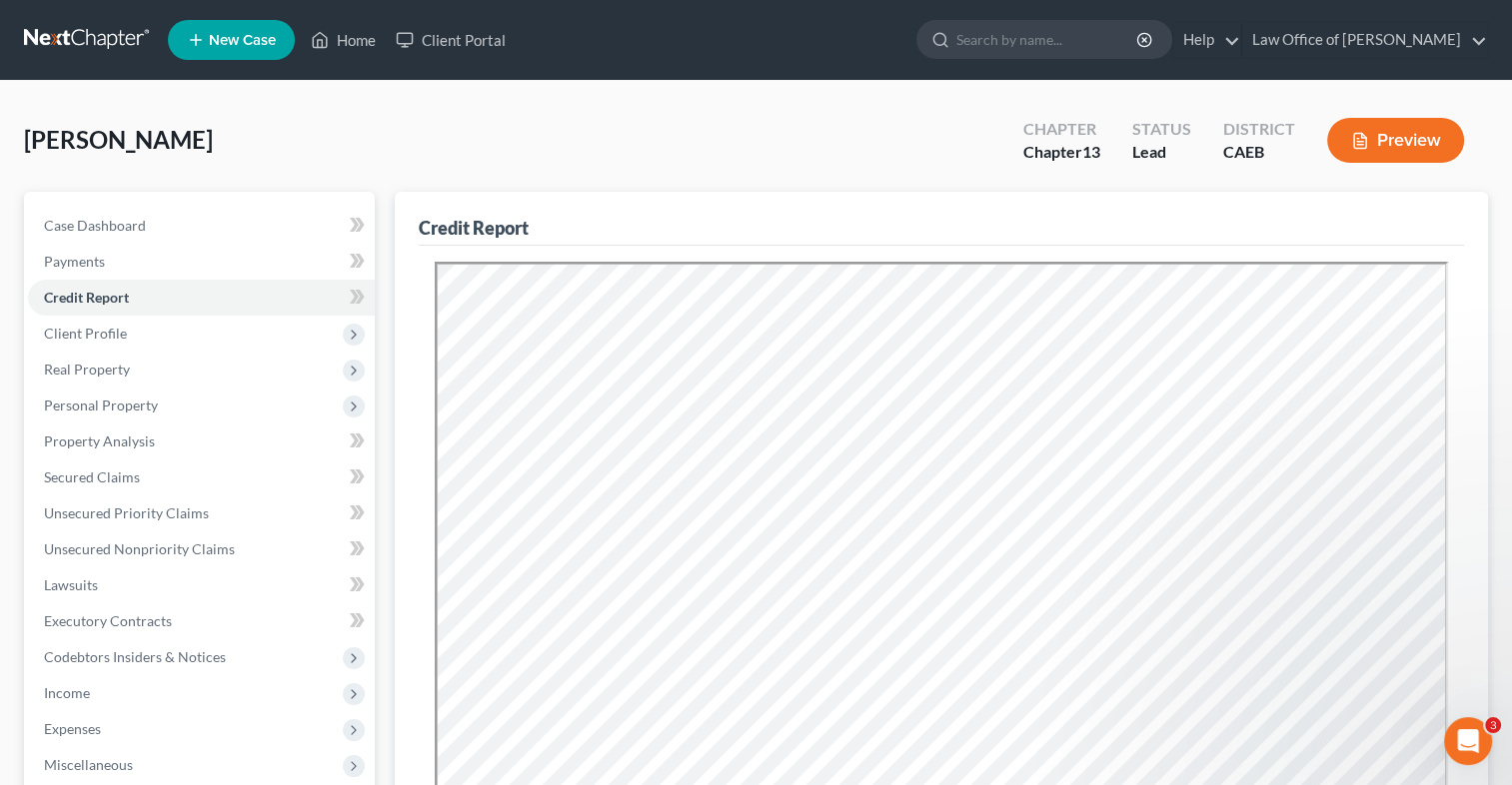 scroll, scrollTop: 0, scrollLeft: 0, axis: both 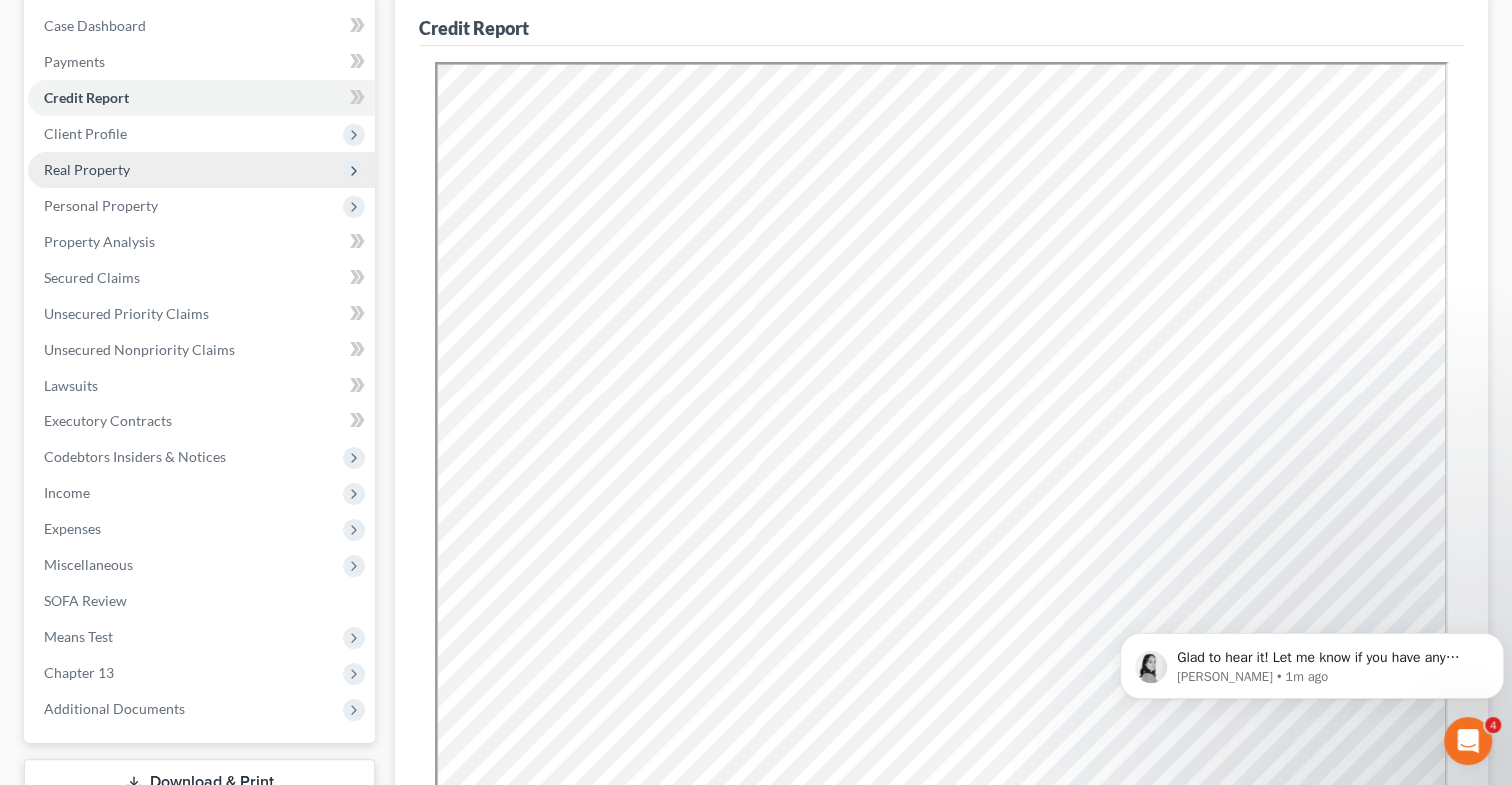 click on "Real Property" at bounding box center [201, 170] 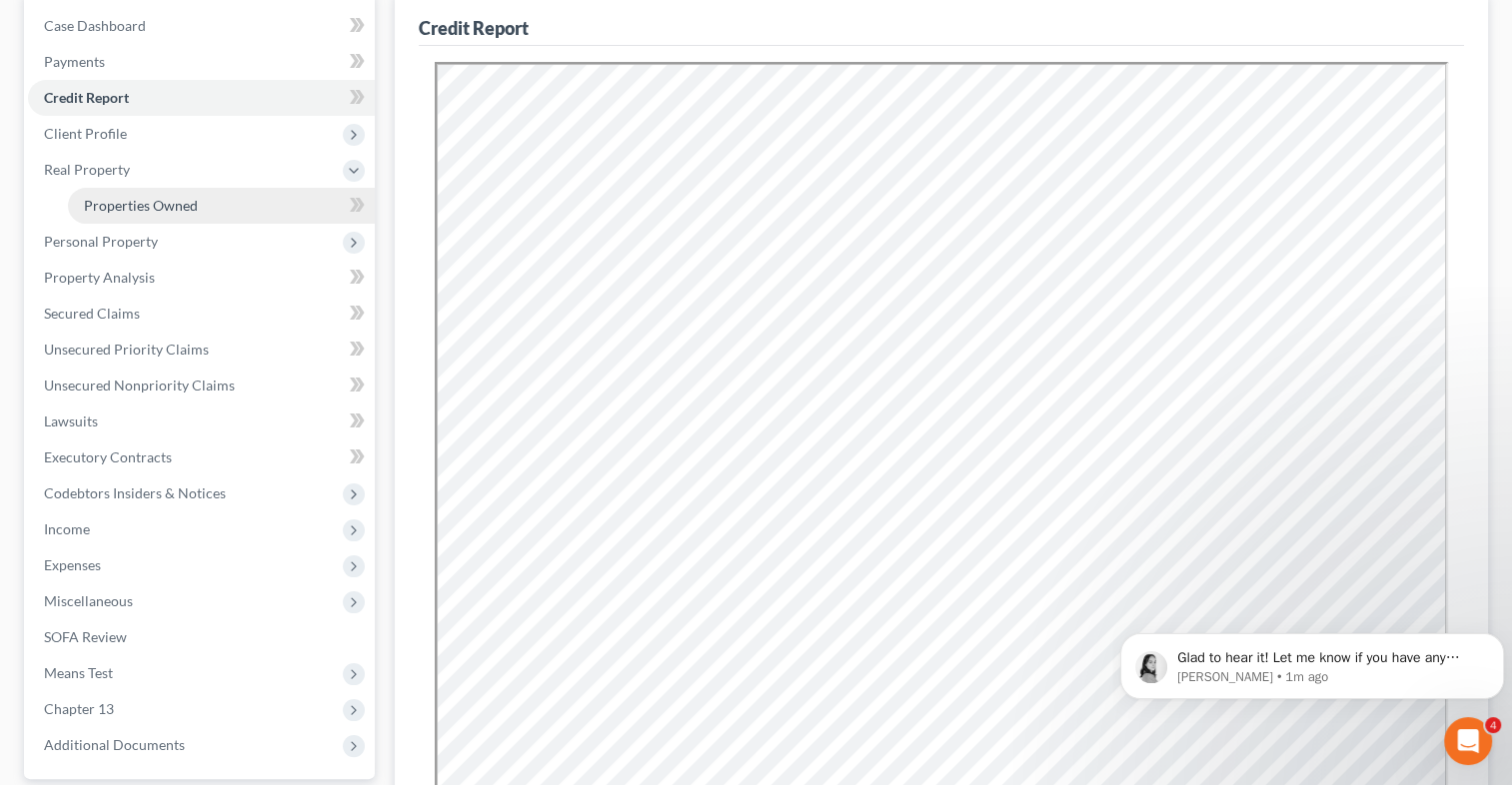 click on "Properties Owned" at bounding box center [141, 205] 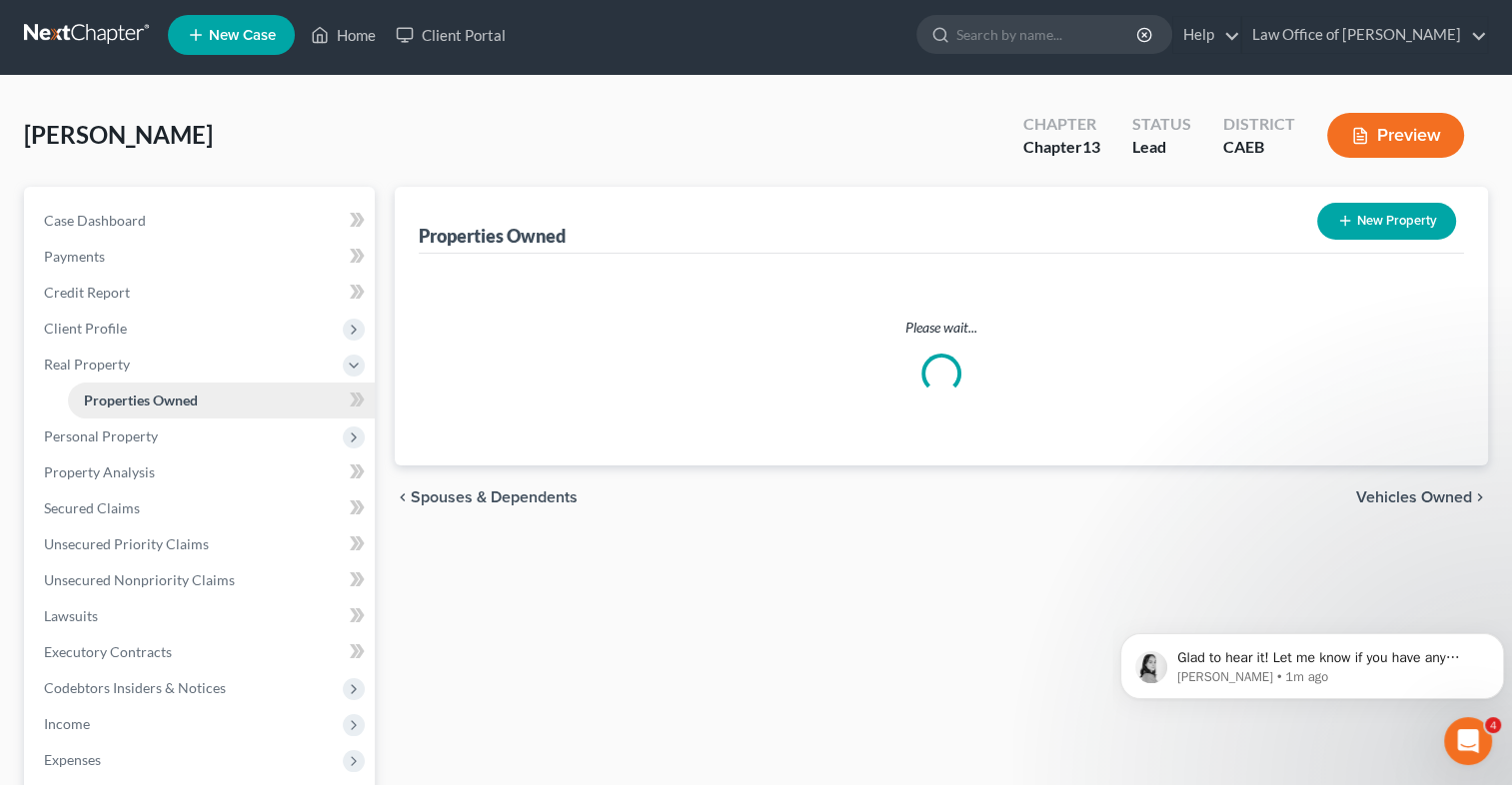 scroll, scrollTop: 0, scrollLeft: 0, axis: both 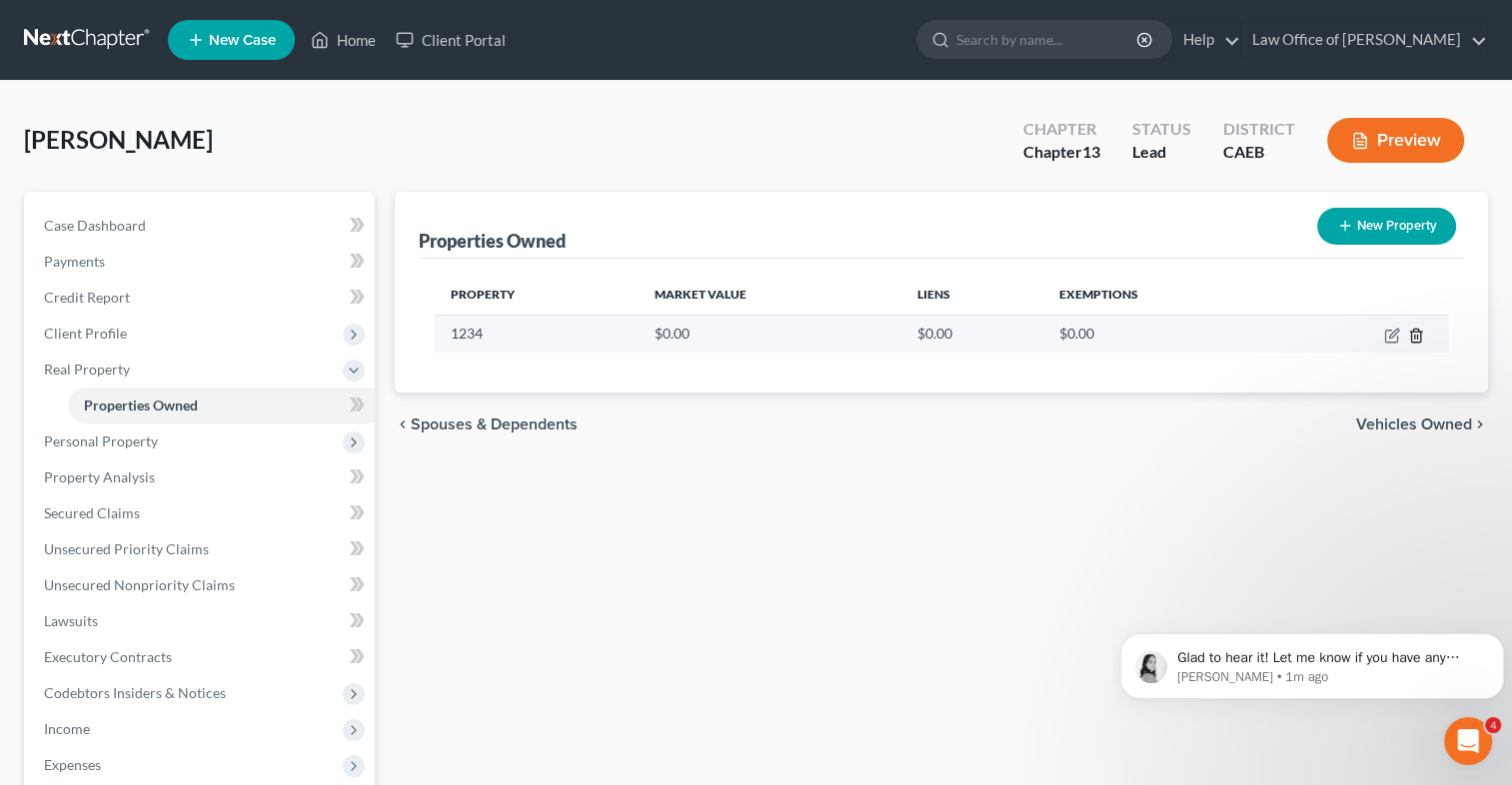 click 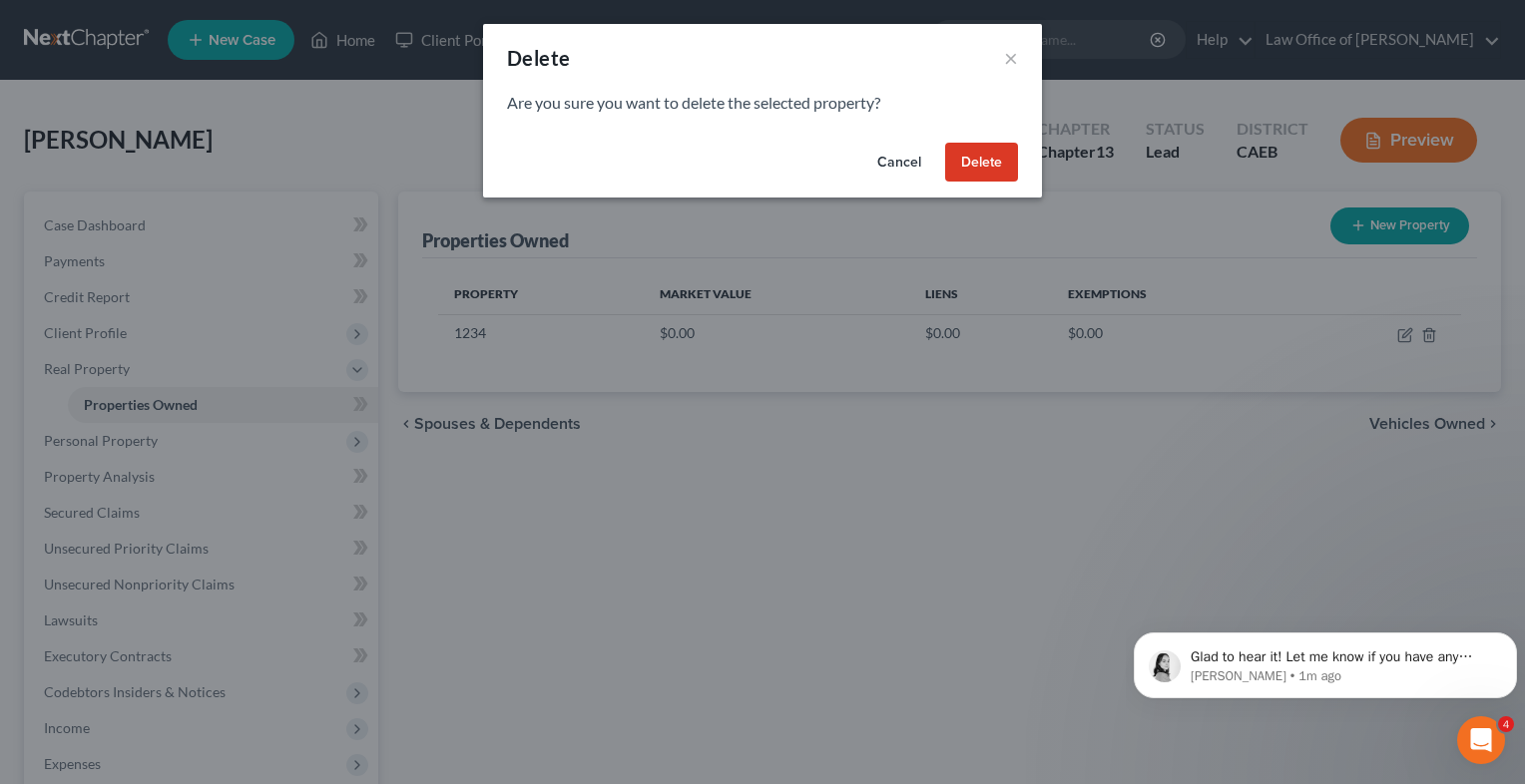 click on "Delete" at bounding box center [981, 163] 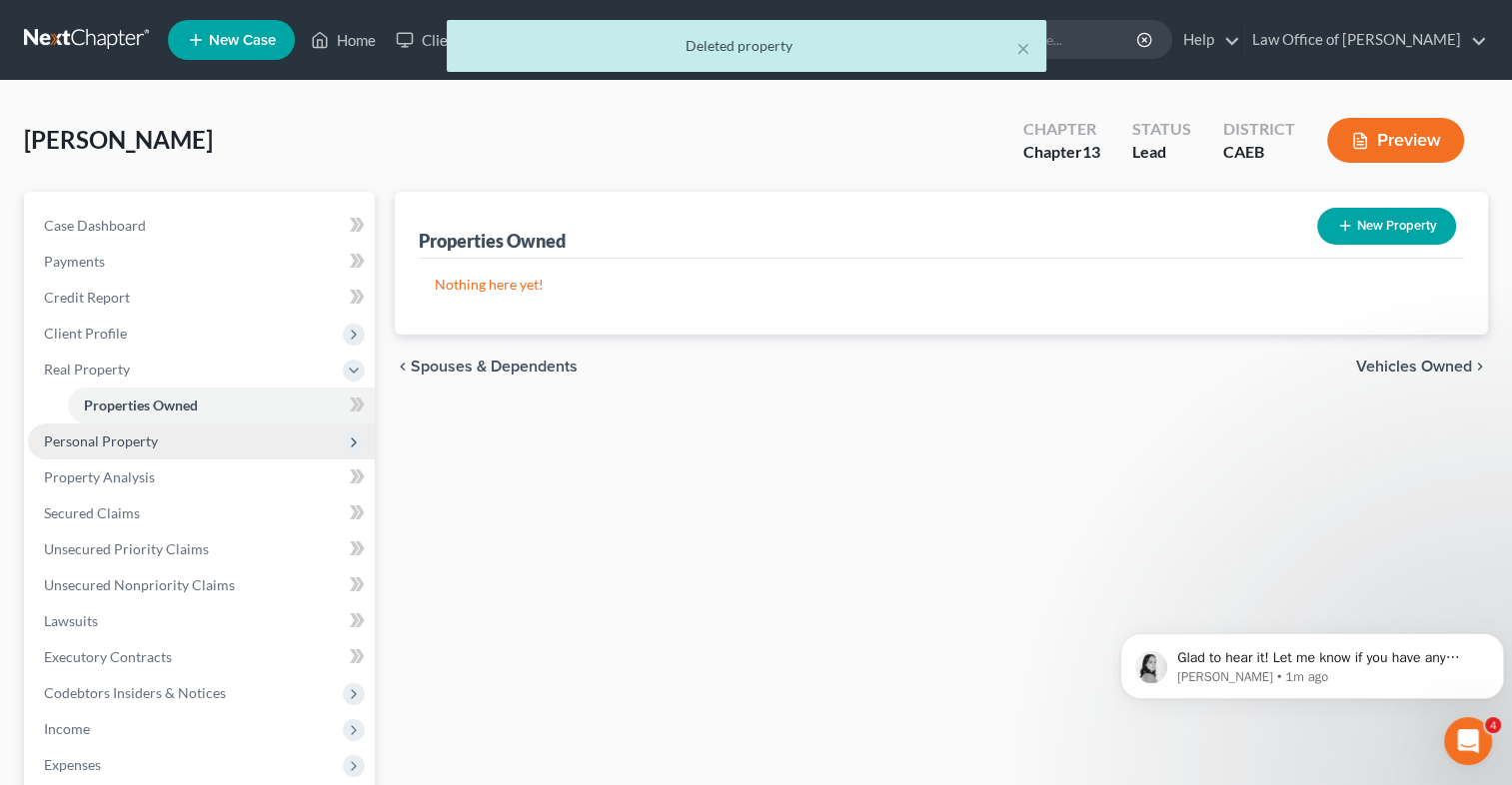 click on "Personal Property" at bounding box center (101, 440) 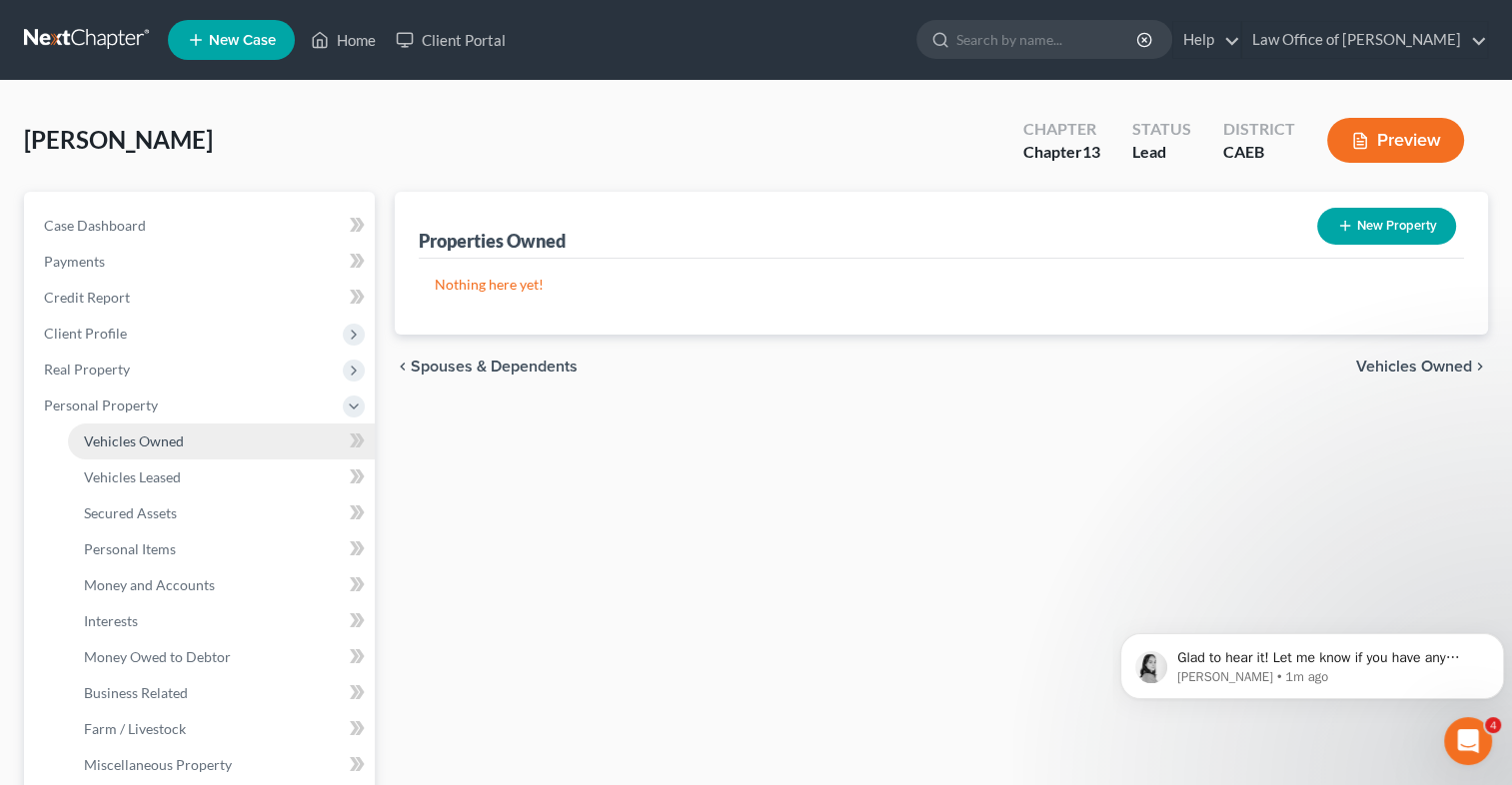 click on "Vehicles Owned" at bounding box center [134, 440] 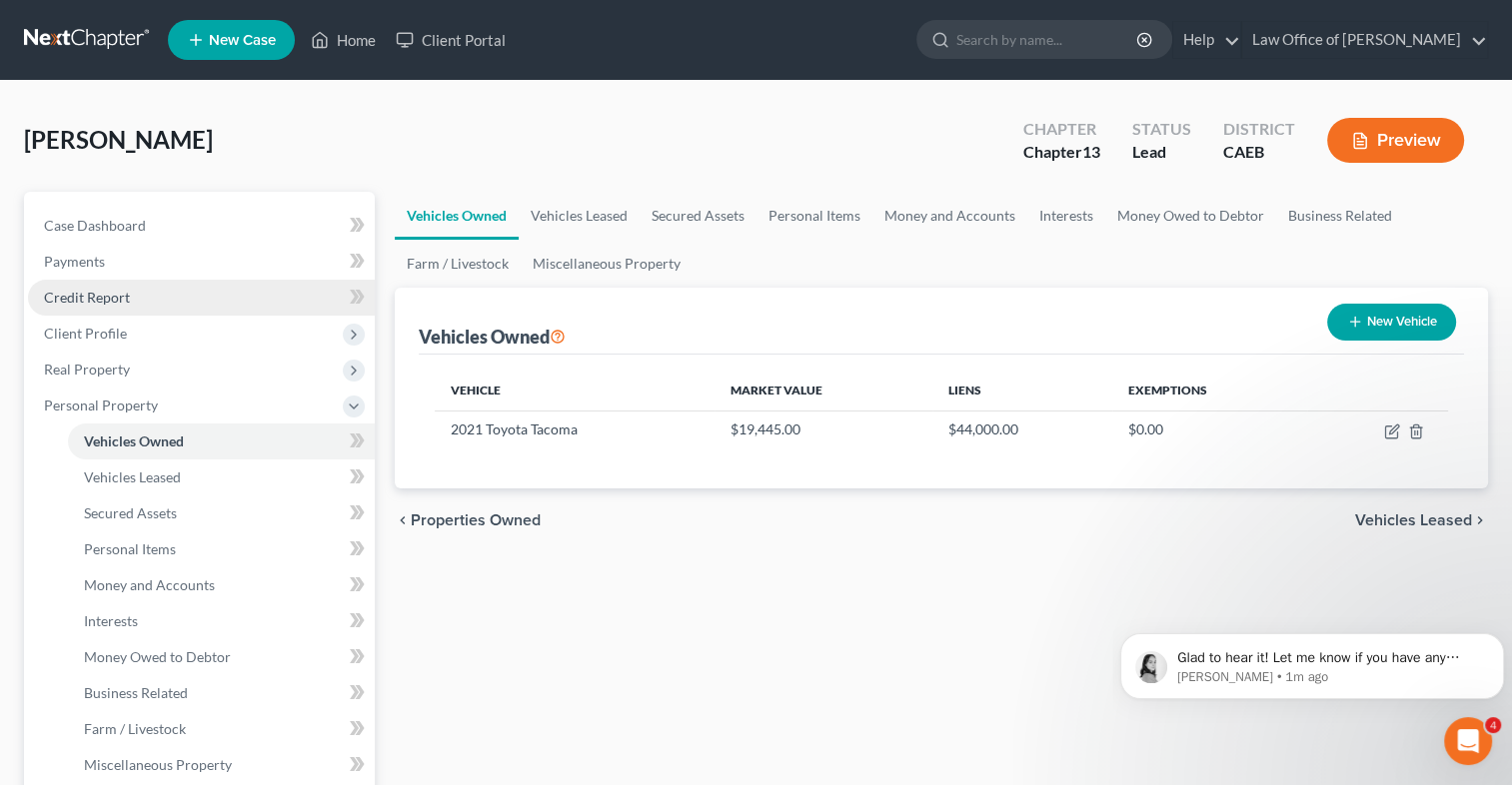 click on "Credit Report" at bounding box center [201, 298] 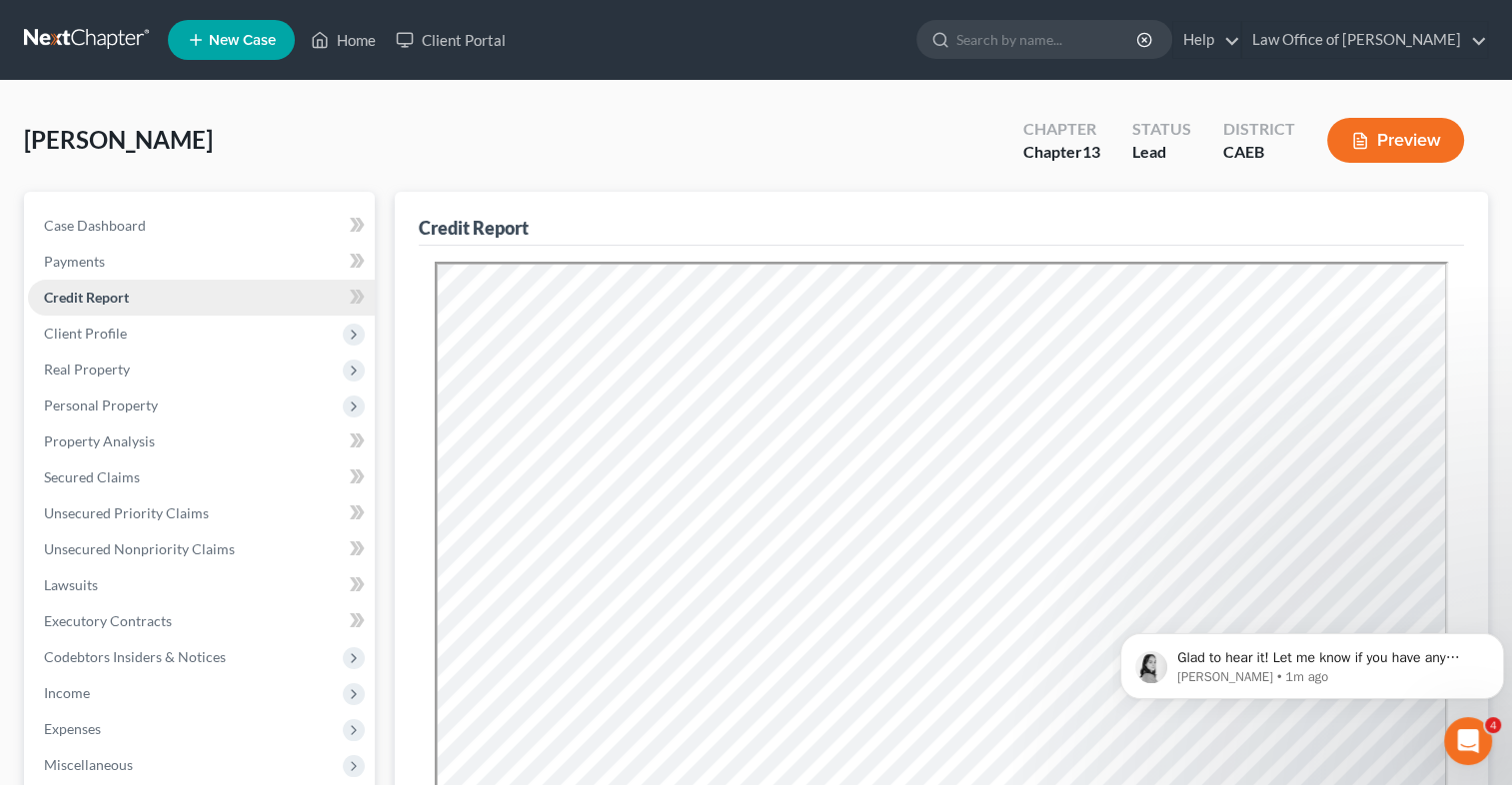 scroll, scrollTop: 0, scrollLeft: 0, axis: both 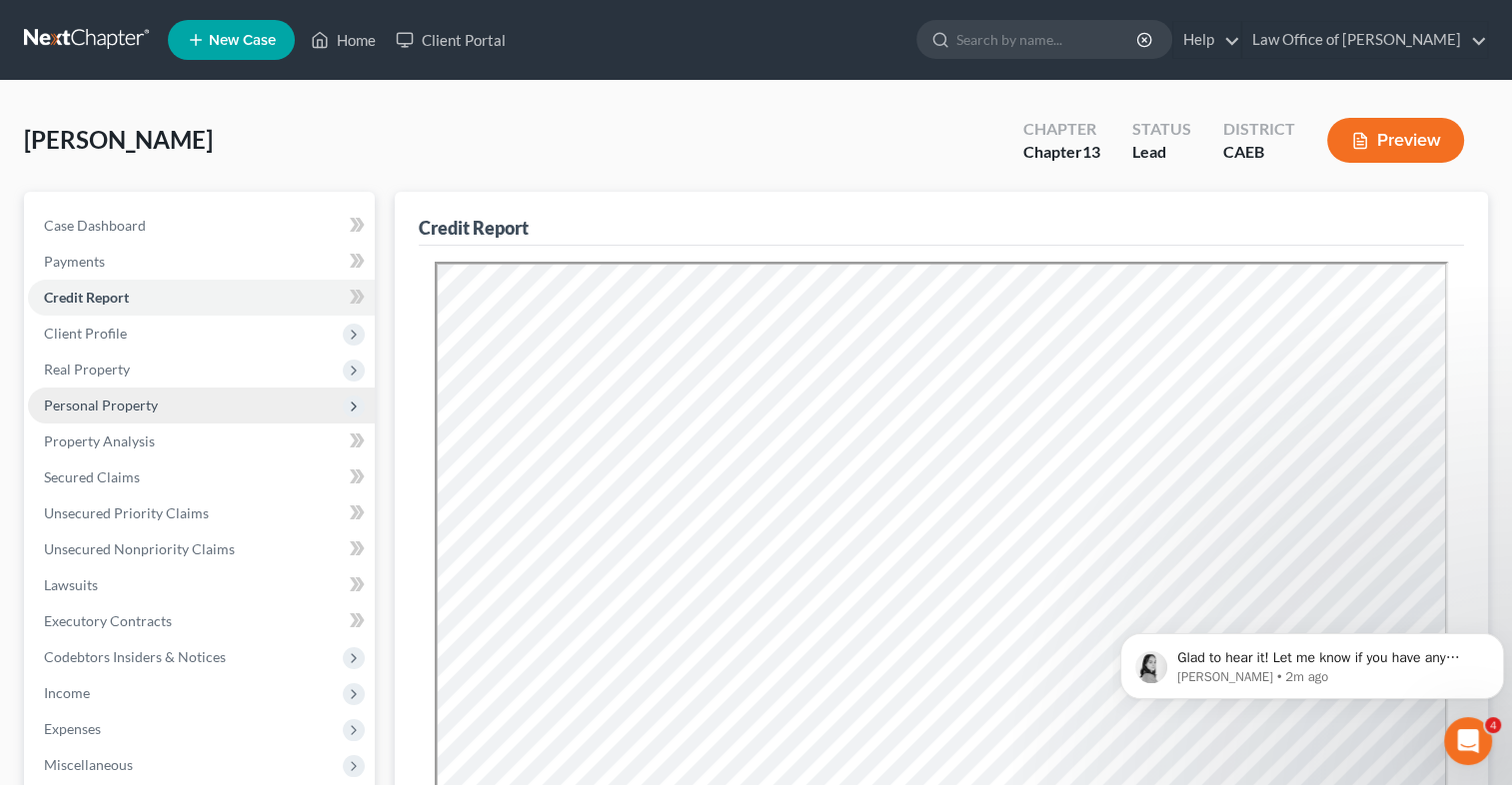 click on "Personal Property" at bounding box center (101, 404) 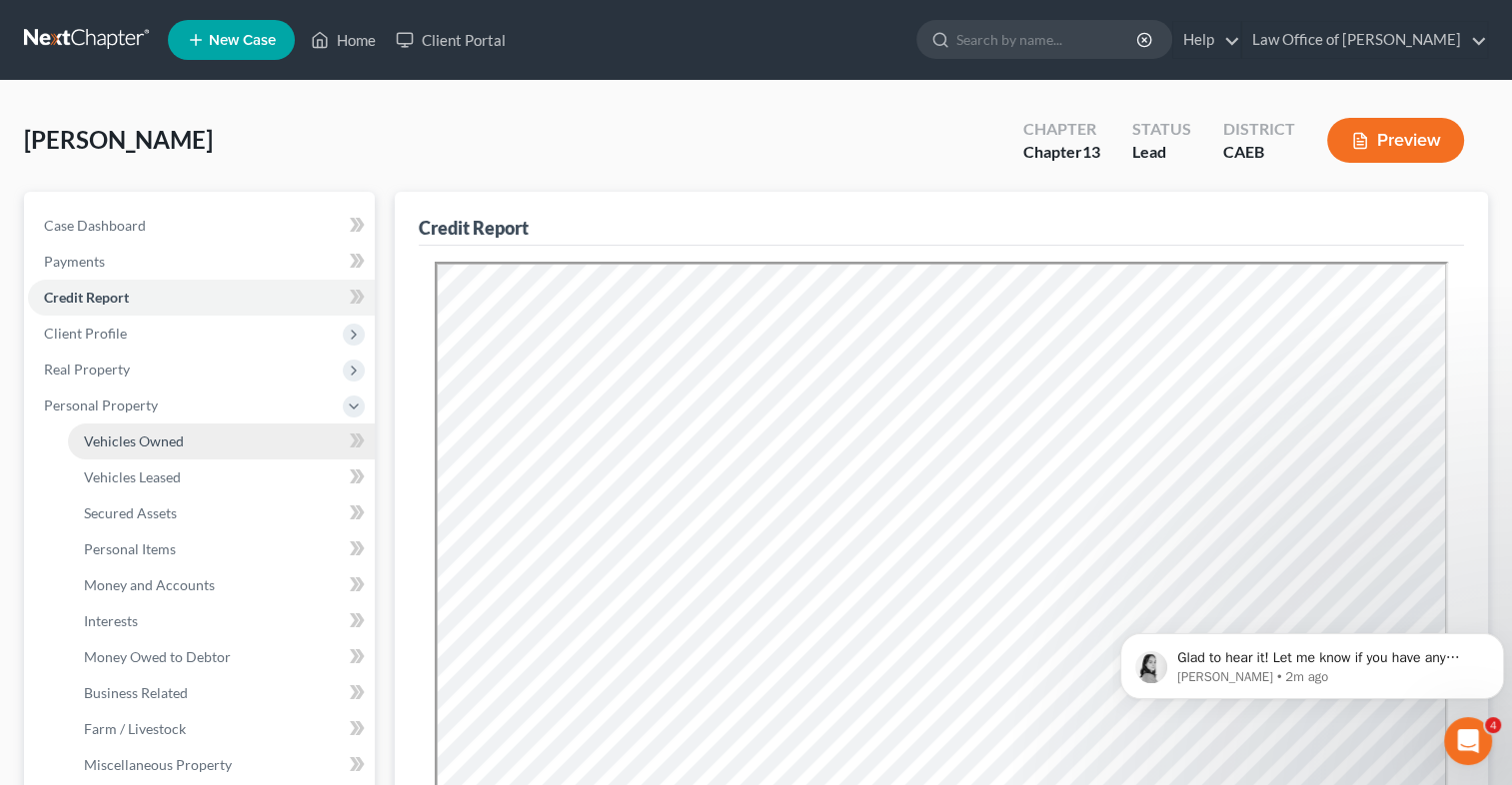 click on "Vehicles Owned" at bounding box center [134, 440] 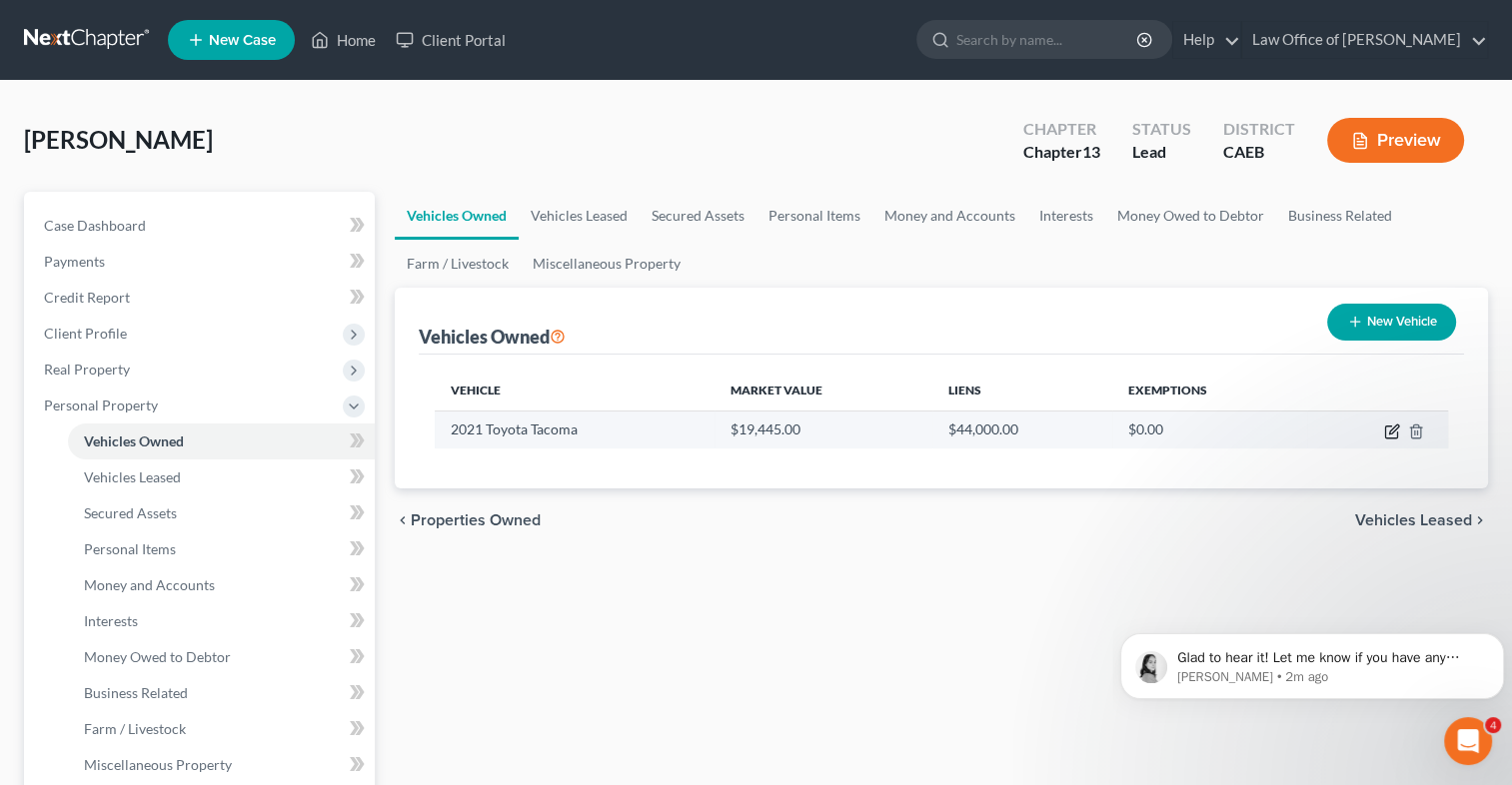 click 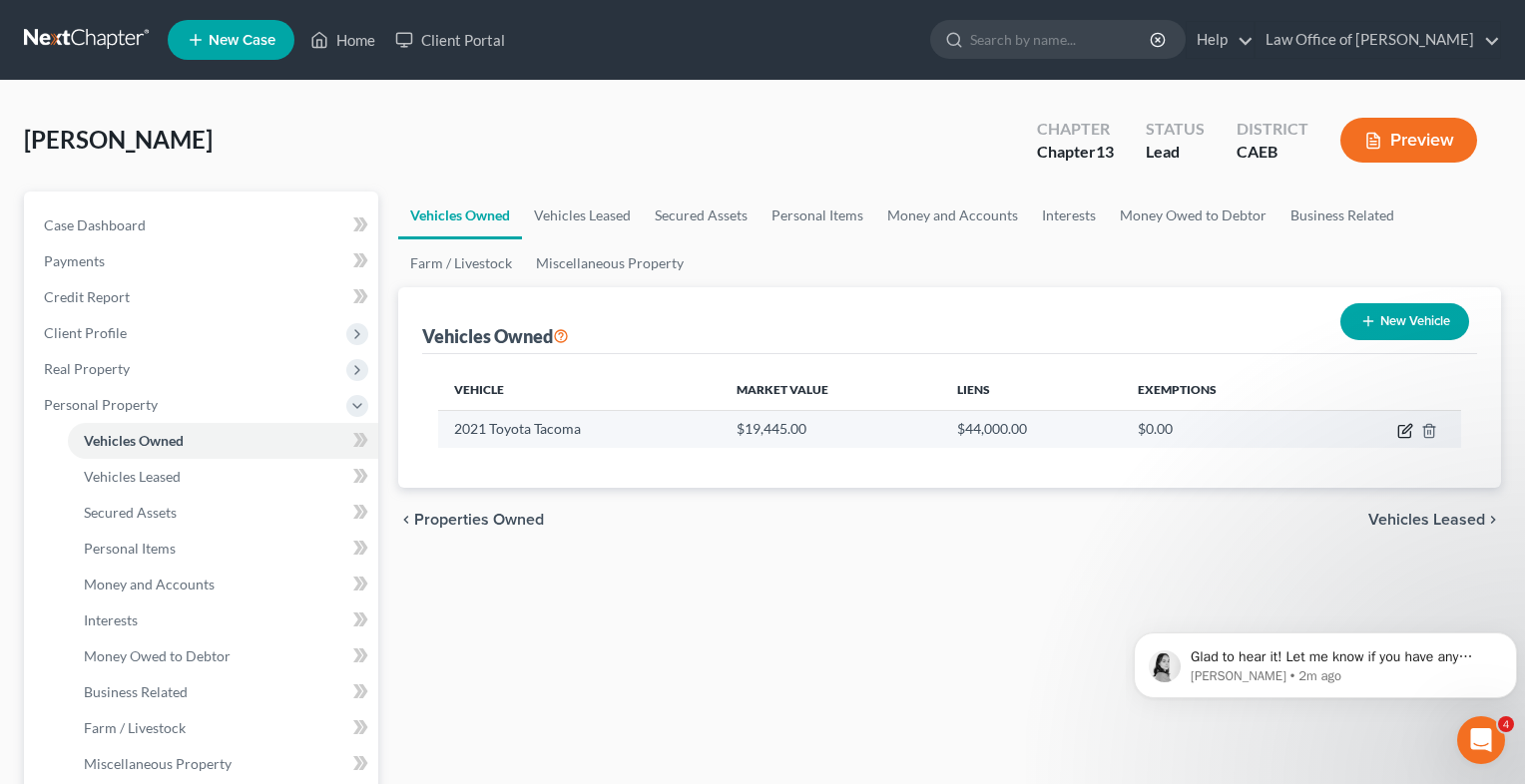 select on "1" 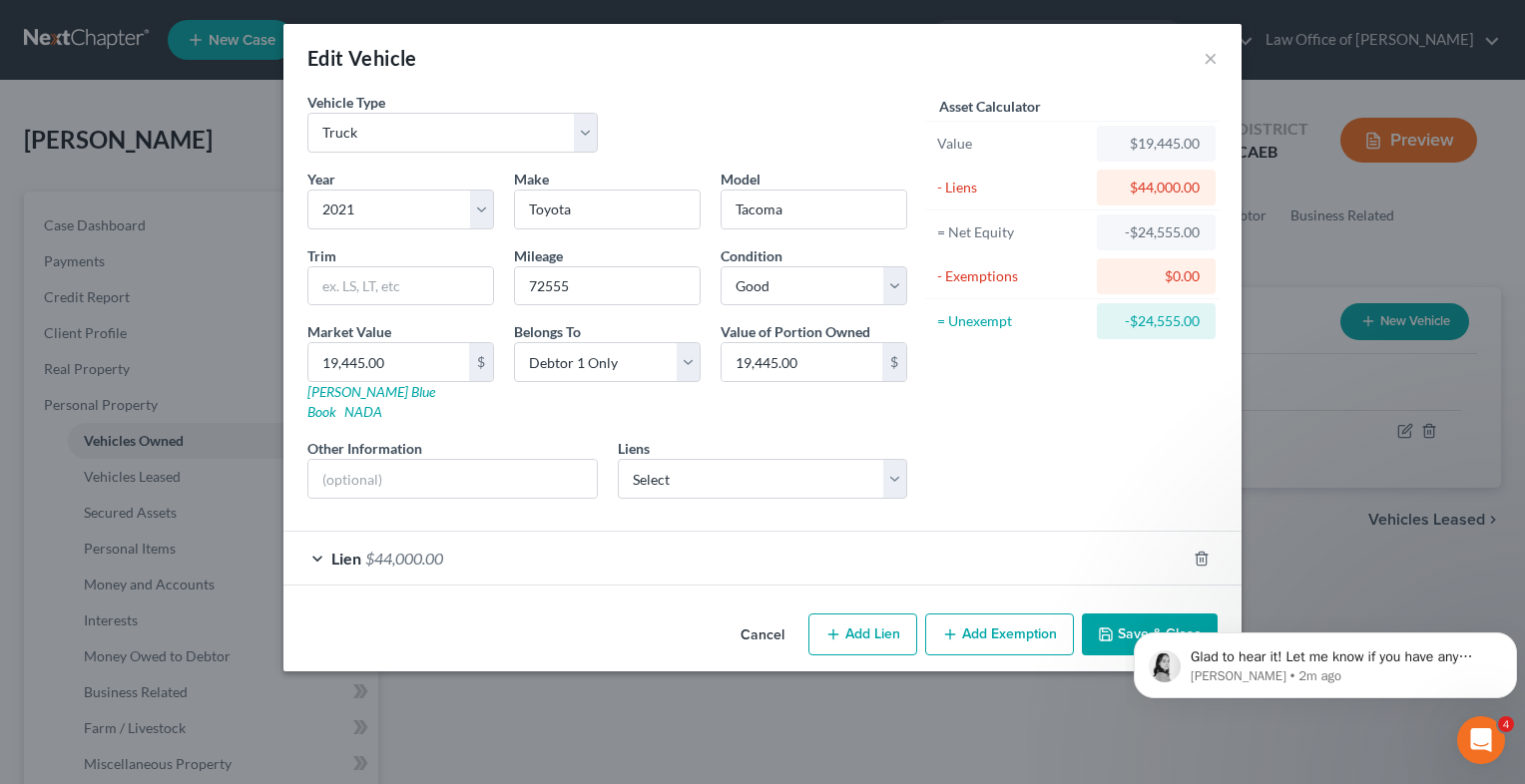 click on "Cancel" at bounding box center [762, 635] 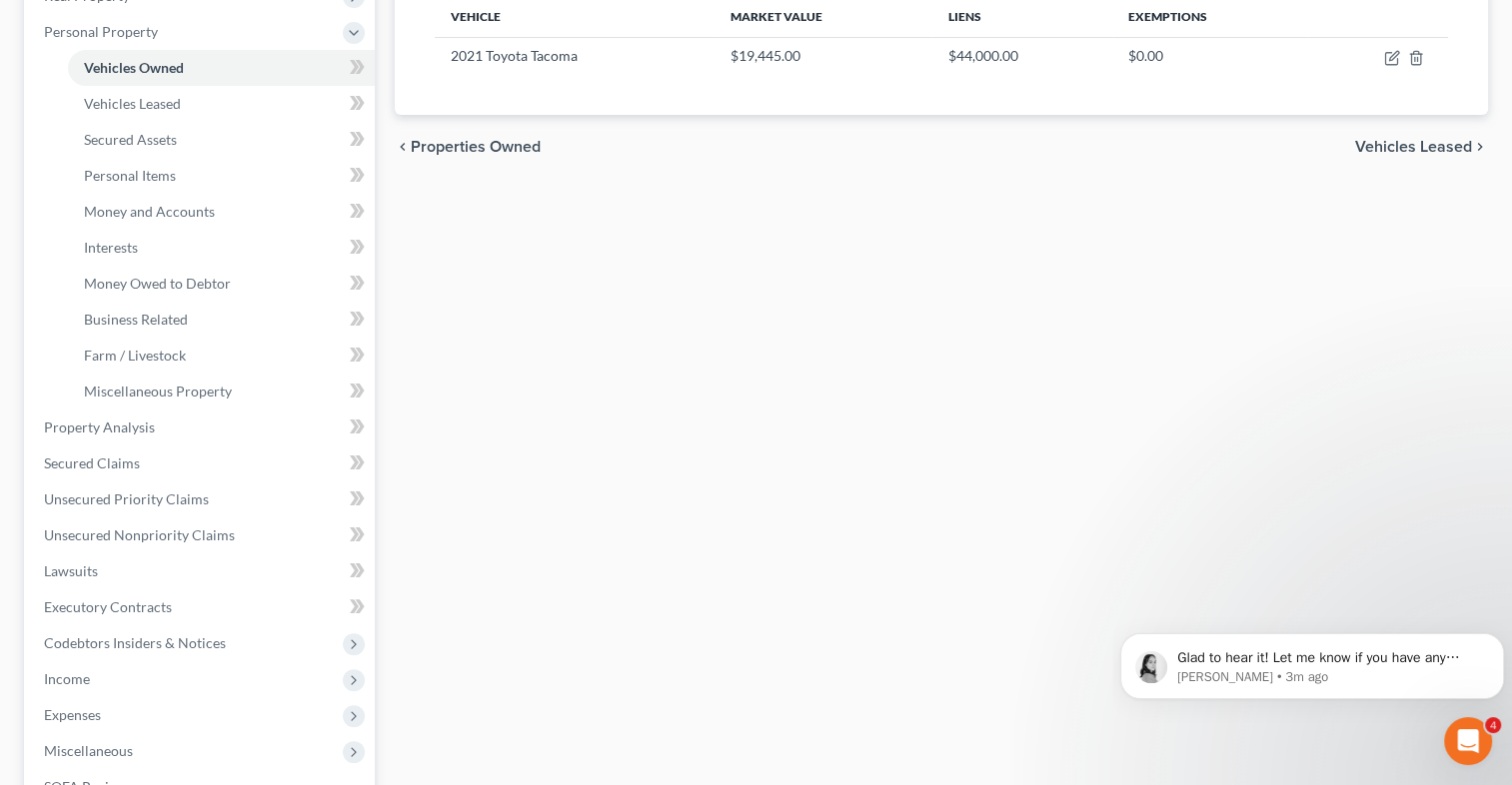 scroll, scrollTop: 376, scrollLeft: 0, axis: vertical 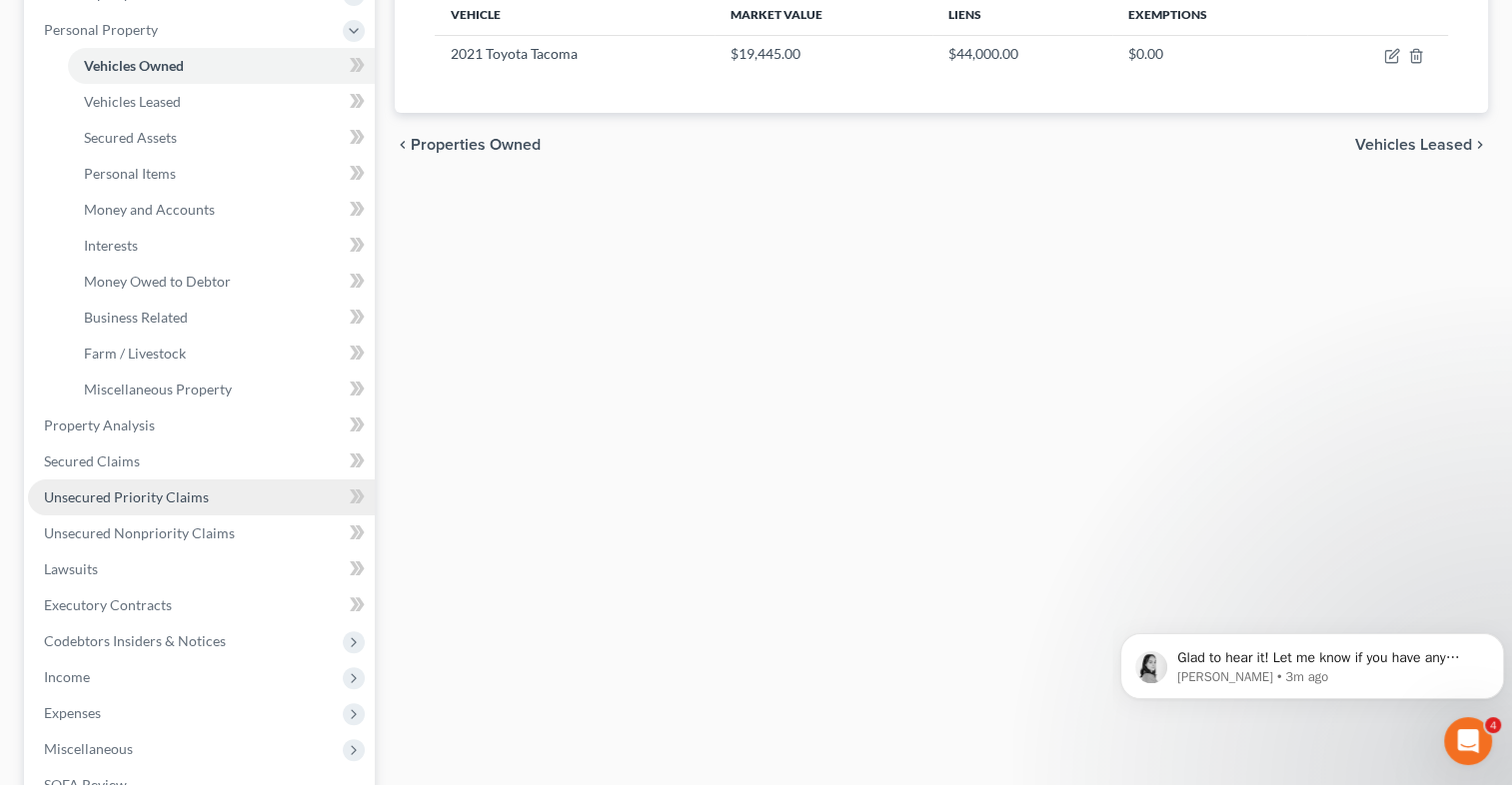 click on "Unsecured Priority Claims" at bounding box center (126, 496) 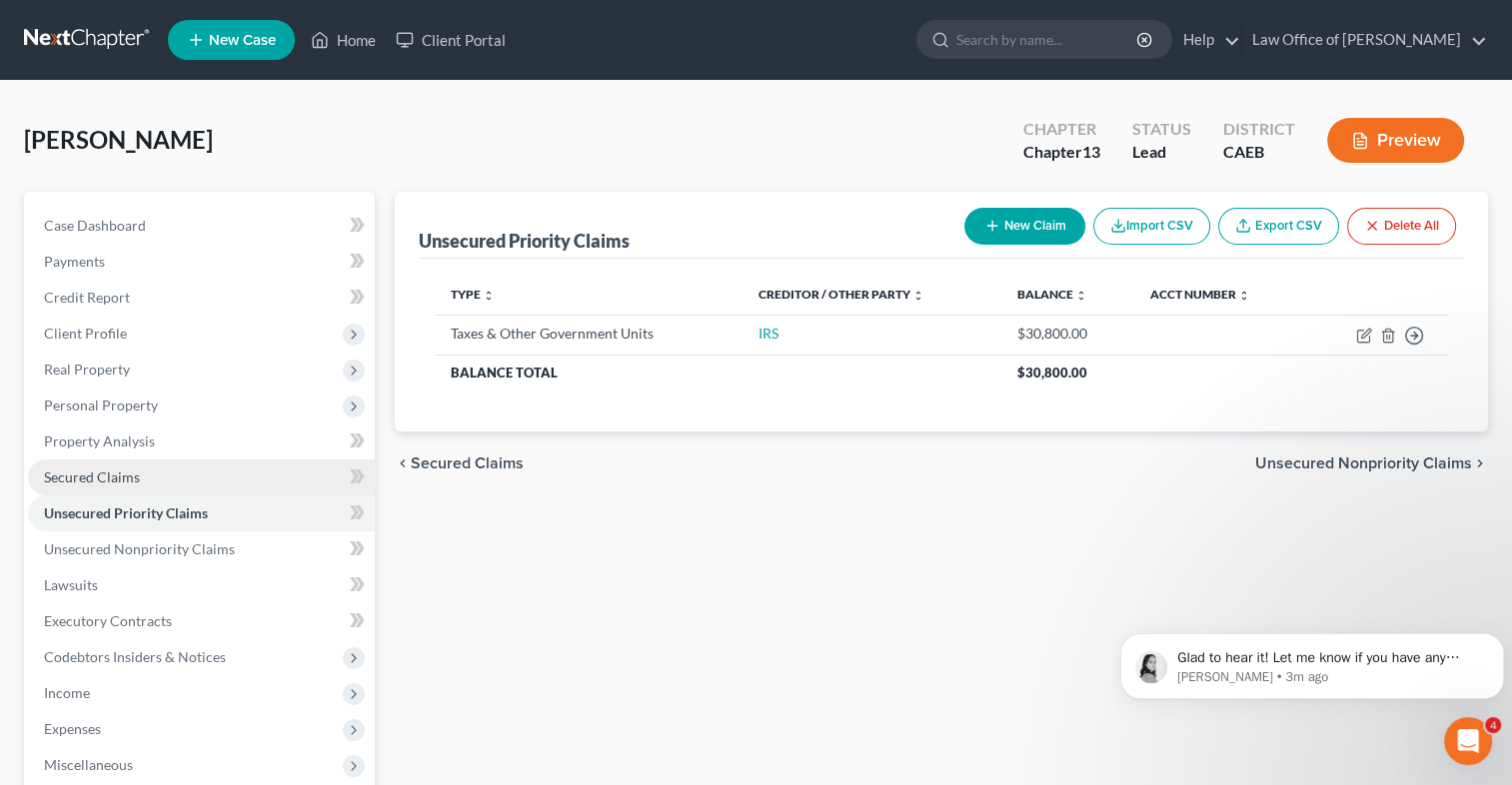 scroll, scrollTop: 0, scrollLeft: 0, axis: both 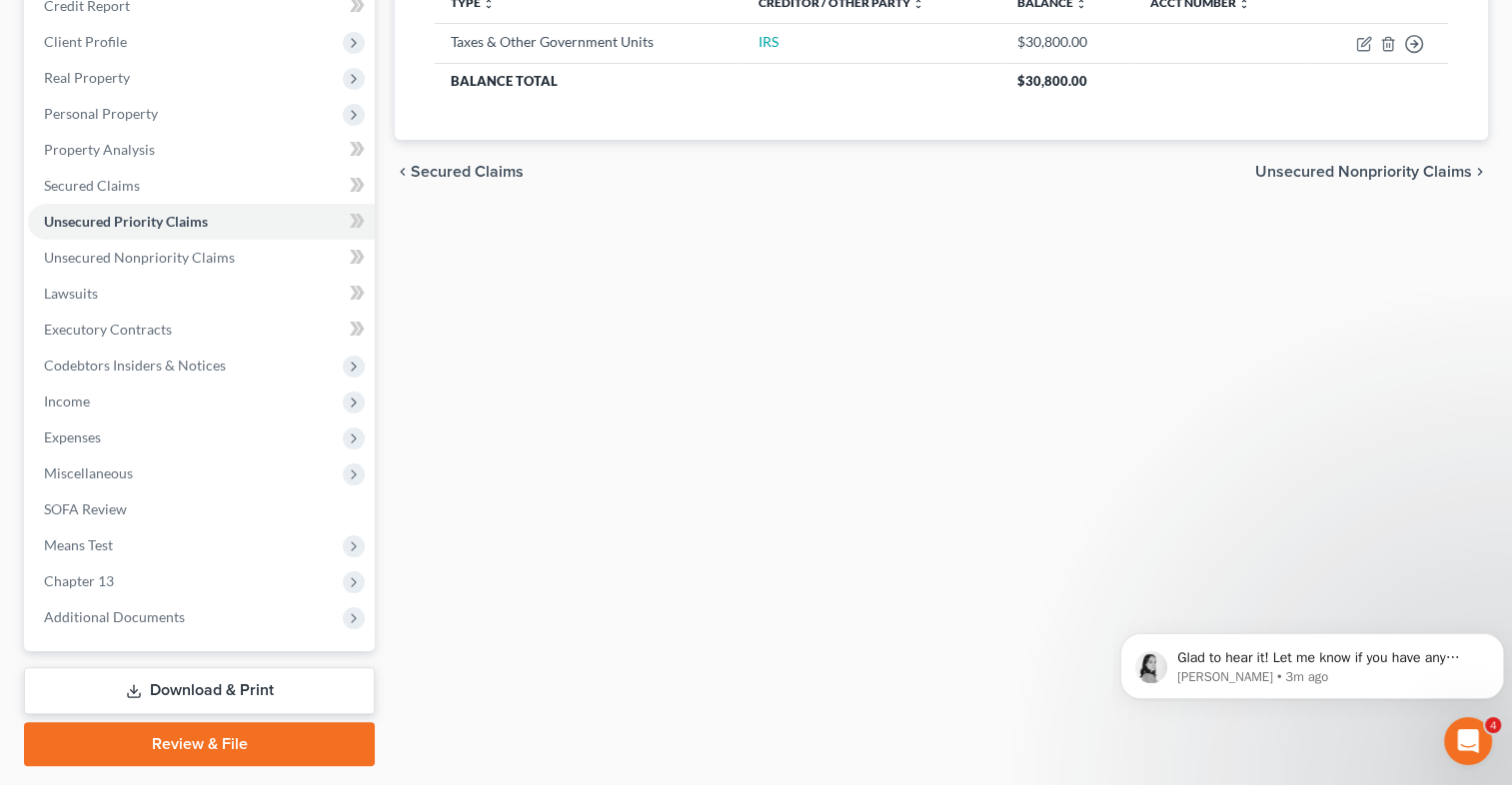 drag, startPoint x: 1516, startPoint y: 505, endPoint x: 379, endPoint y: 108, distance: 1204.3164 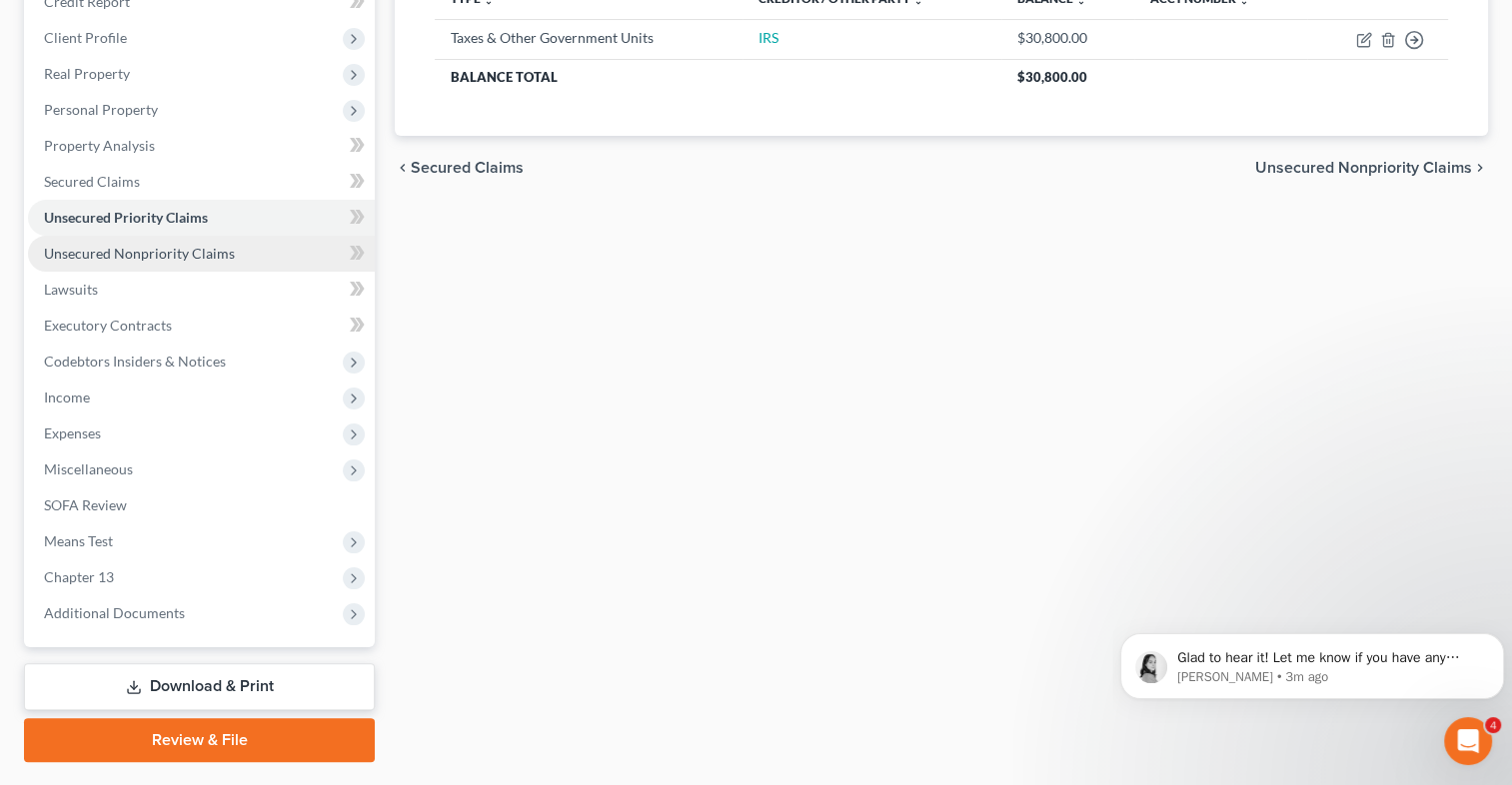 click on "Unsecured Nonpriority Claims" at bounding box center [139, 253] 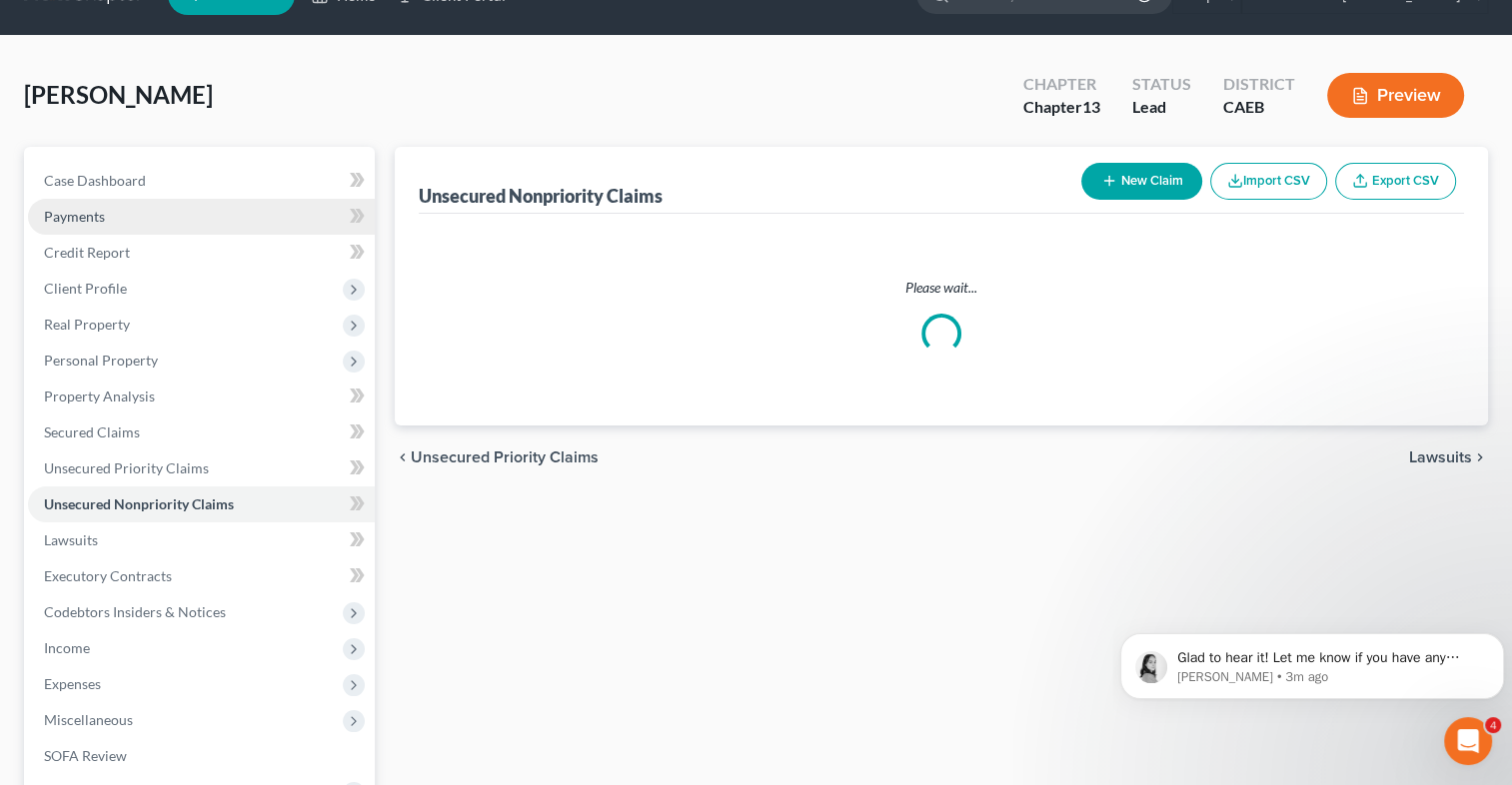 scroll, scrollTop: 0, scrollLeft: 0, axis: both 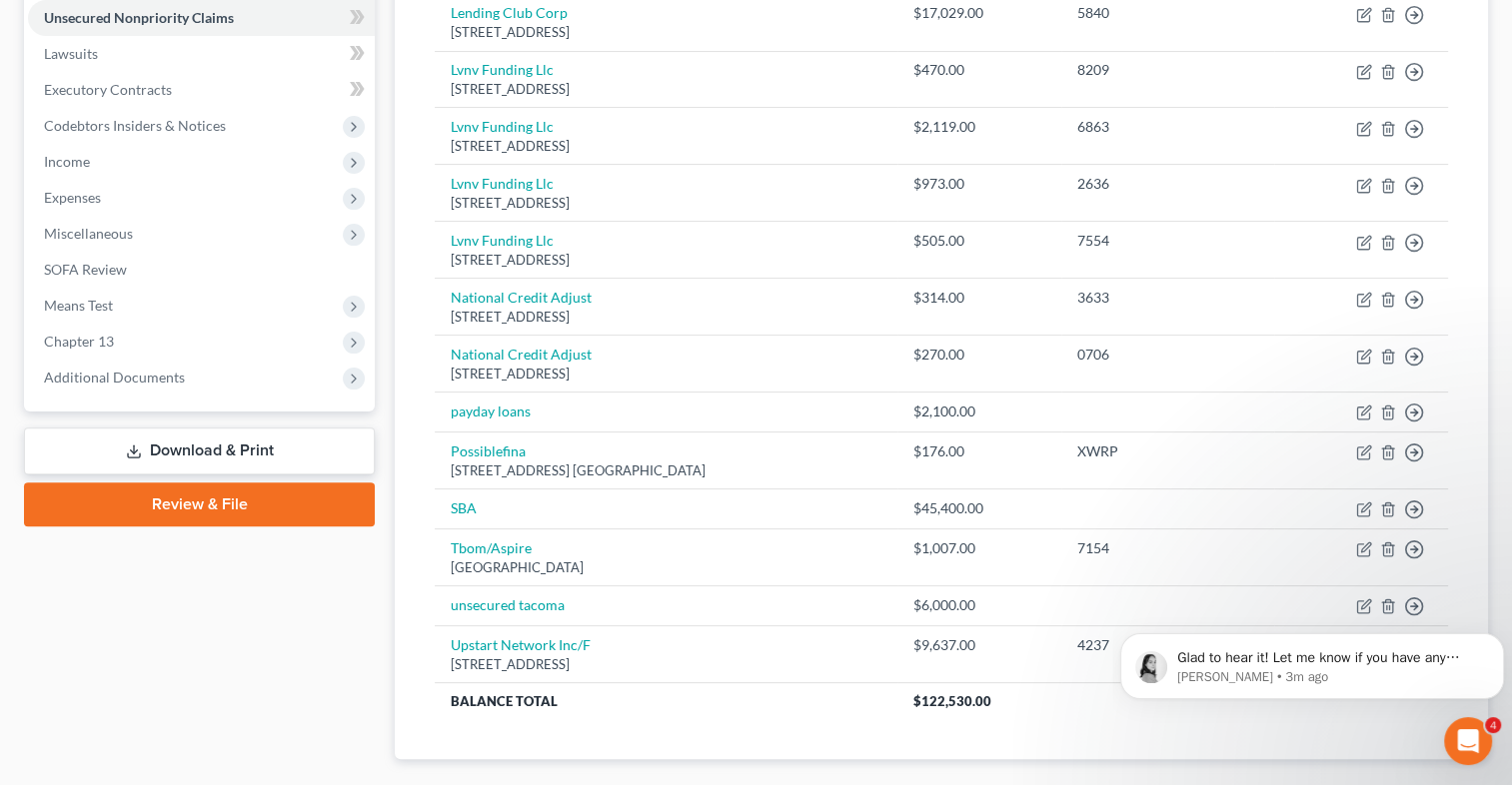 click on "Glad to hear it! Let me know if you have any other questions! [PERSON_NAME] • 3m ago" at bounding box center (1312, 574) 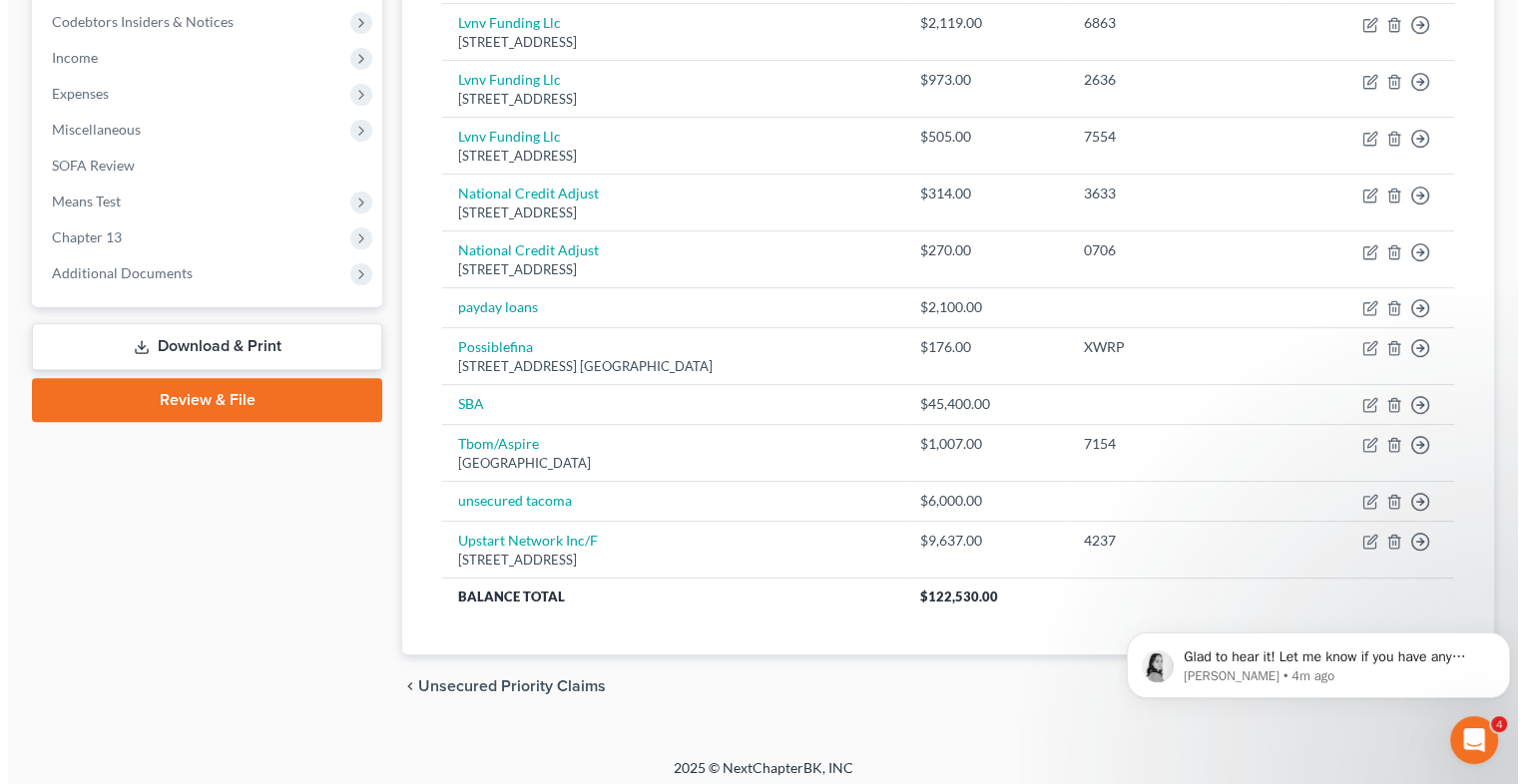 scroll, scrollTop: 640, scrollLeft: 0, axis: vertical 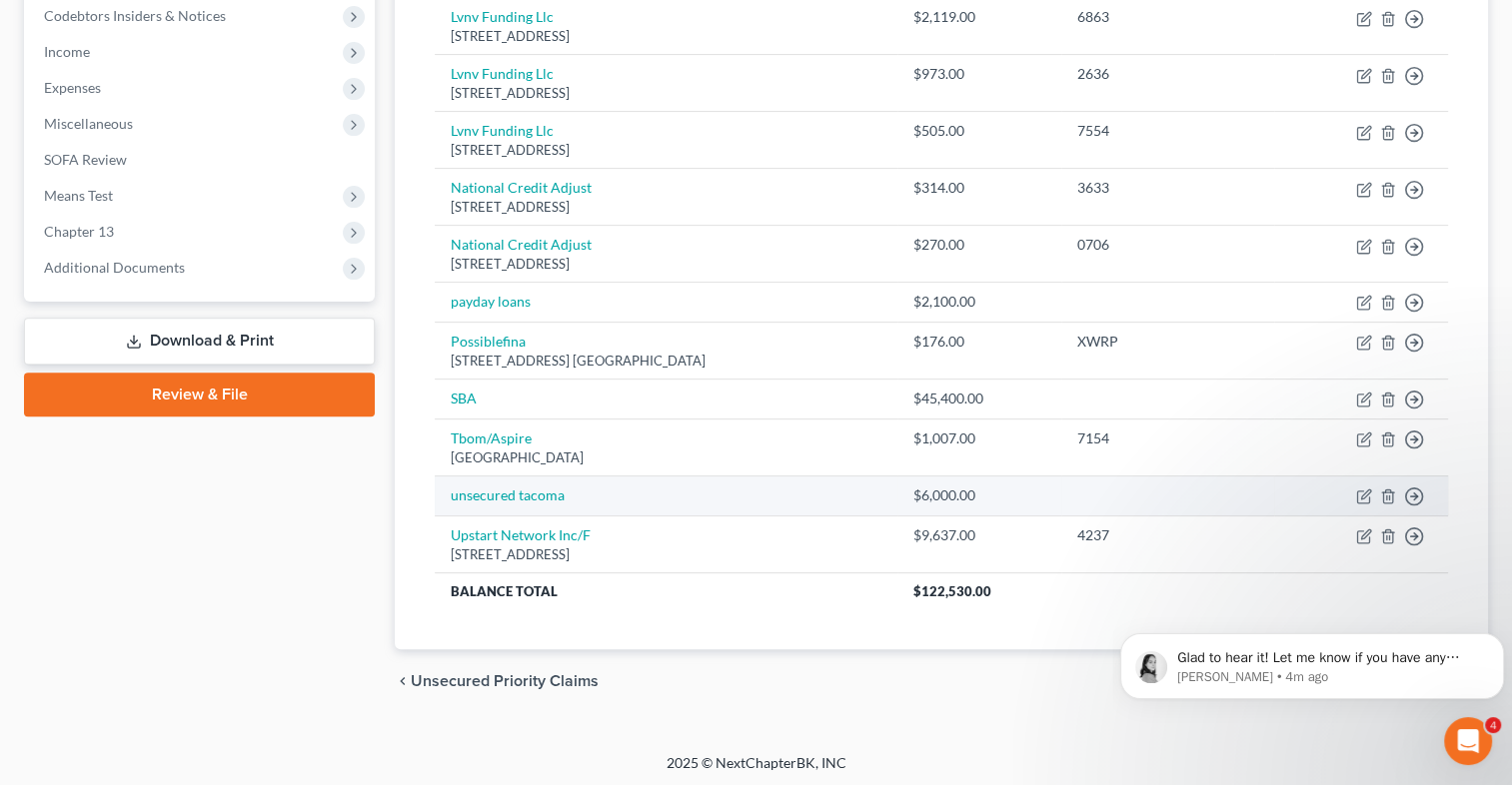 click at bounding box center (1167, 495) 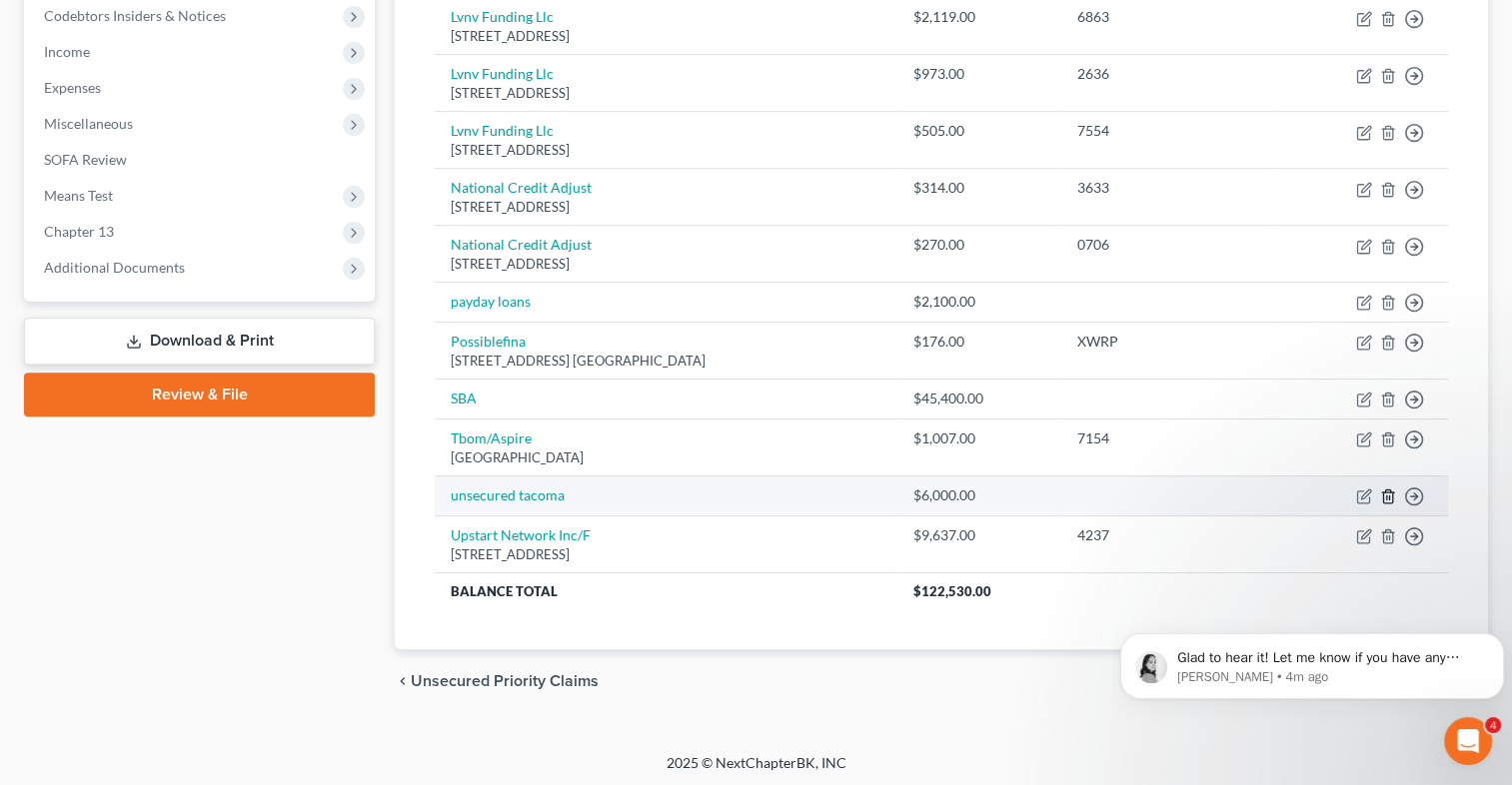 click 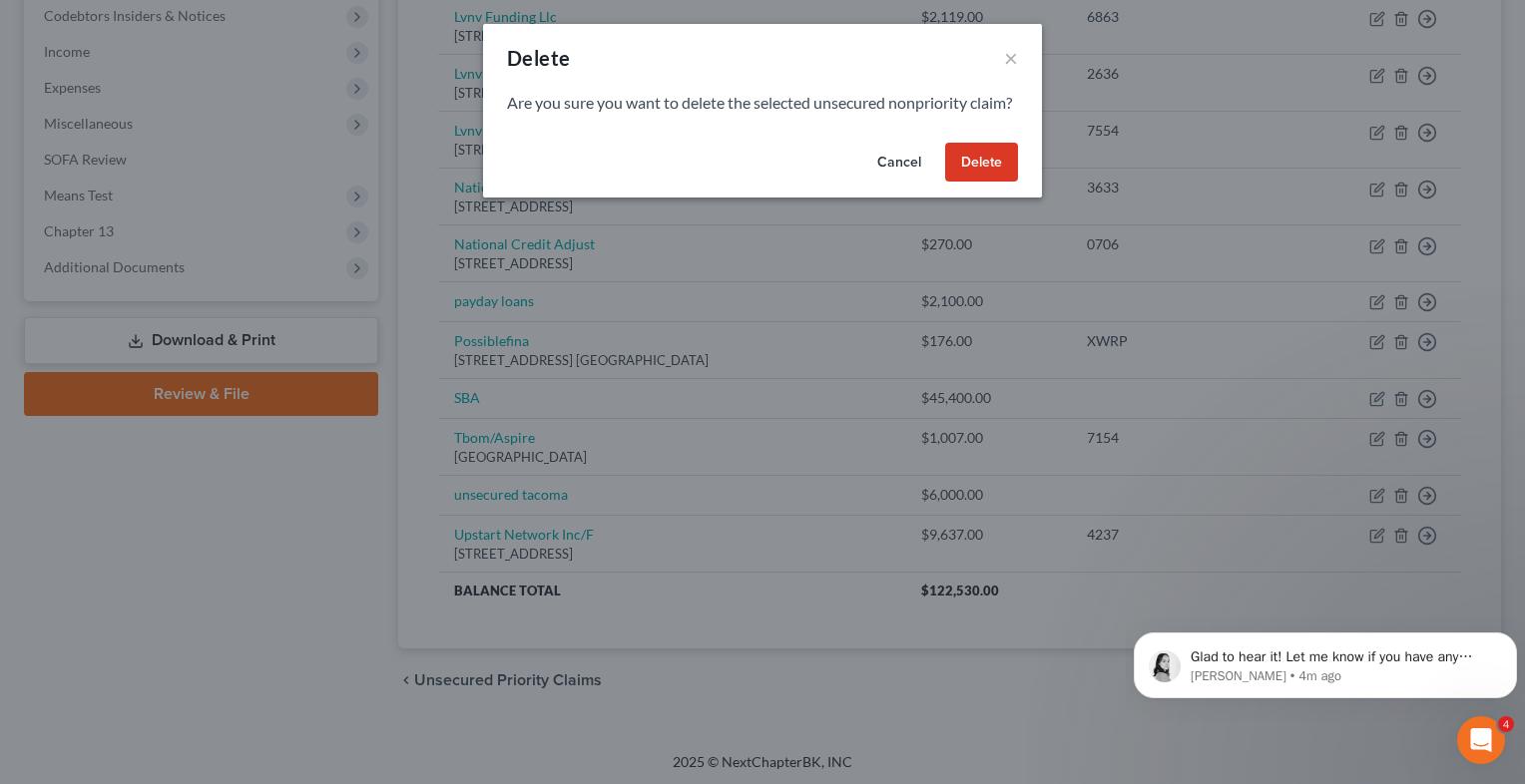 click on "Delete" at bounding box center (981, 163) 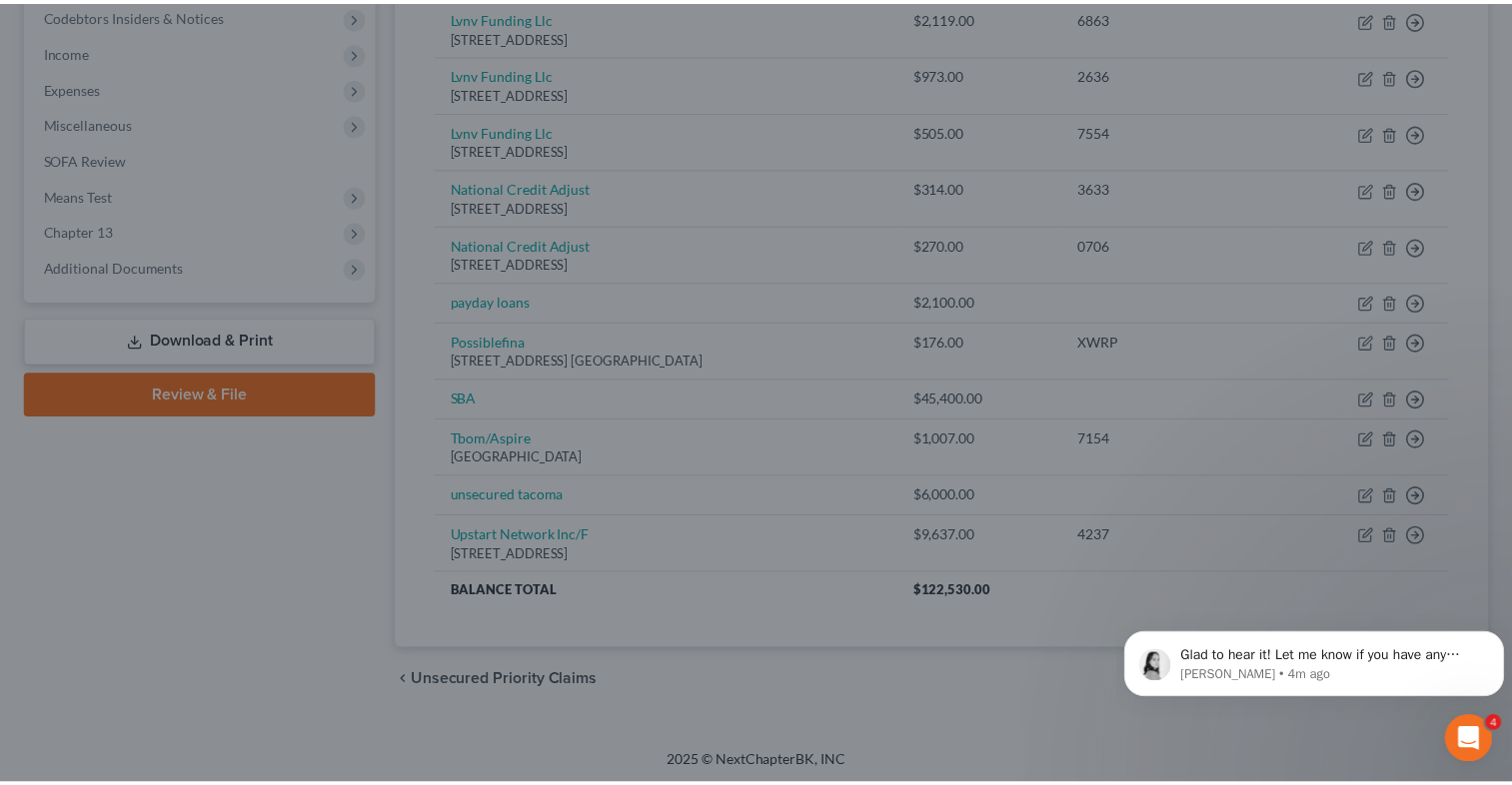 scroll, scrollTop: 602, scrollLeft: 0, axis: vertical 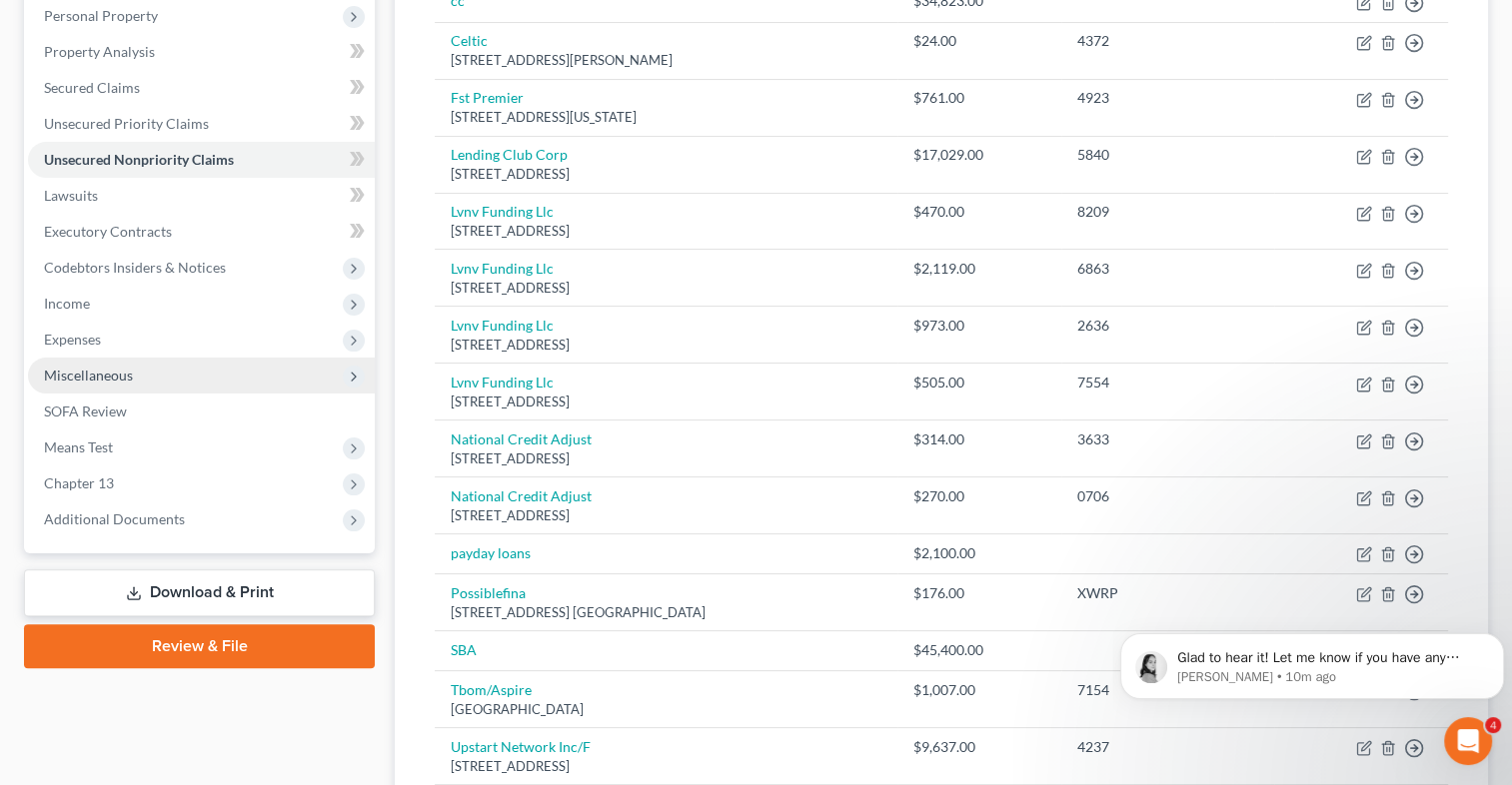 click on "Miscellaneous" at bounding box center (201, 376) 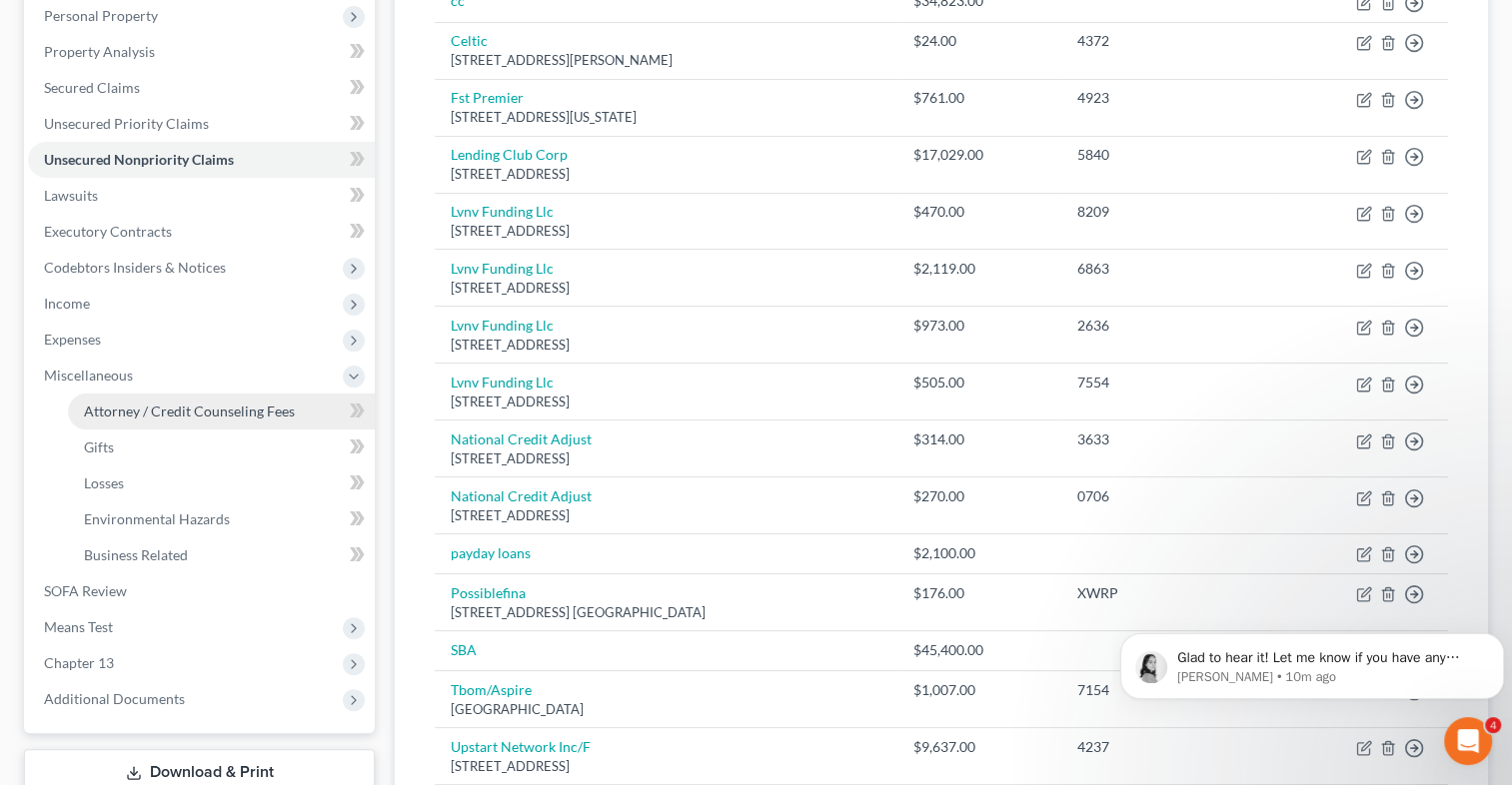 click on "Attorney / Credit Counseling Fees" at bounding box center [189, 410] 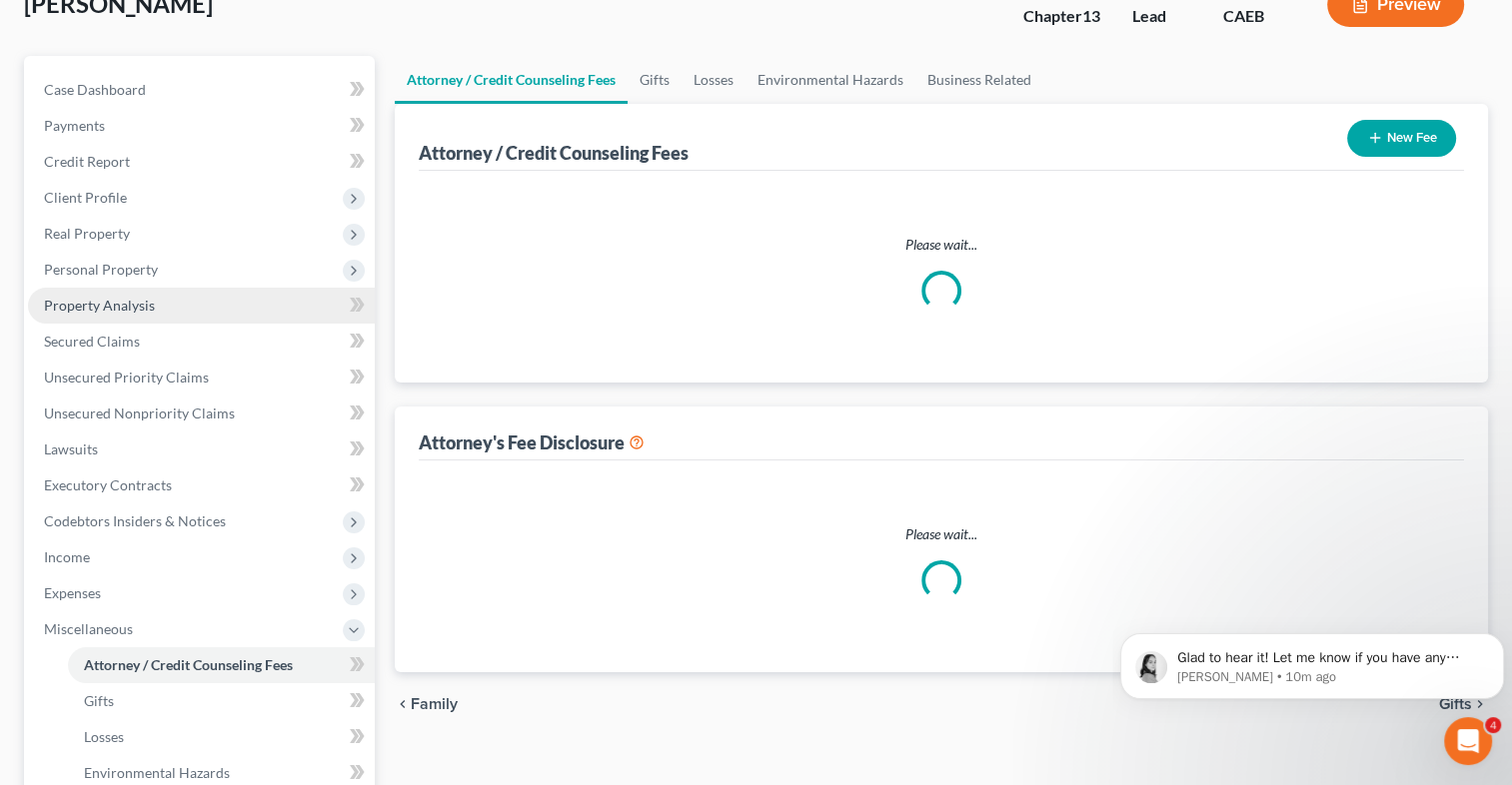 scroll, scrollTop: 0, scrollLeft: 0, axis: both 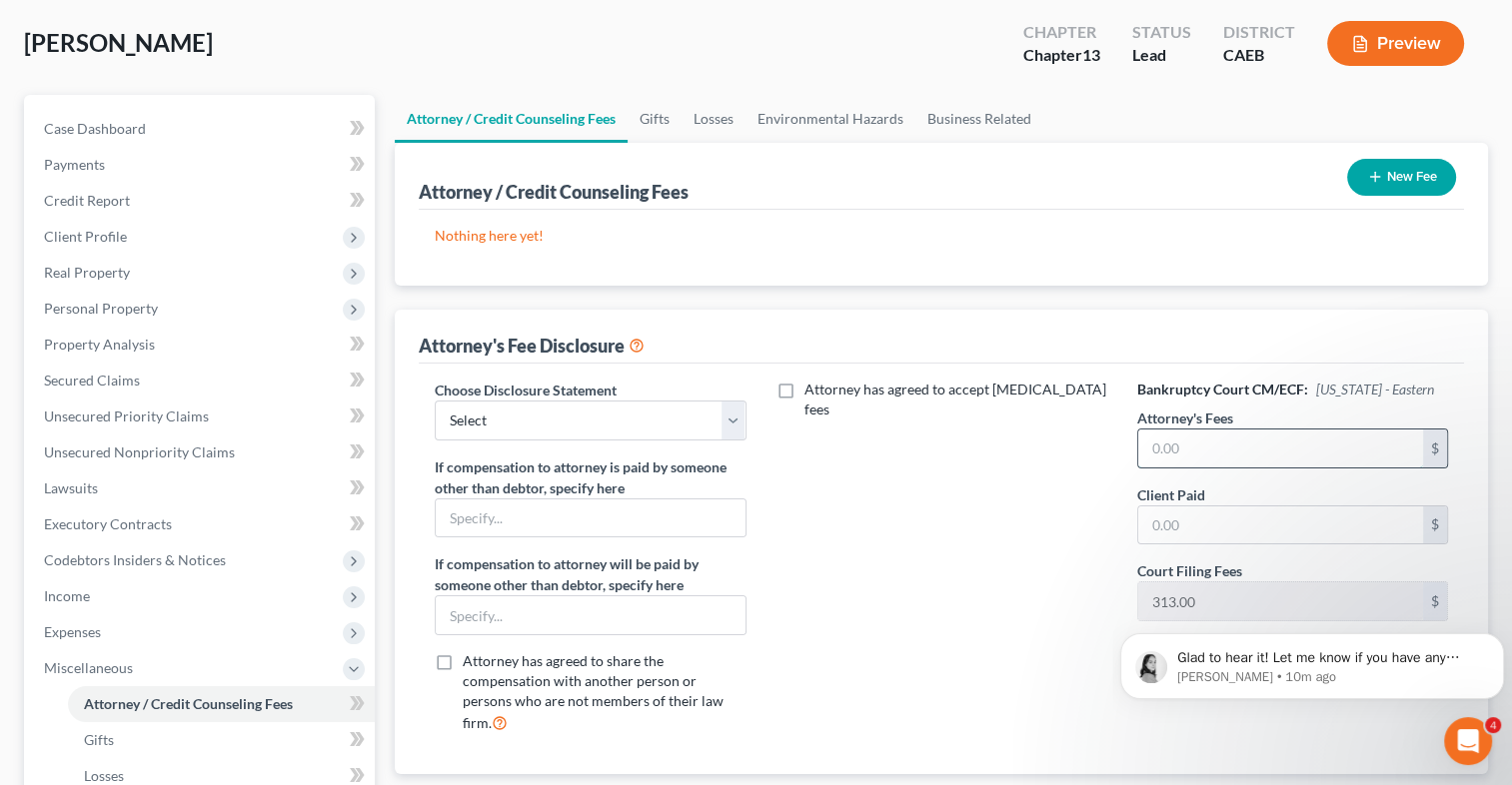 click at bounding box center (1280, 448) 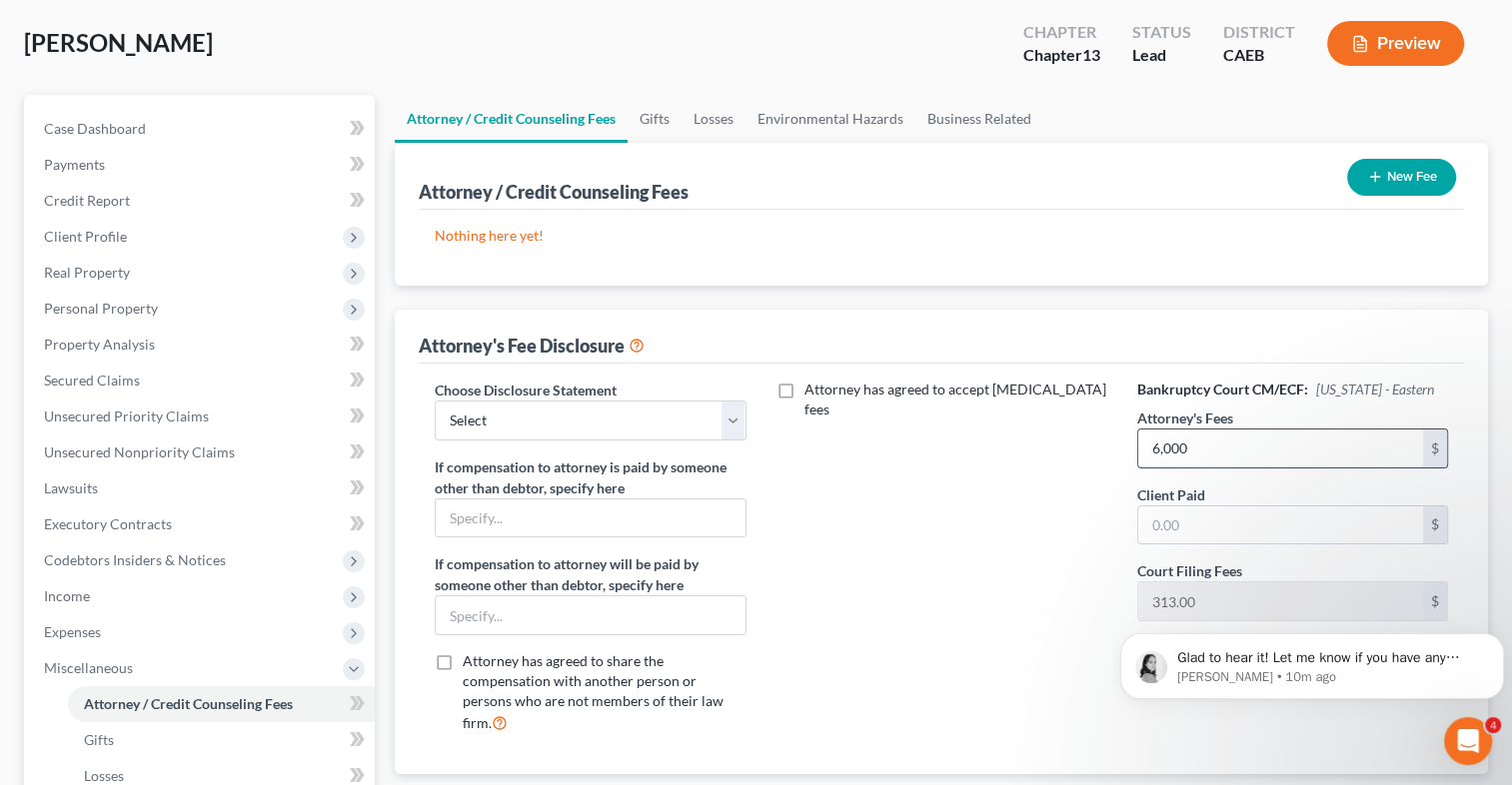 type on "6,000" 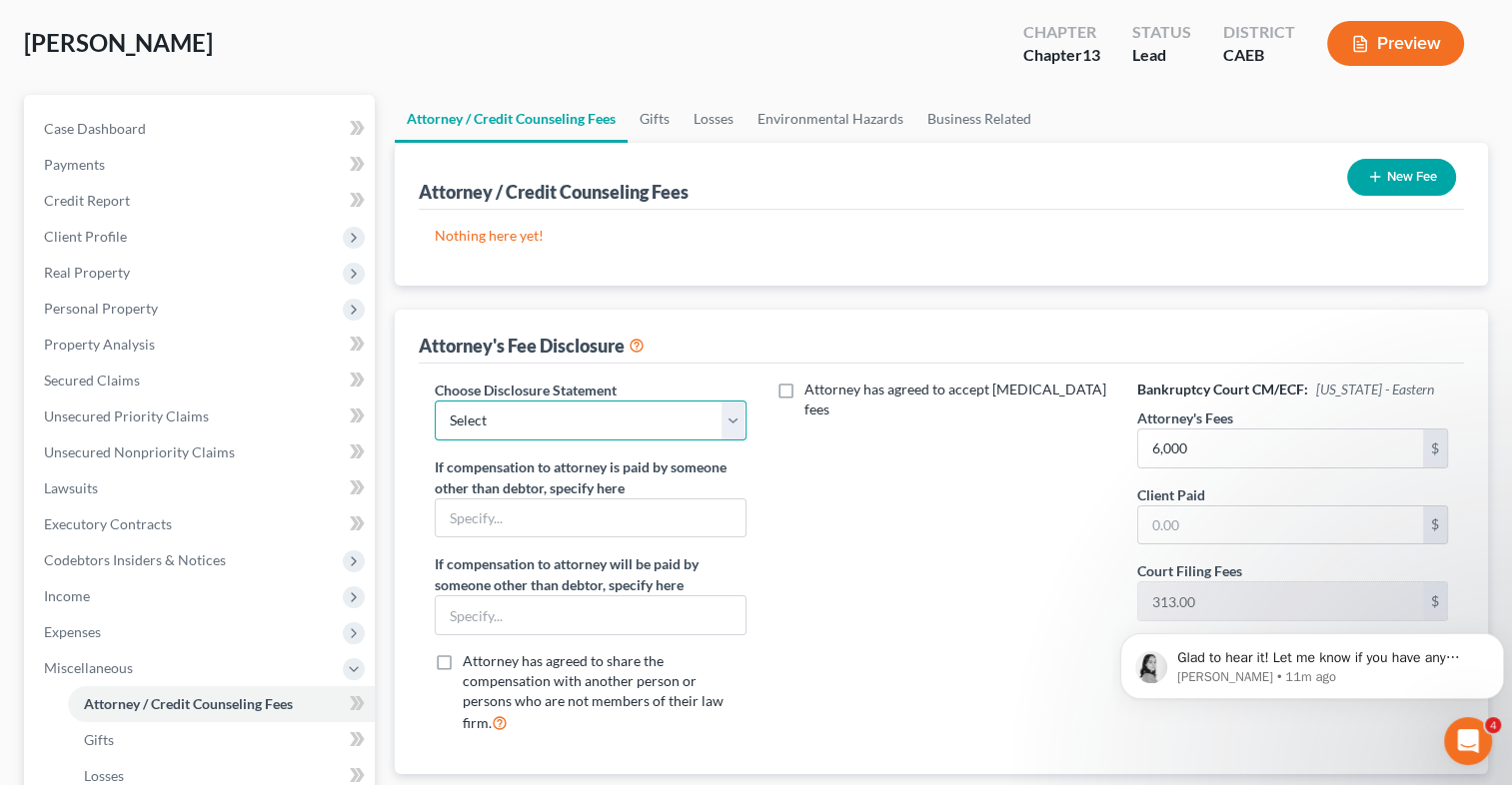 click on "Select Fee and Scoping Disclosure" at bounding box center [590, 420] 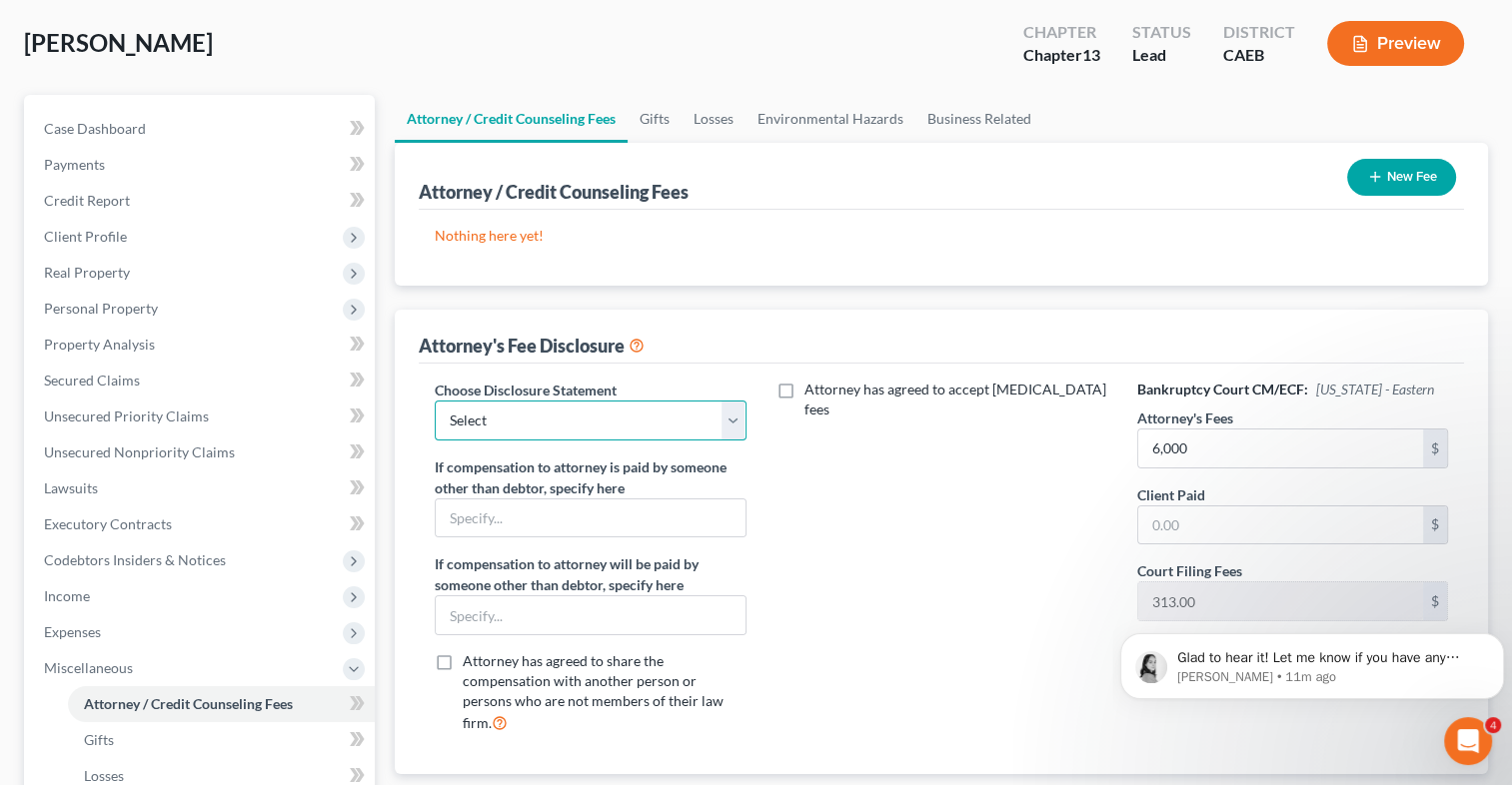 select on "0" 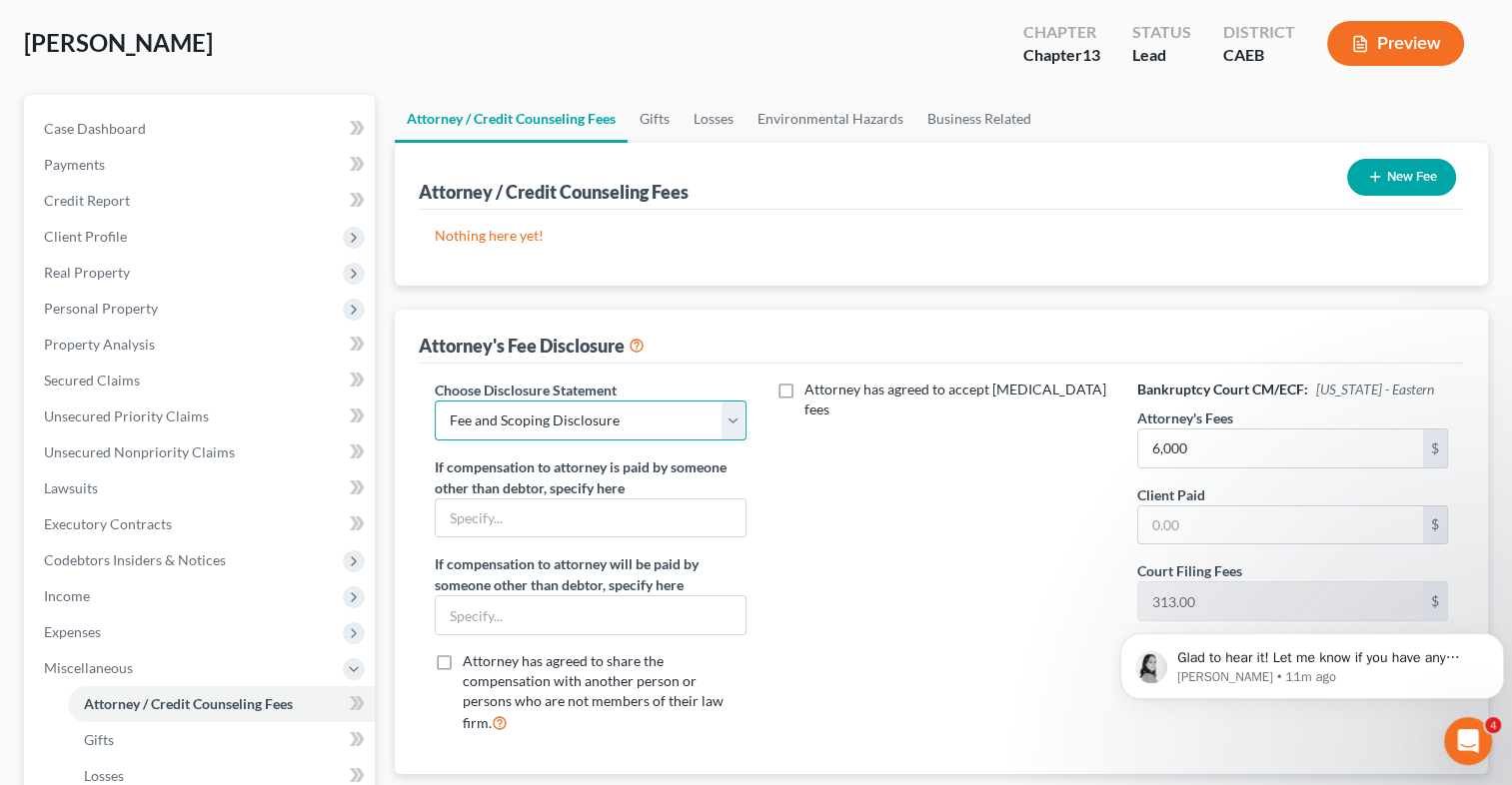 click on "Select Fee and Scoping Disclosure" at bounding box center (590, 420) 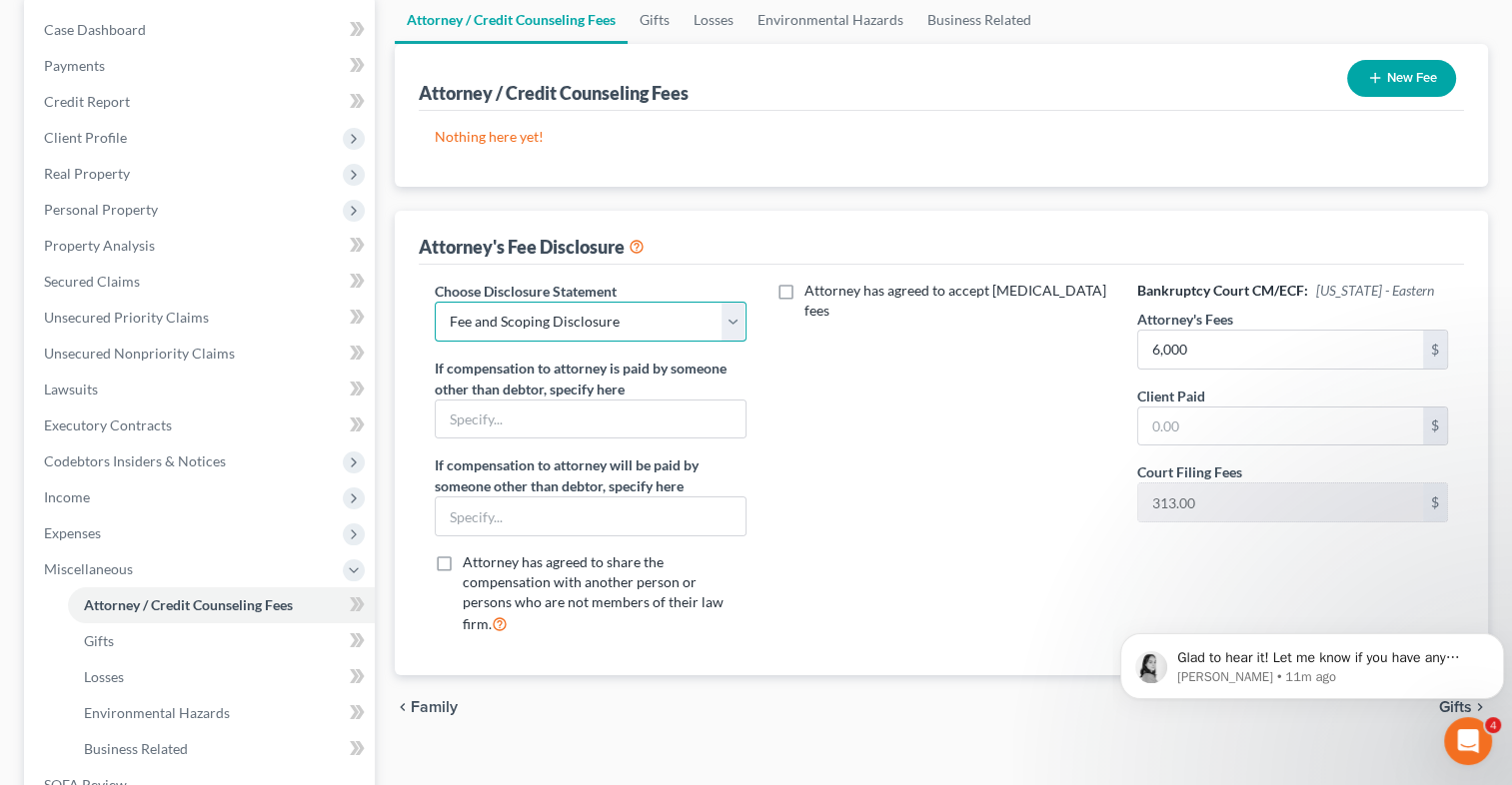 scroll, scrollTop: 203, scrollLeft: 0, axis: vertical 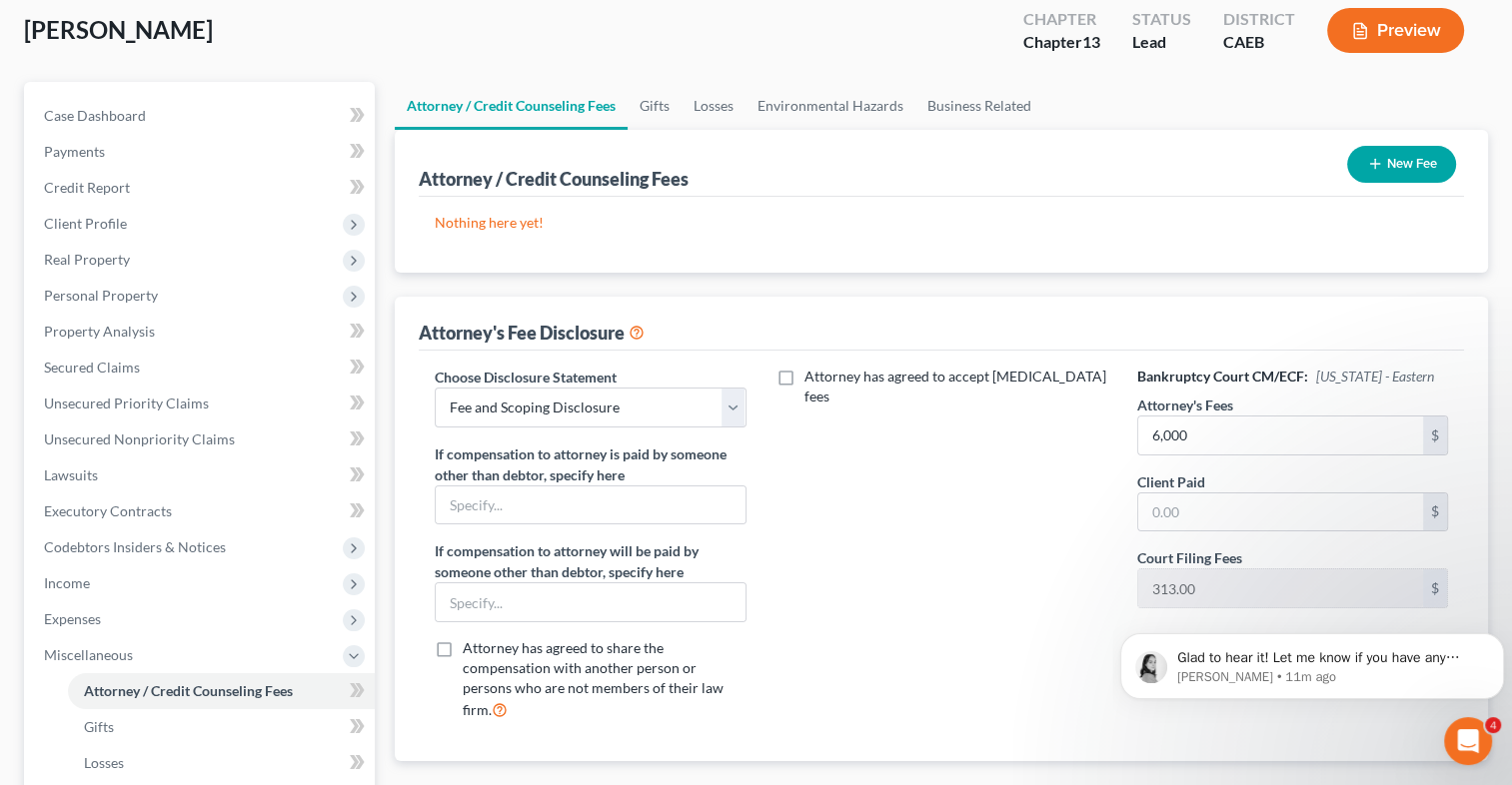 click 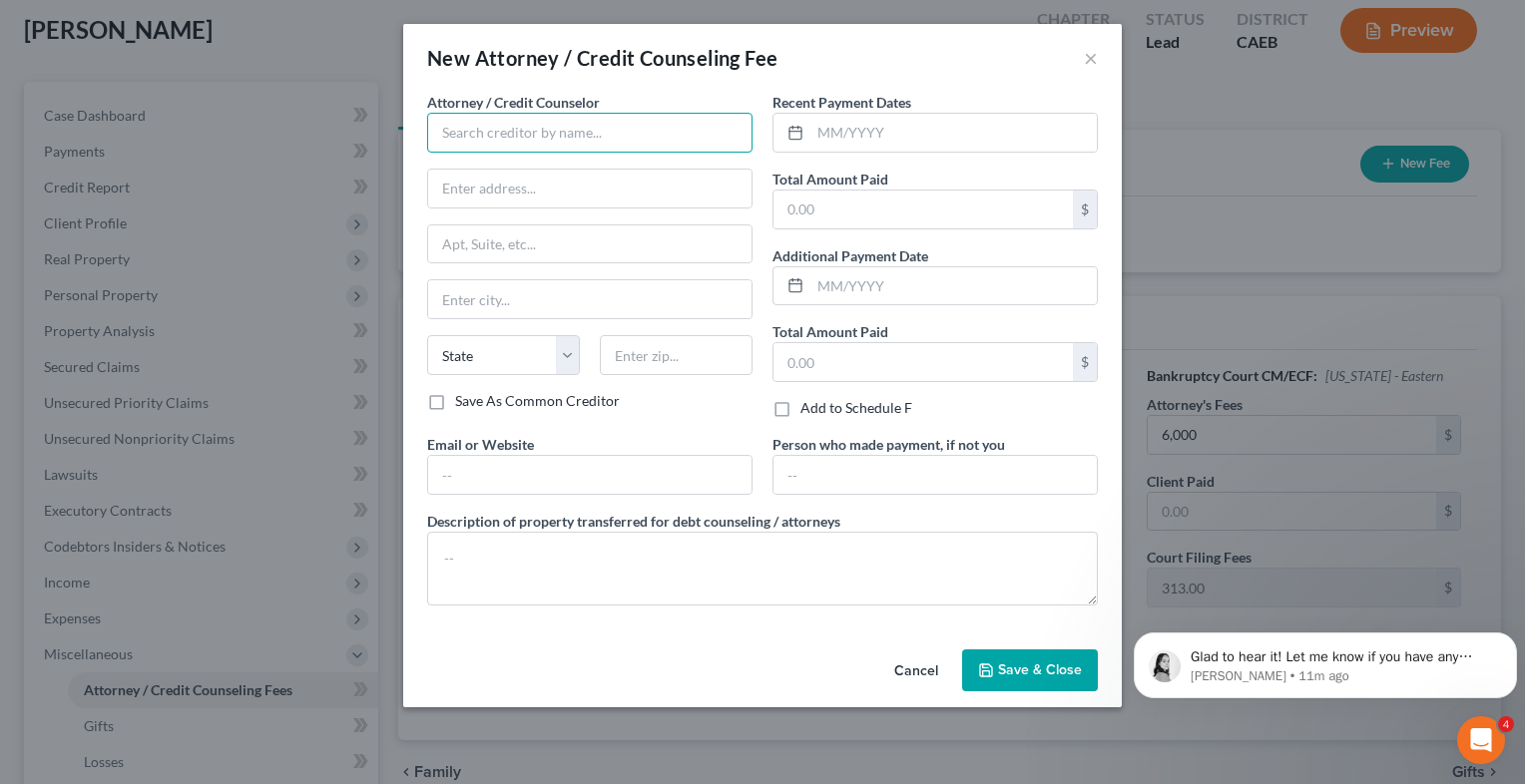 click at bounding box center (590, 133) 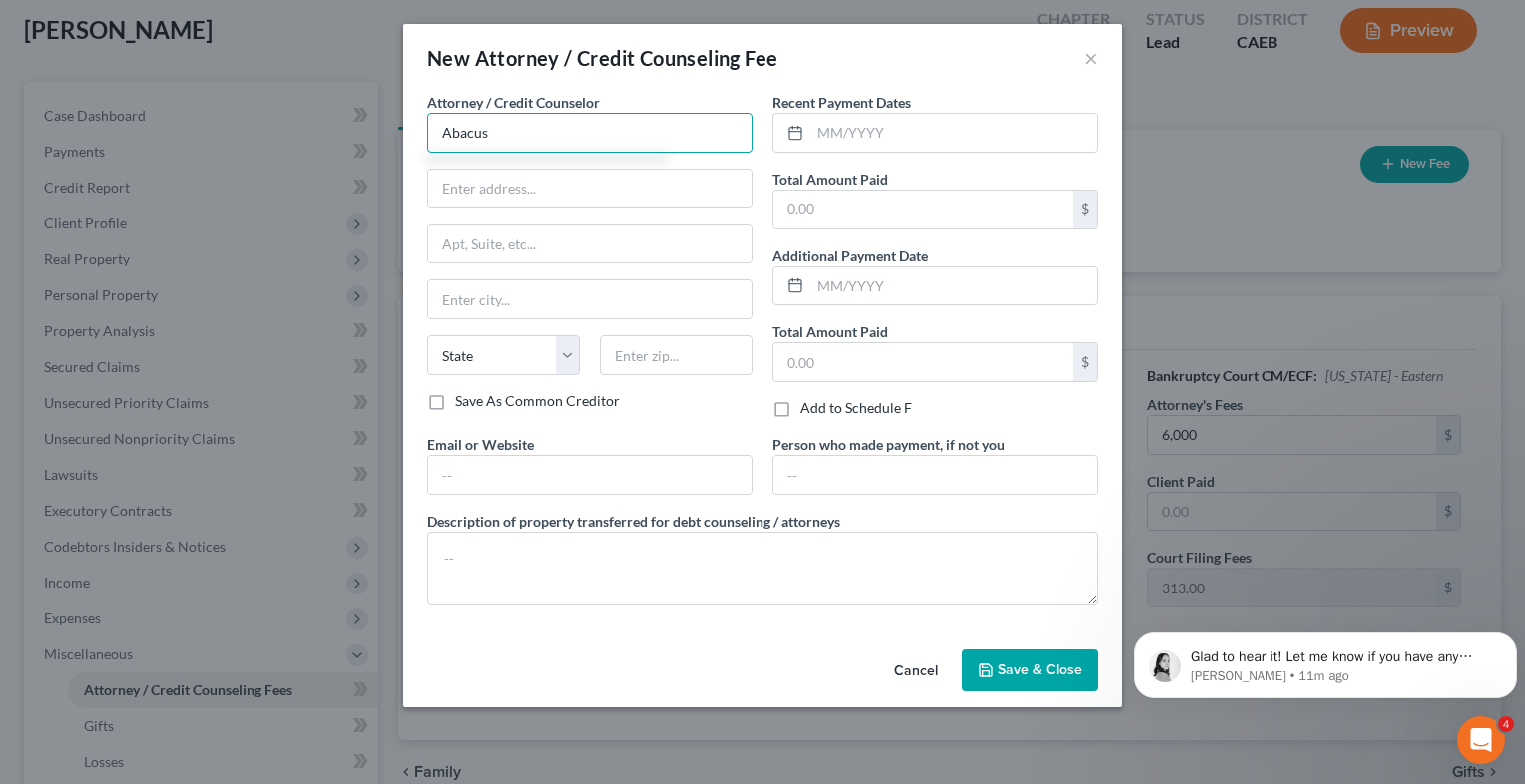 type on "Abacus" 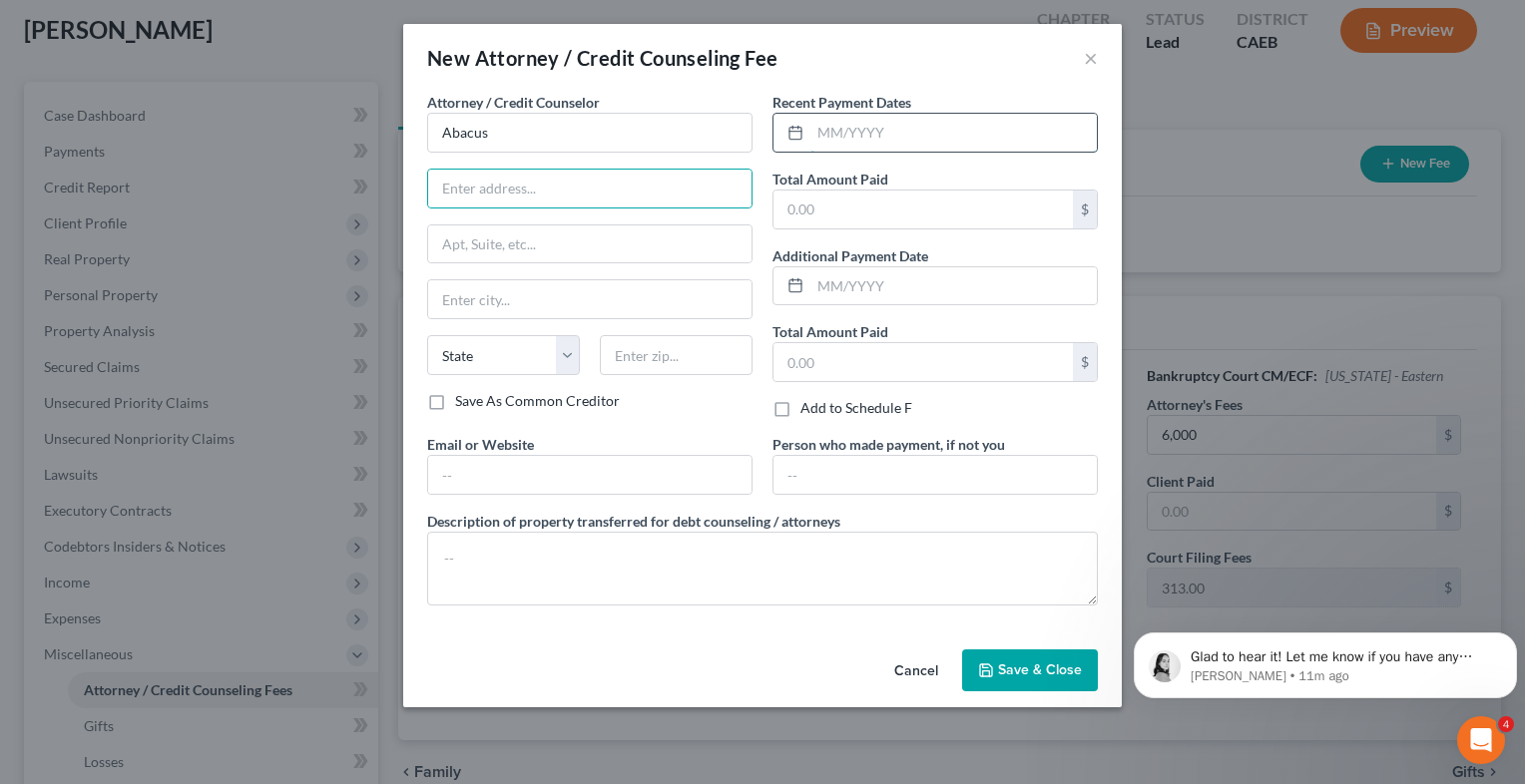 click at bounding box center (953, 133) 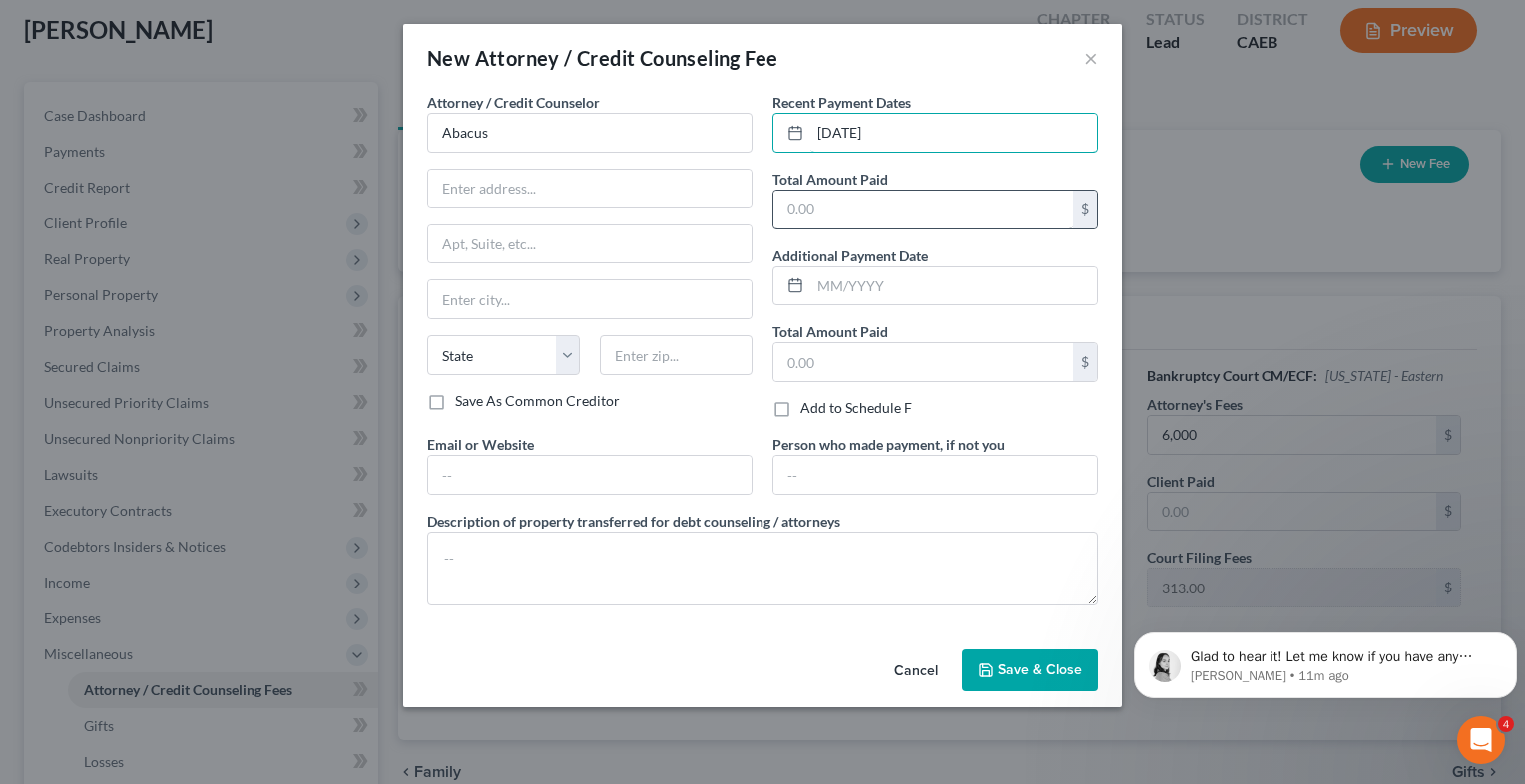 type on "[DATE]" 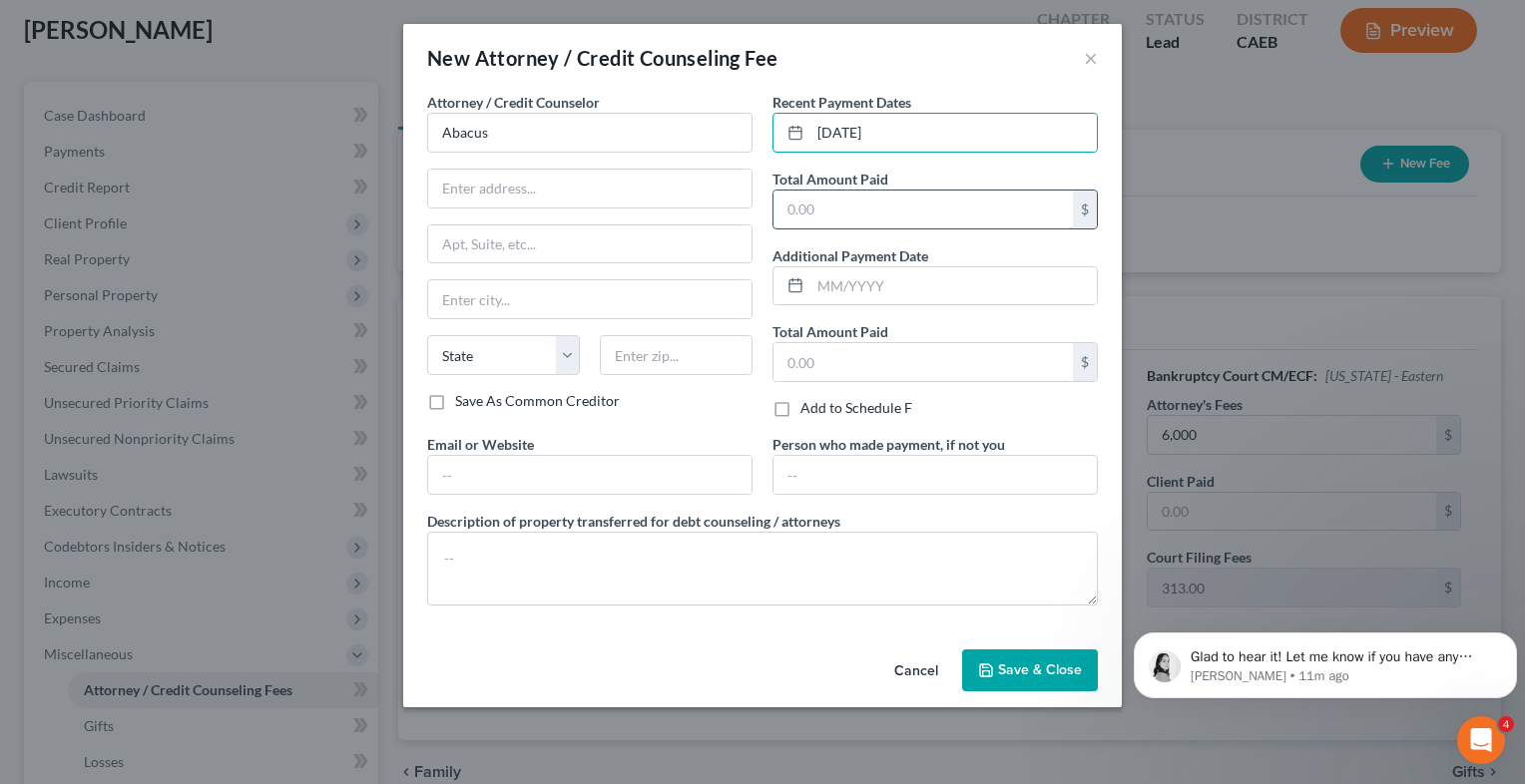 click at bounding box center [923, 209] 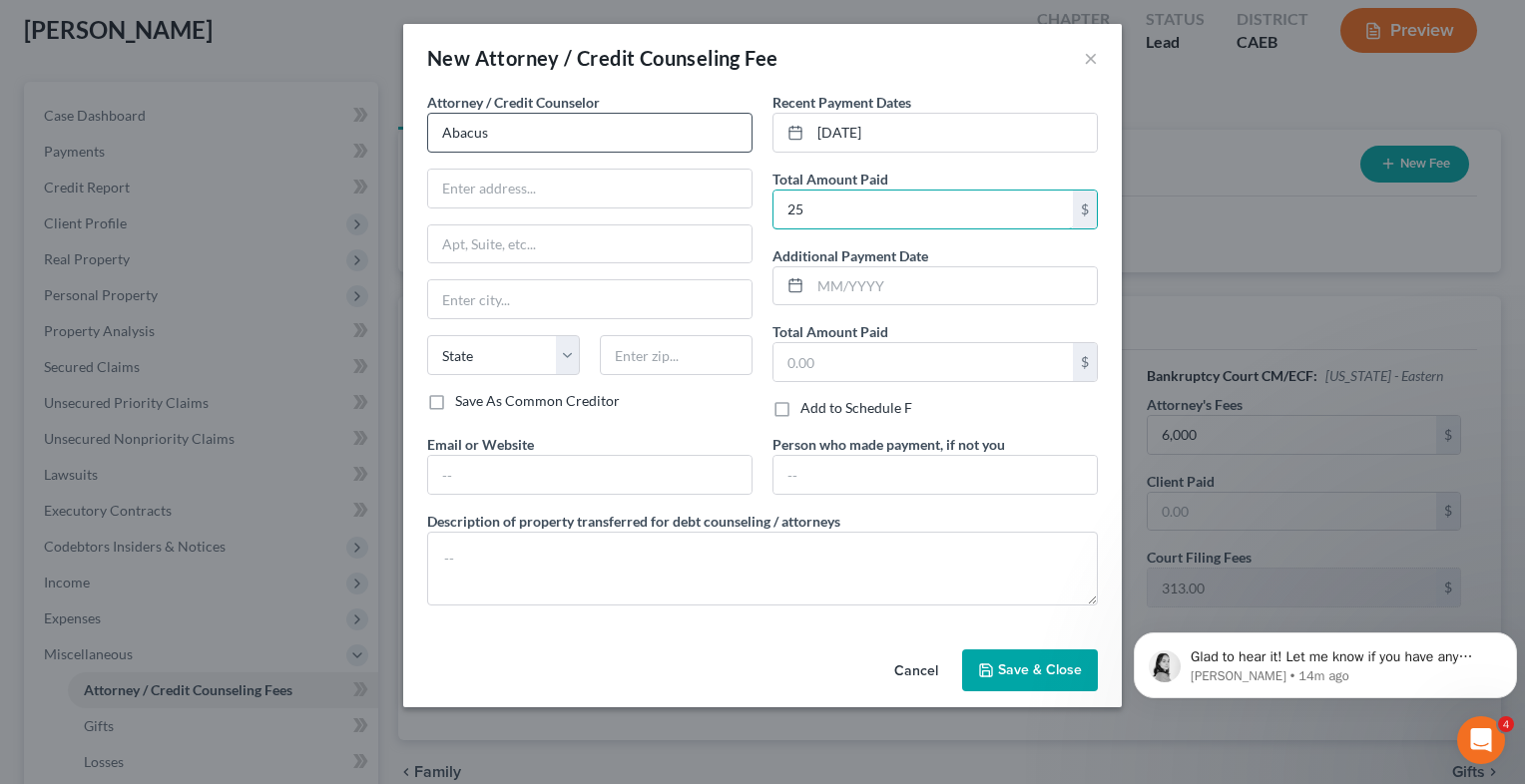 type on "25" 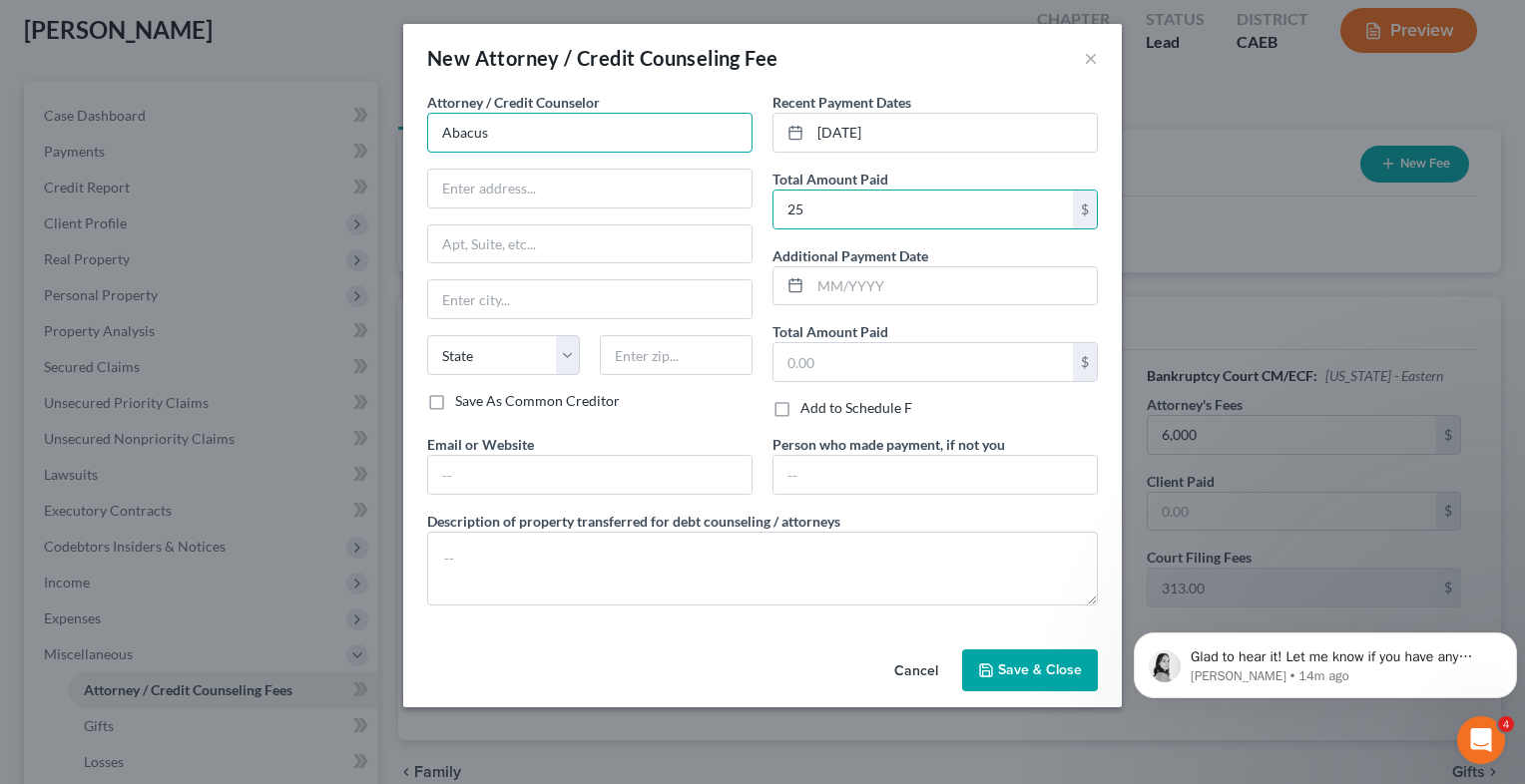 click on "Abacus" at bounding box center [590, 133] 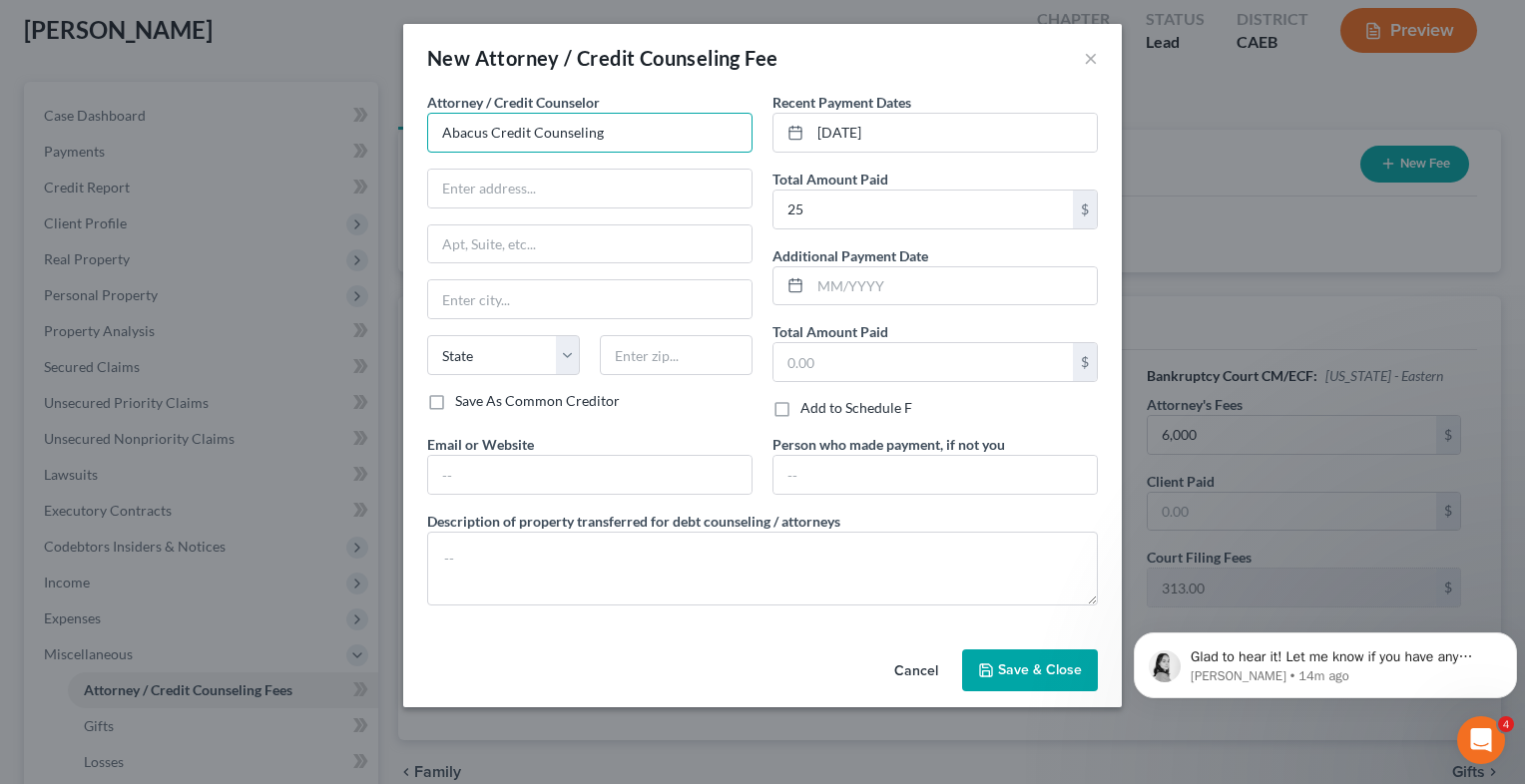 type on "Abacus Credit Counseling" 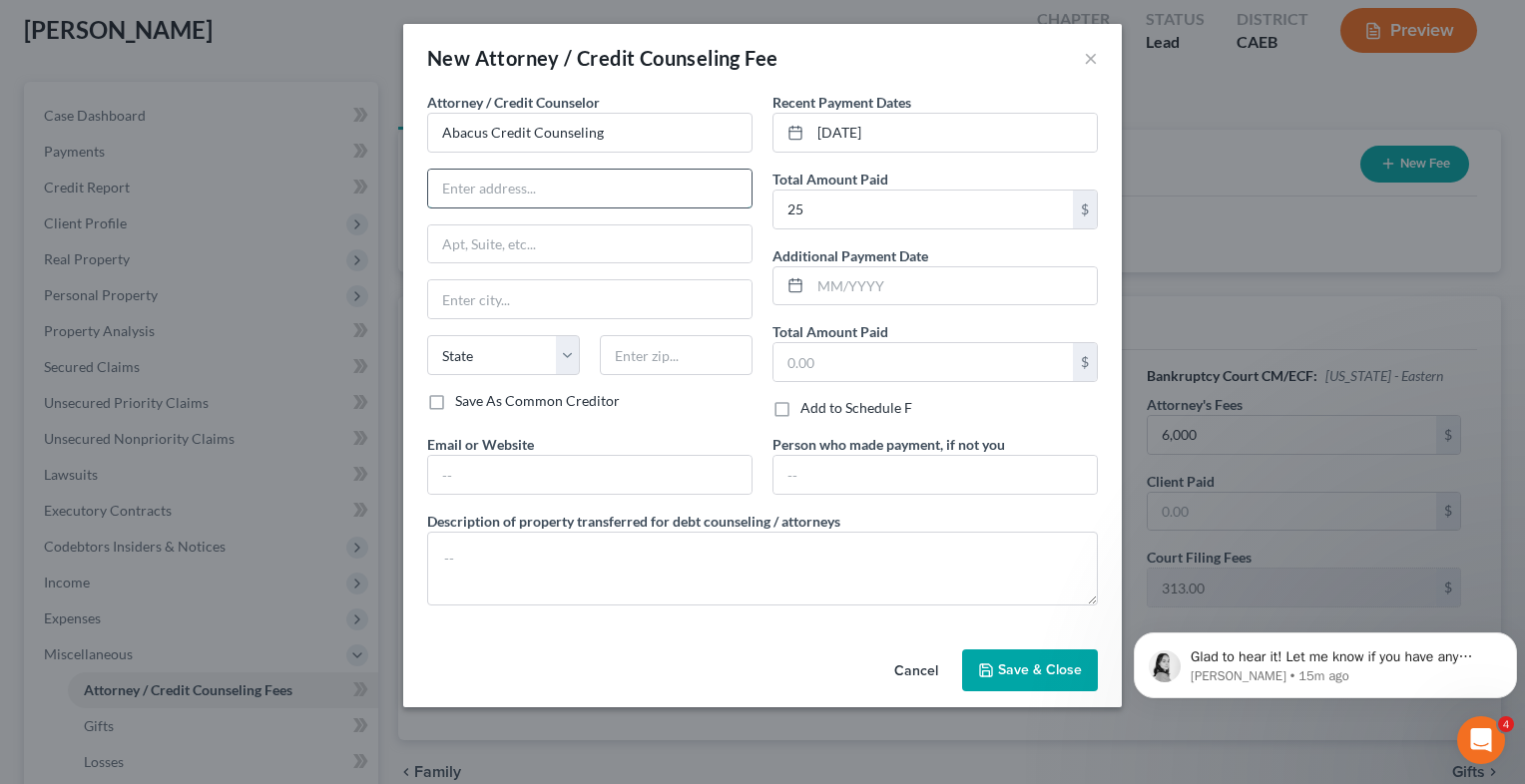 click at bounding box center (590, 189) 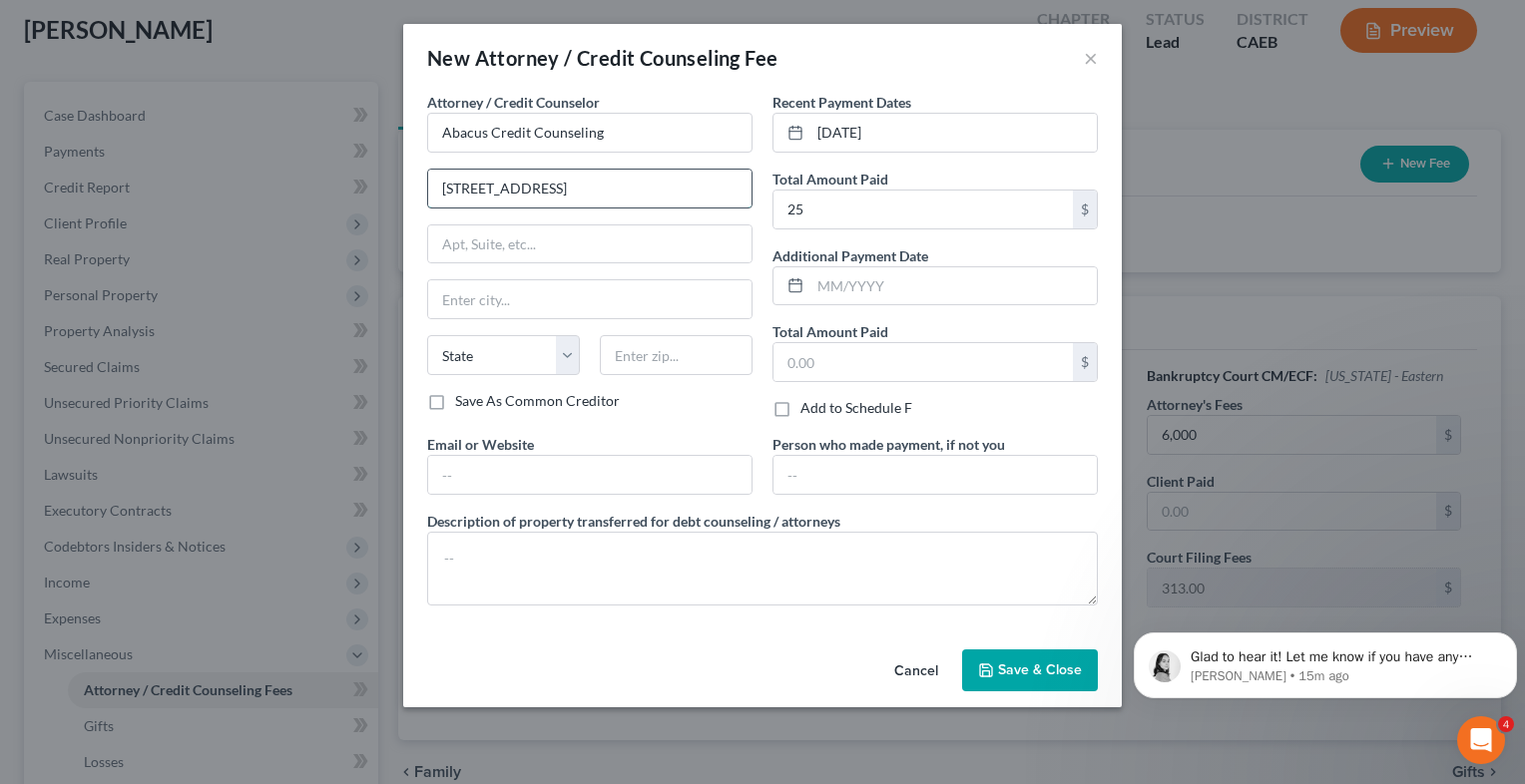 type on "[STREET_ADDRESS]" 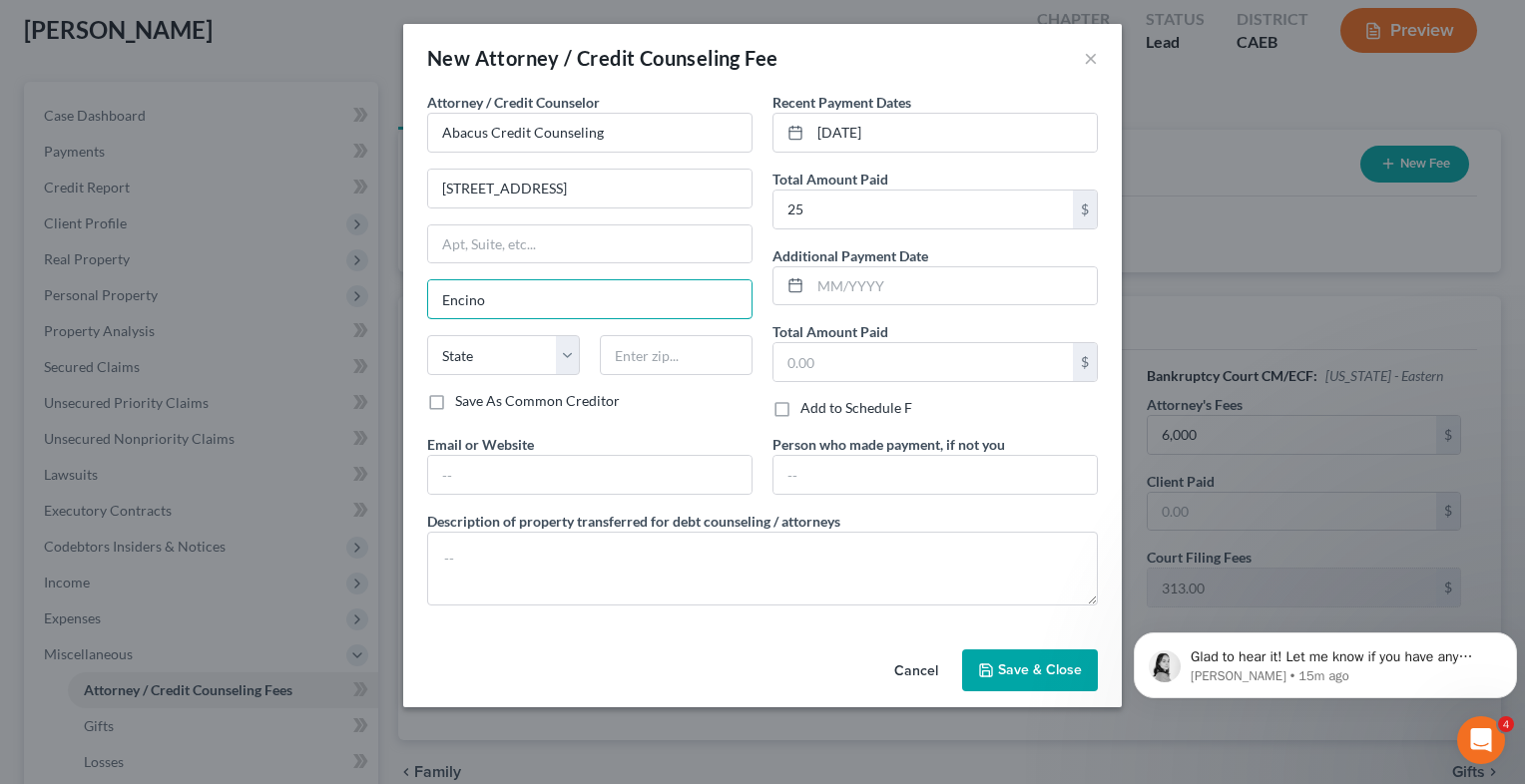 type on "Encino" 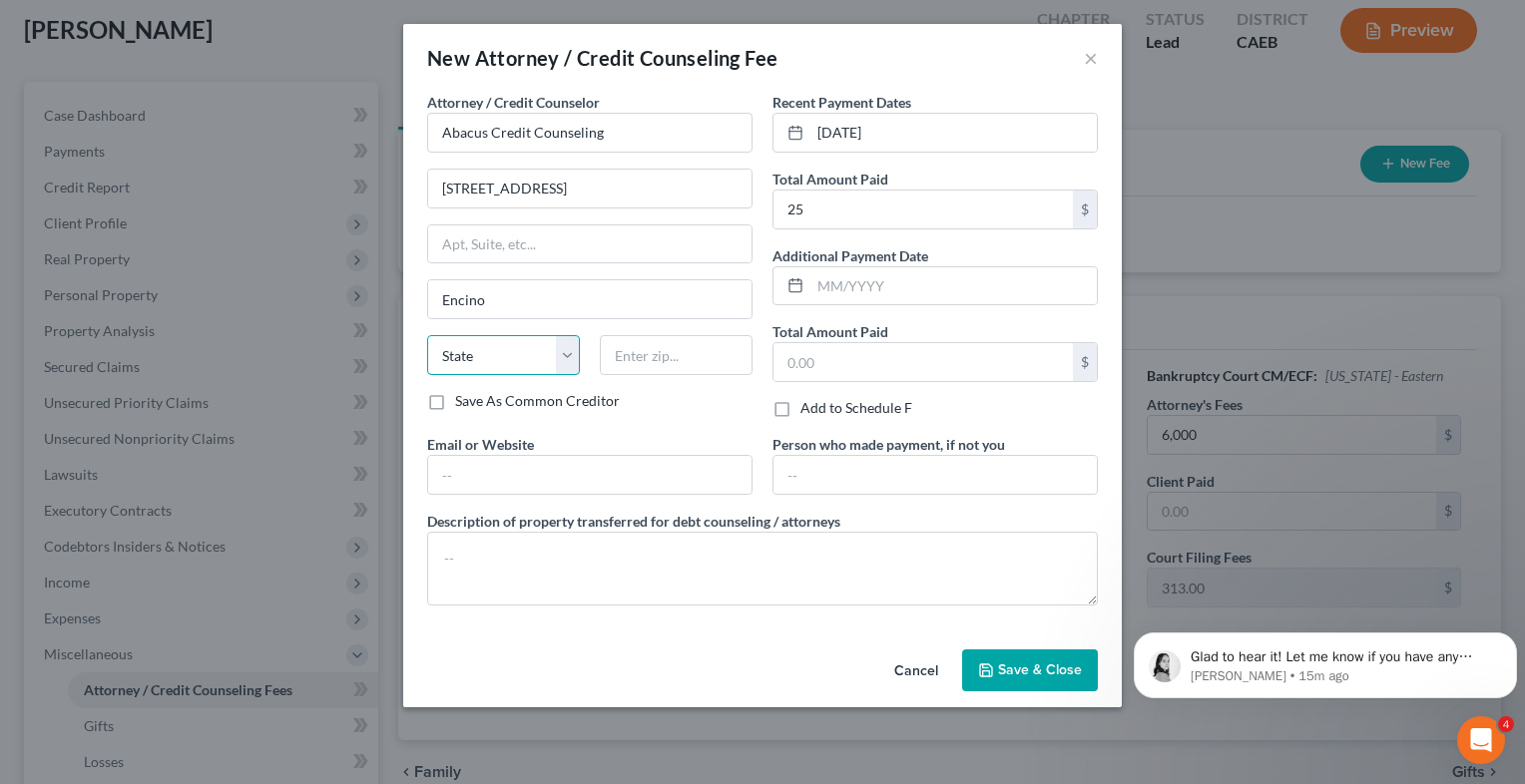 select on "4" 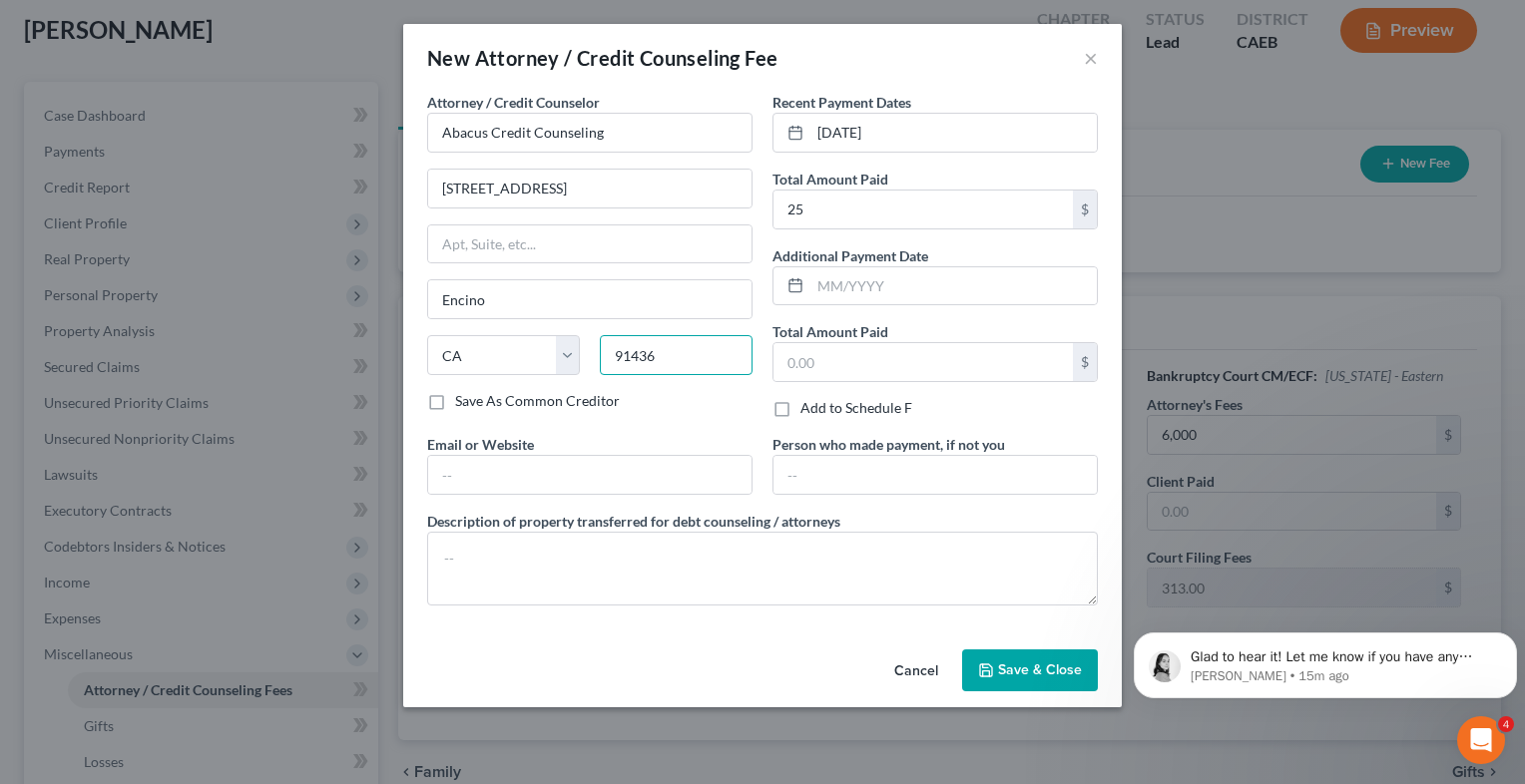 type on "91436" 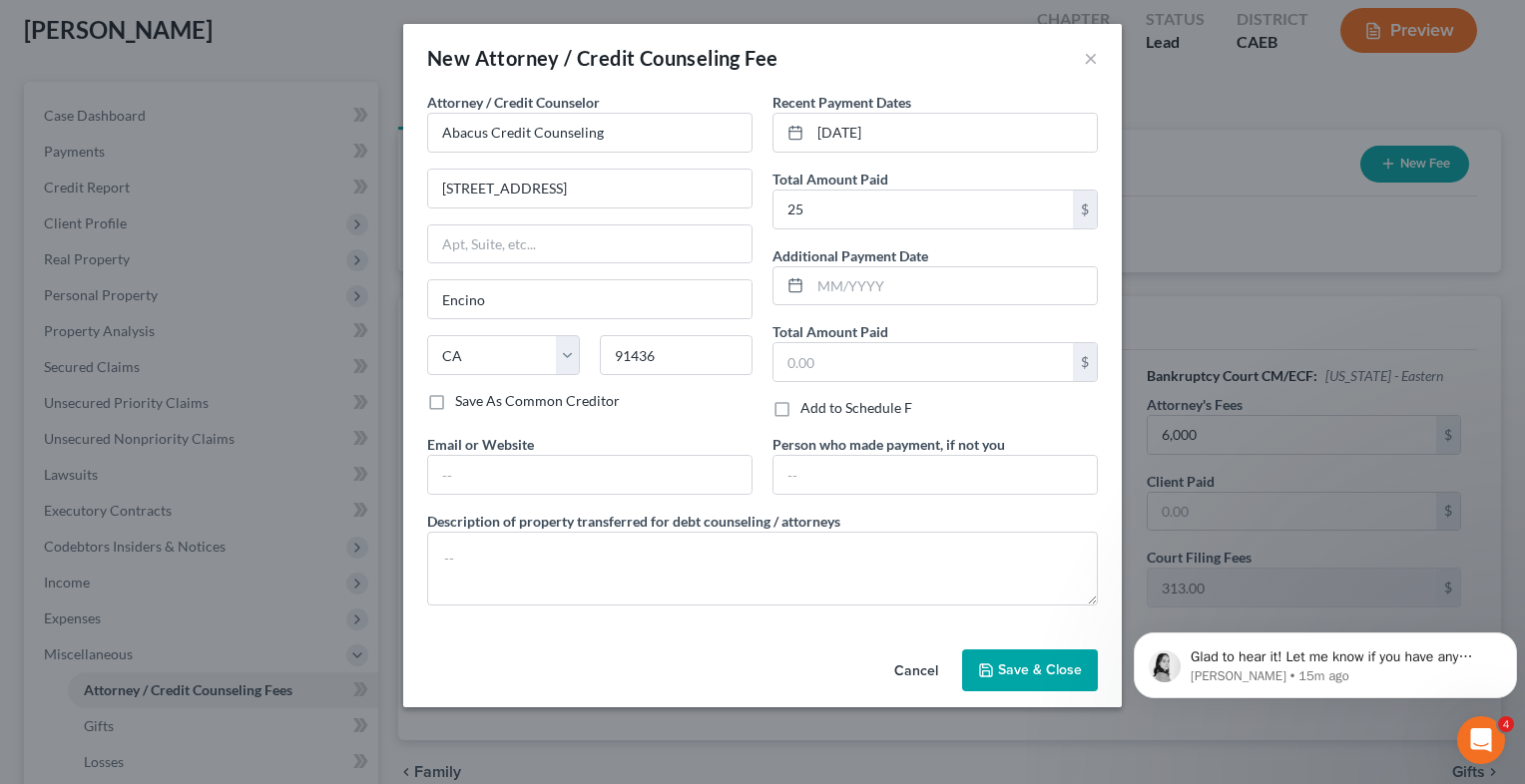 click on "Save & Close" at bounding box center (1040, 669) 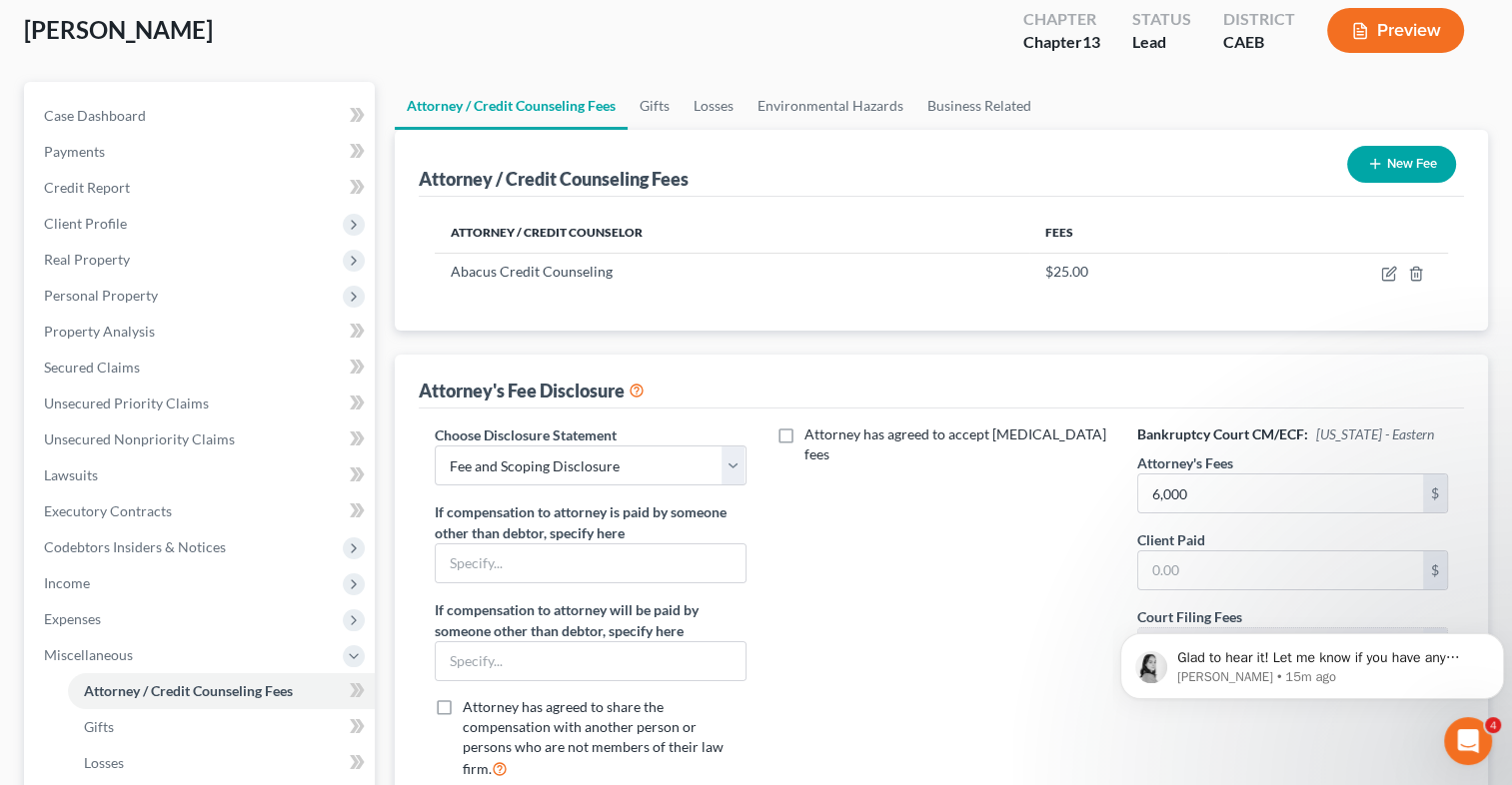 click on "New Fee" at bounding box center (1401, 164) 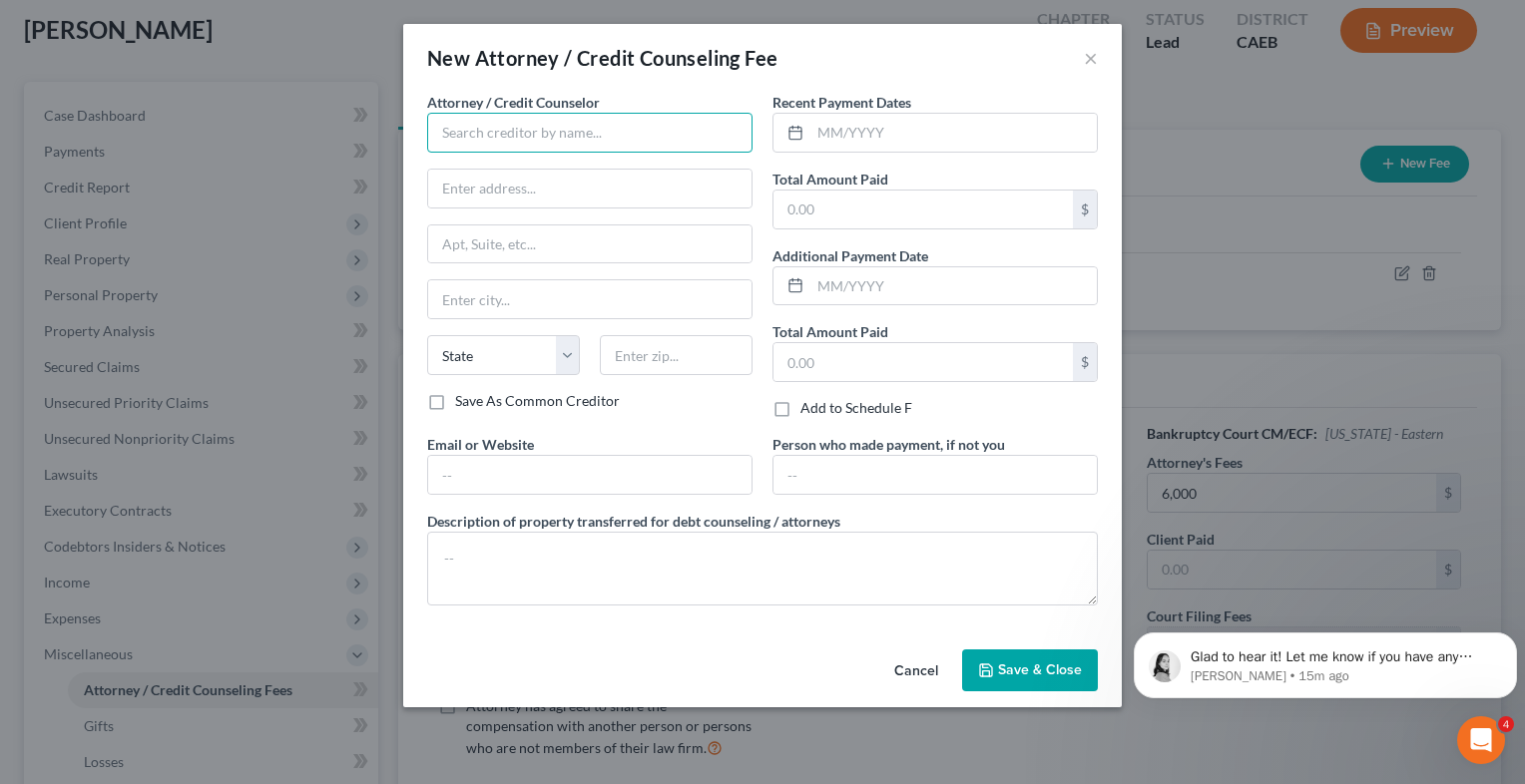 click at bounding box center [590, 133] 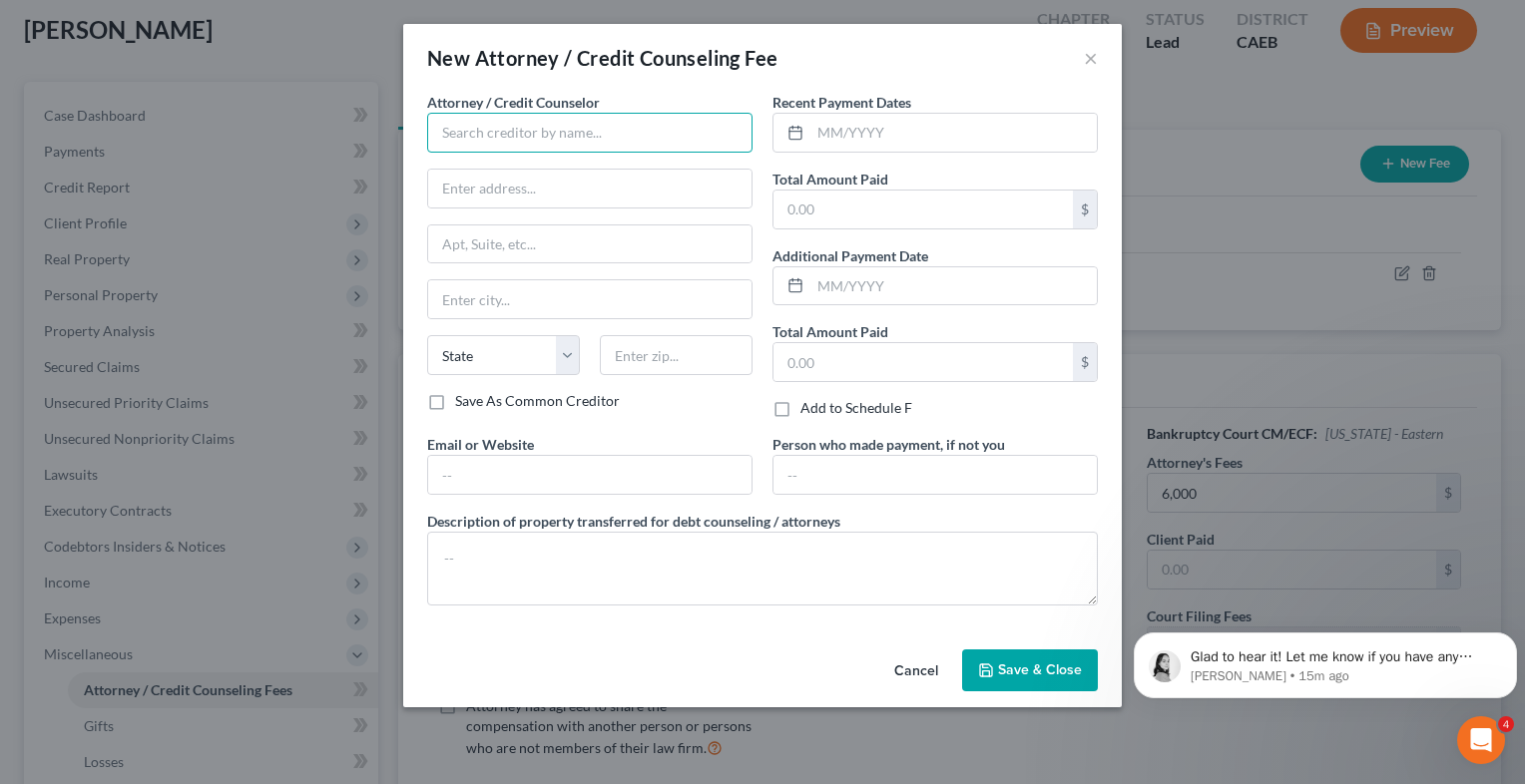 type on "Law Office of [PERSON_NAME]" 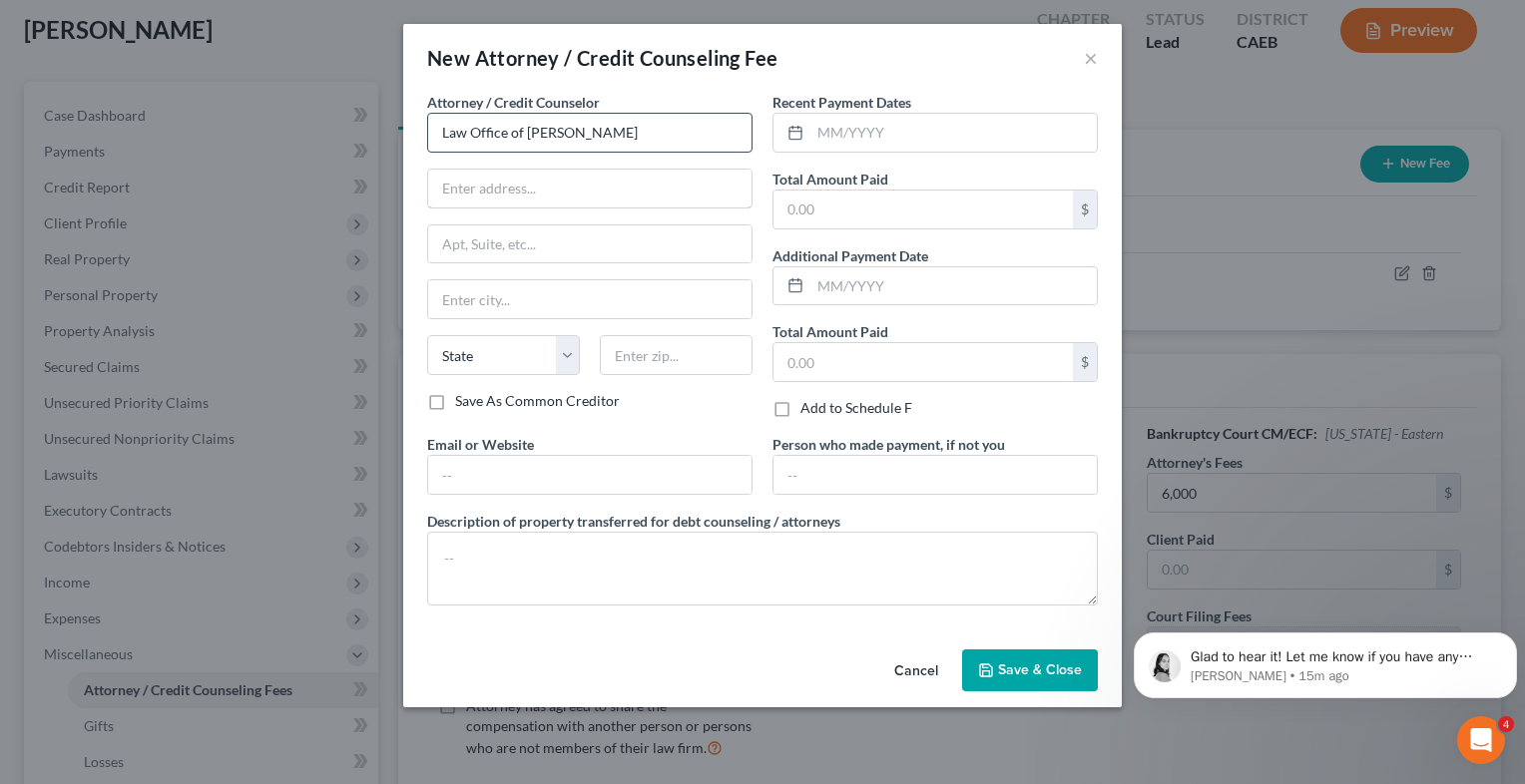 type on "[STREET_ADDRESS]" 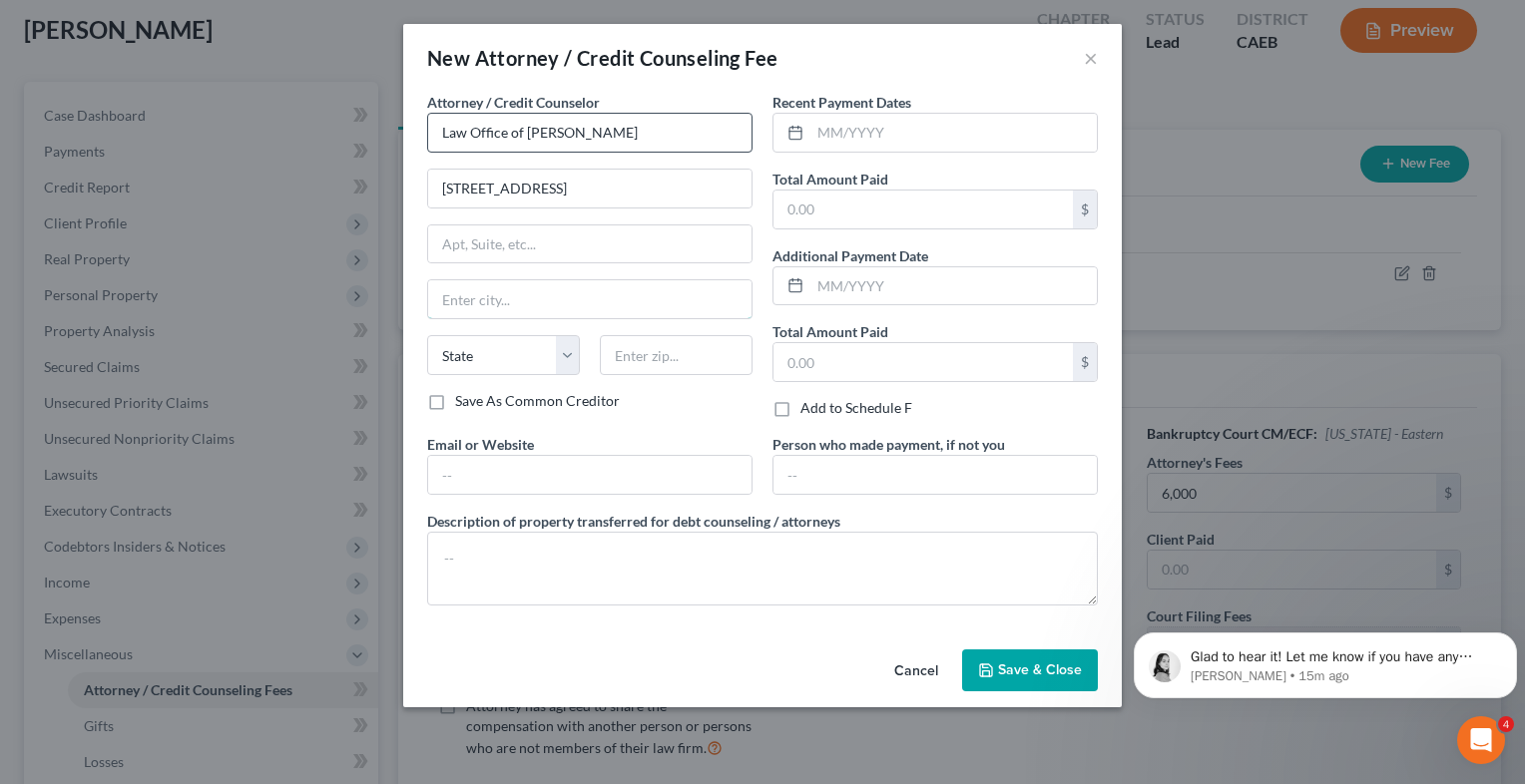 type on "[GEOGRAPHIC_DATA]" 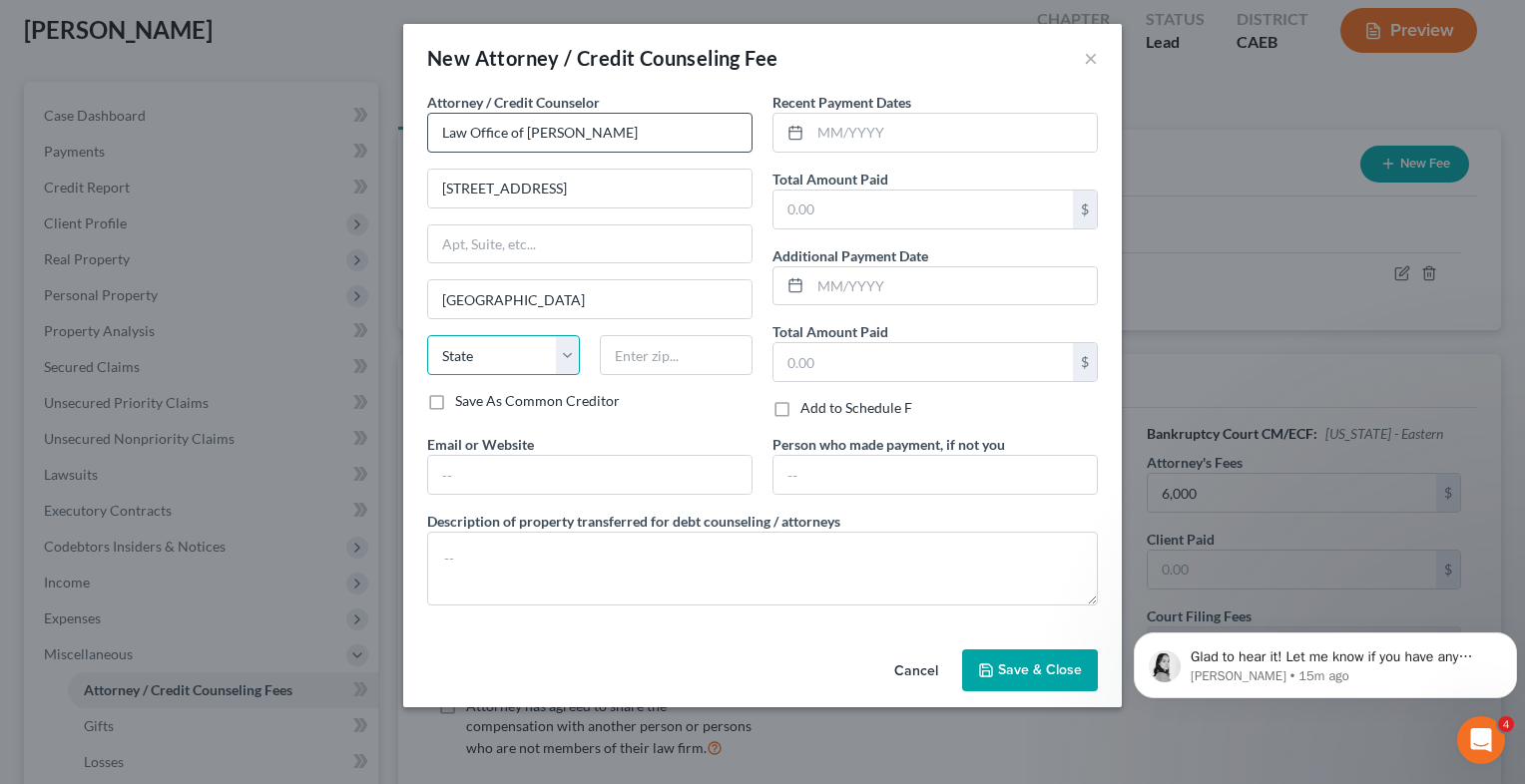 select on "4" 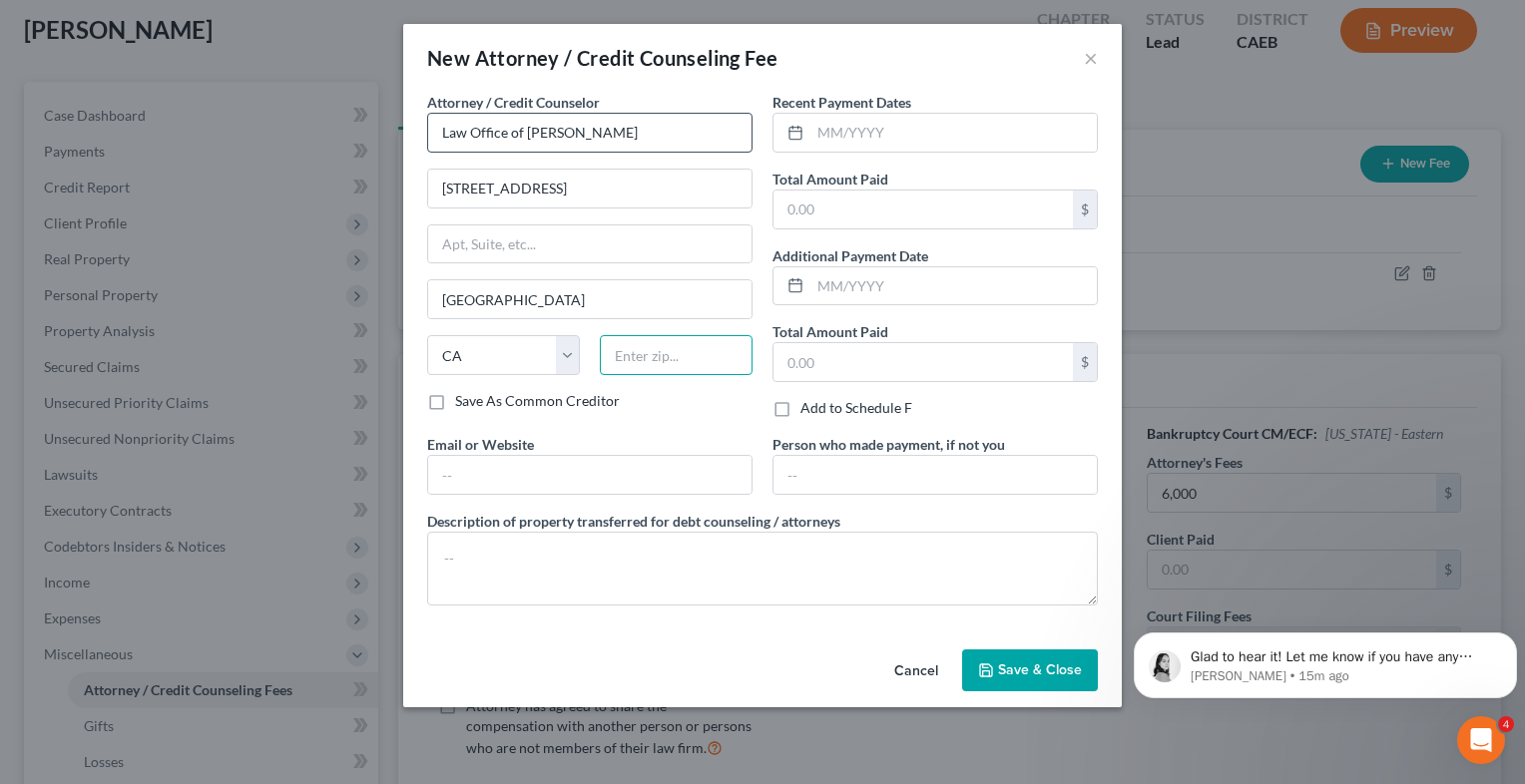 type on "95822" 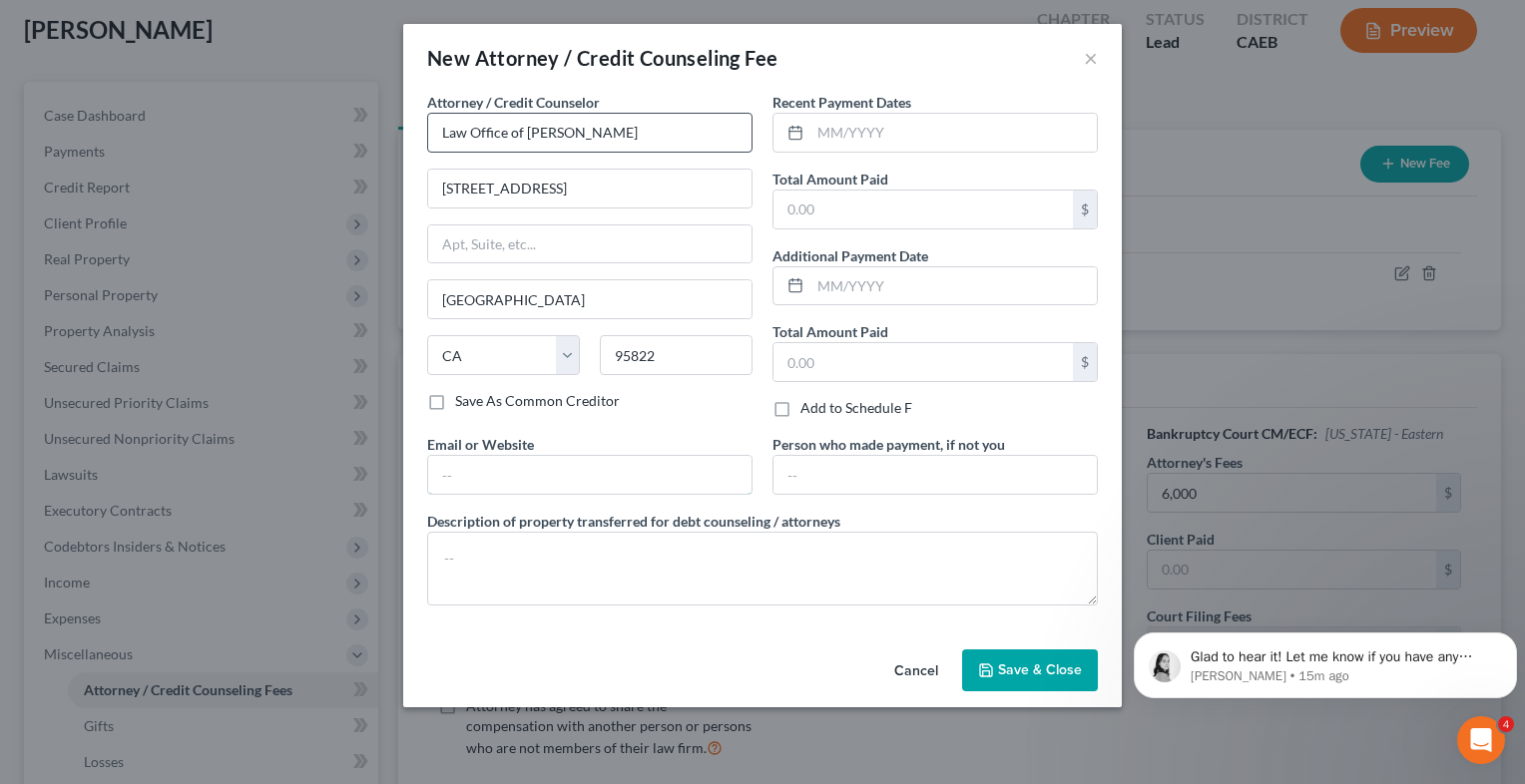 type on "[EMAIL_ADDRESS][DOMAIN_NAME]" 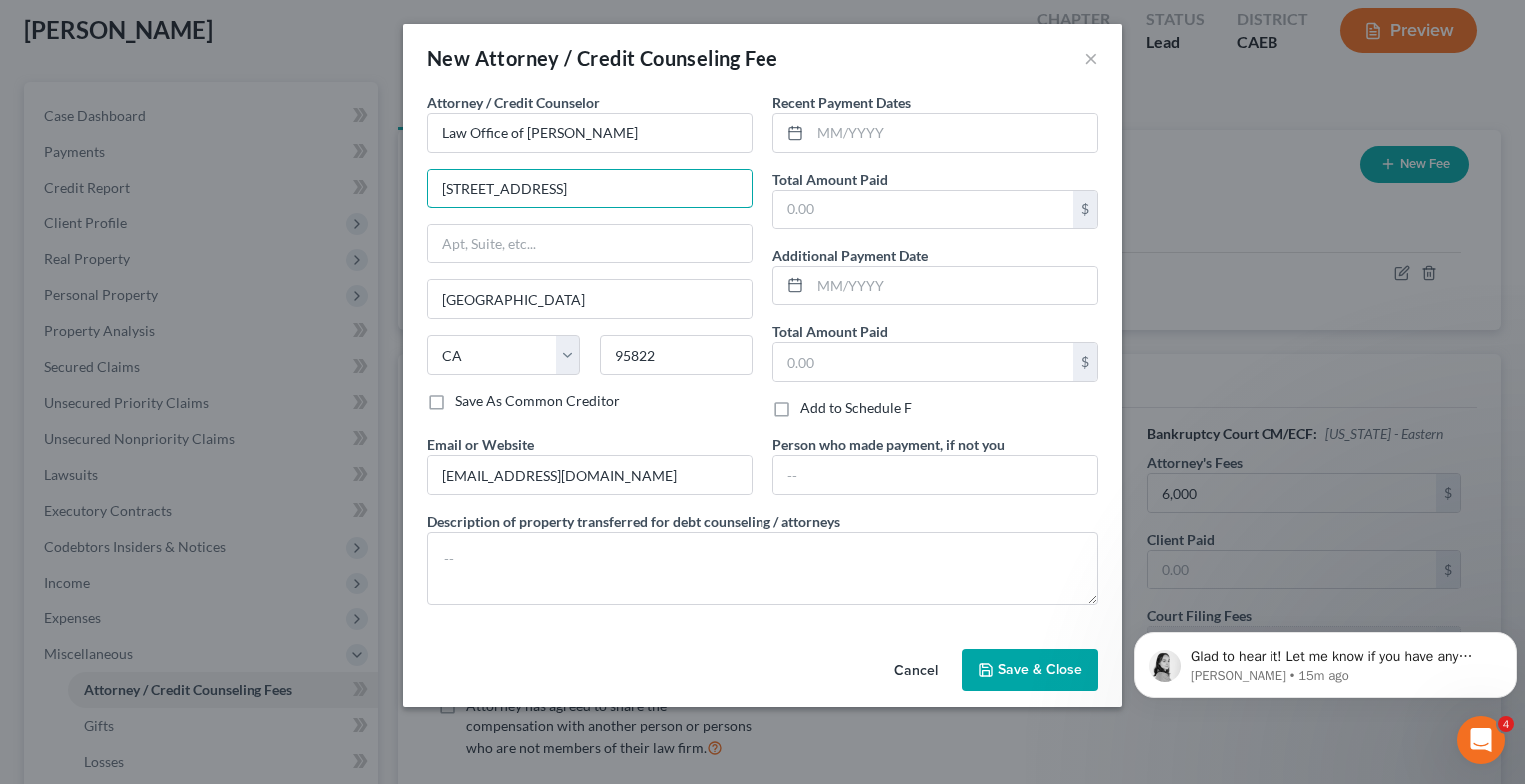 drag, startPoint x: 625, startPoint y: 198, endPoint x: 355, endPoint y: 199, distance: 270.00185 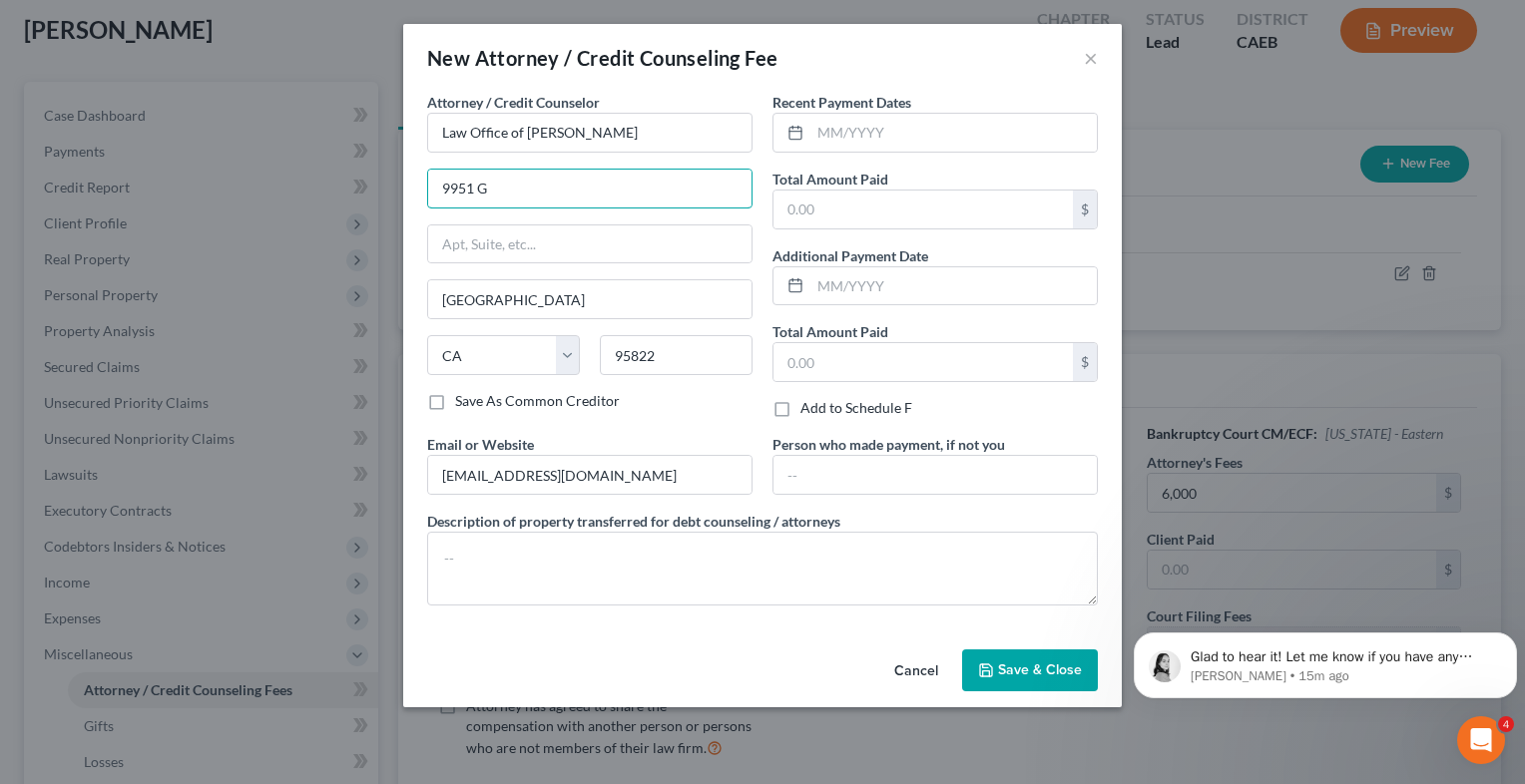 type on "[STREET_ADDRESS]" 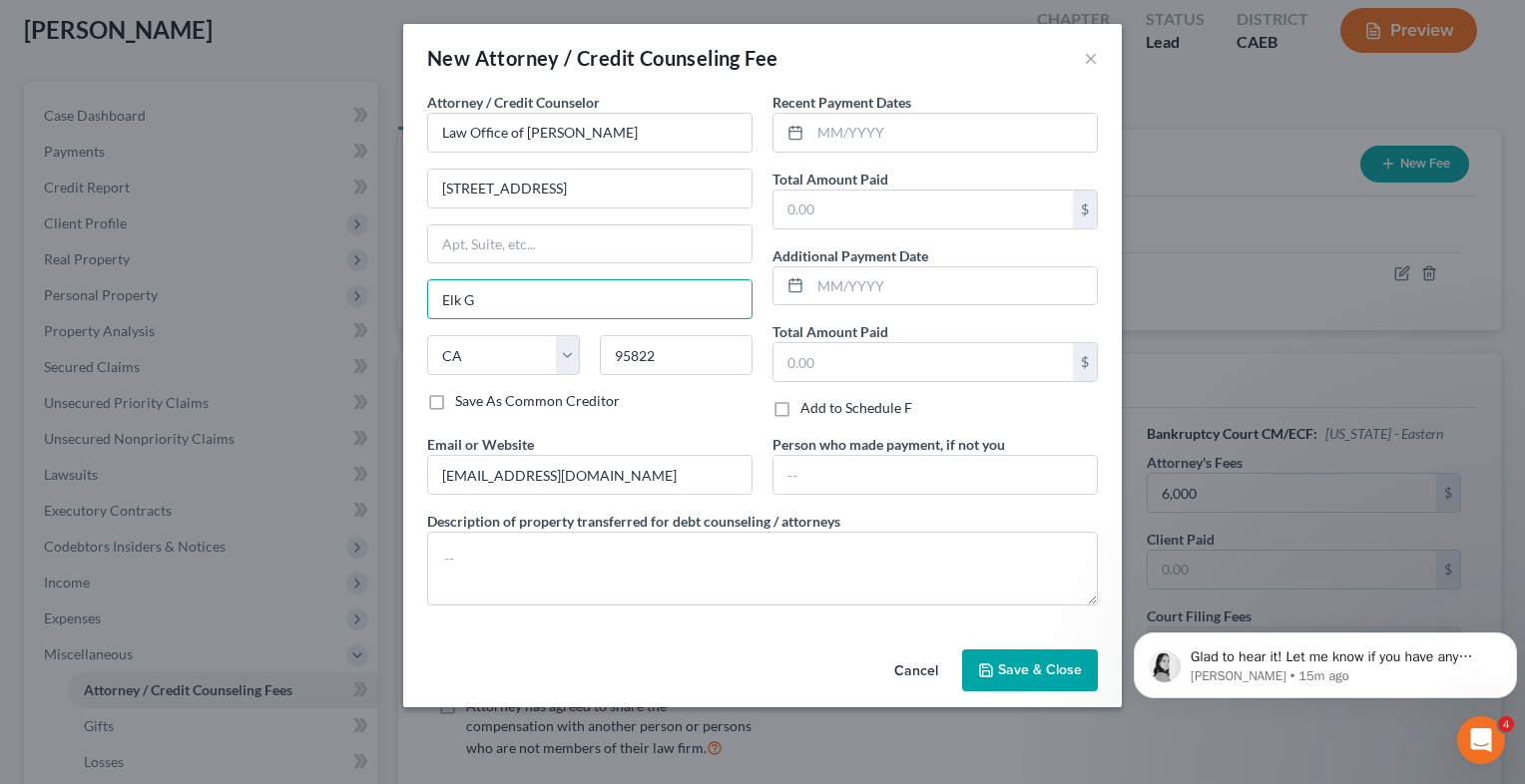 type on "[GEOGRAPHIC_DATA]" 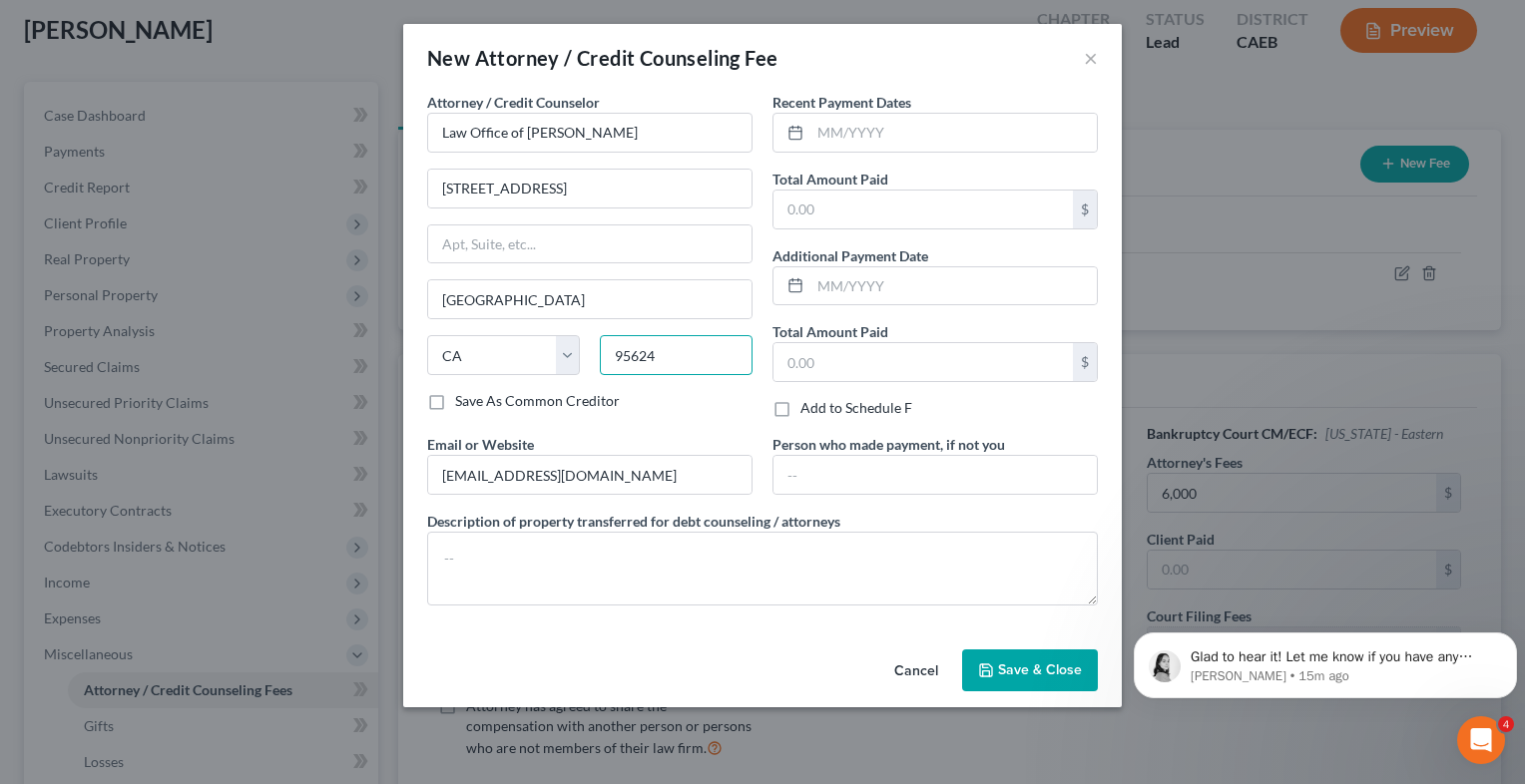 type on "95624" 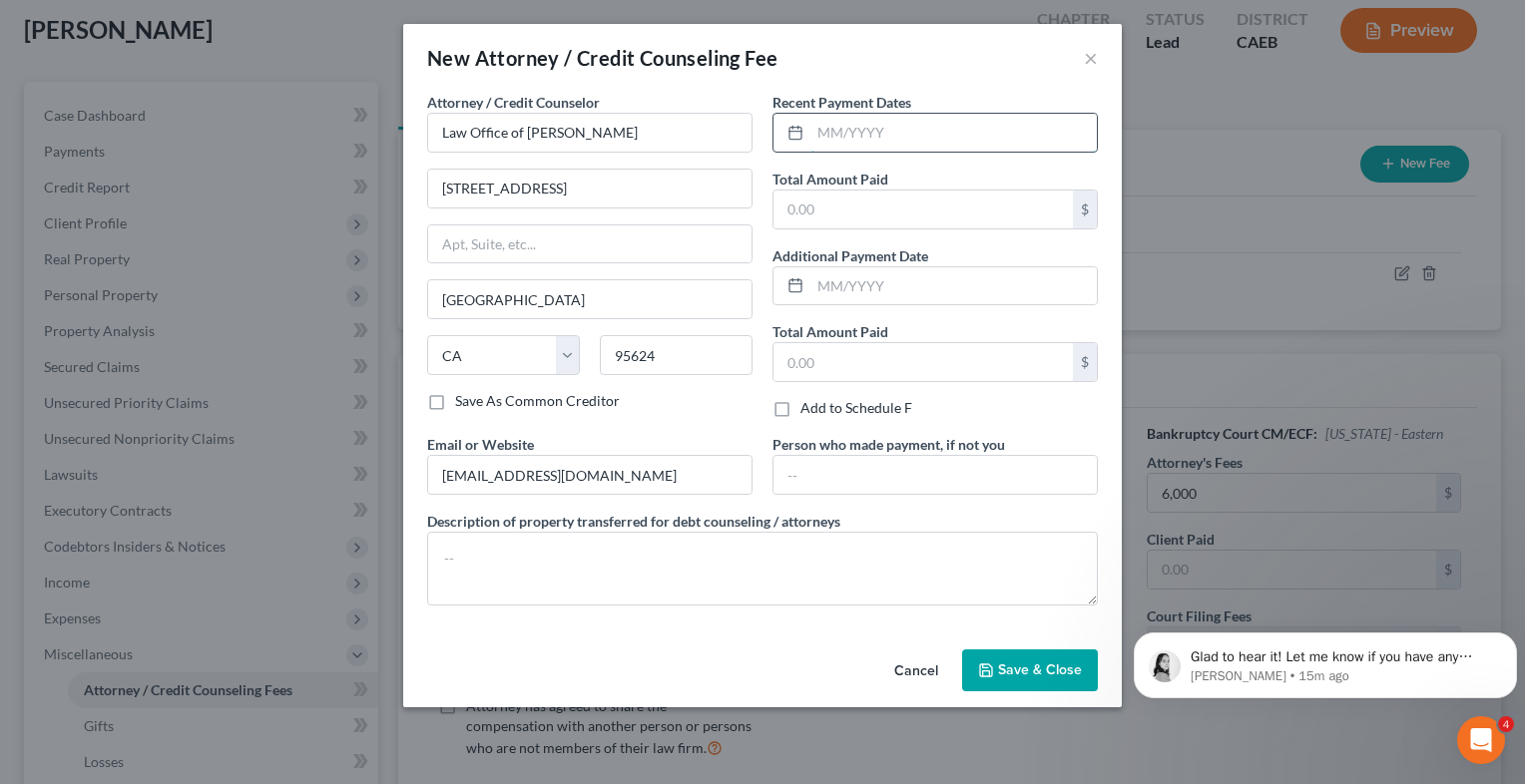 click at bounding box center [953, 133] 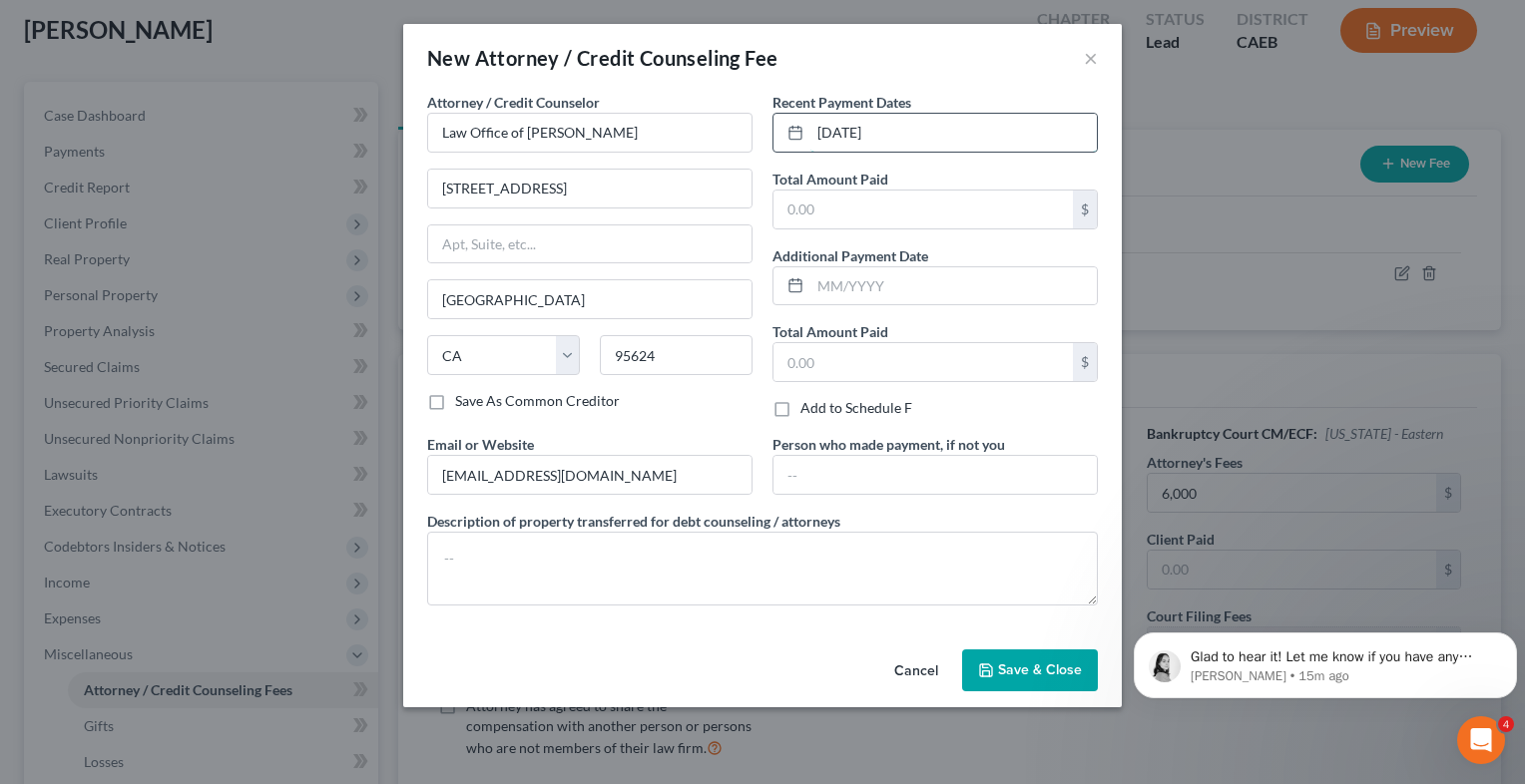 type on "[DATE]" 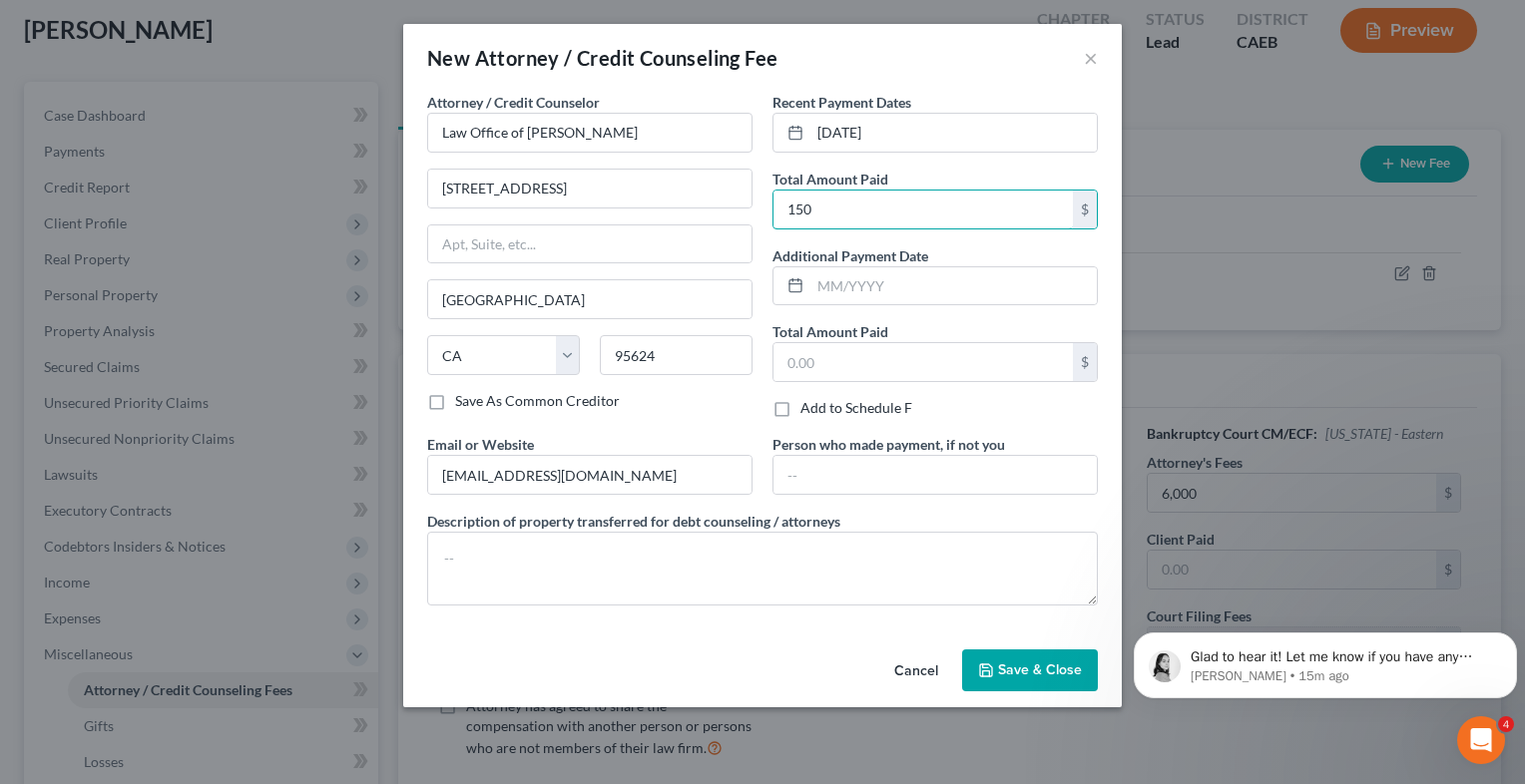 type on "150" 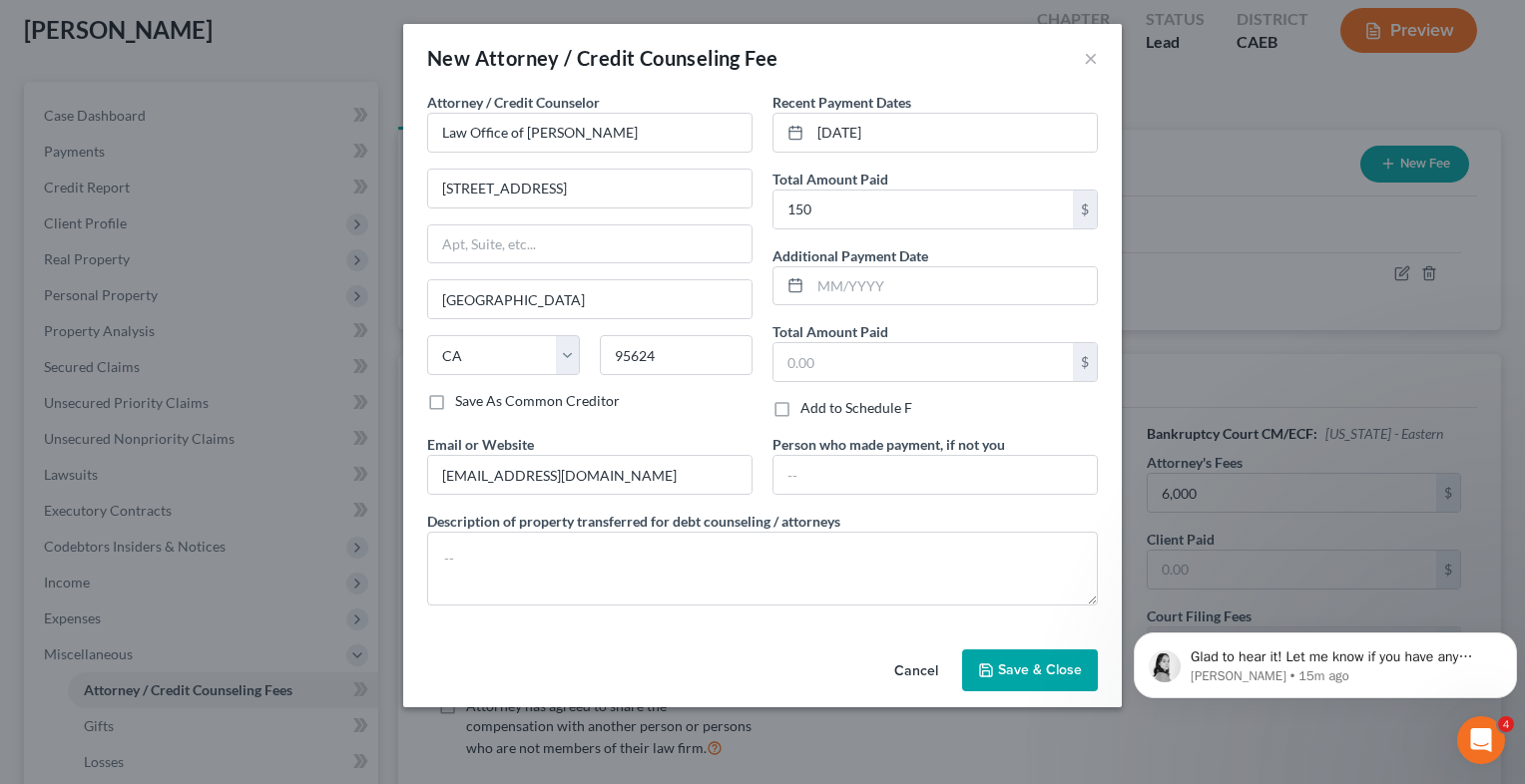click on "Save & Close" at bounding box center [1030, 670] 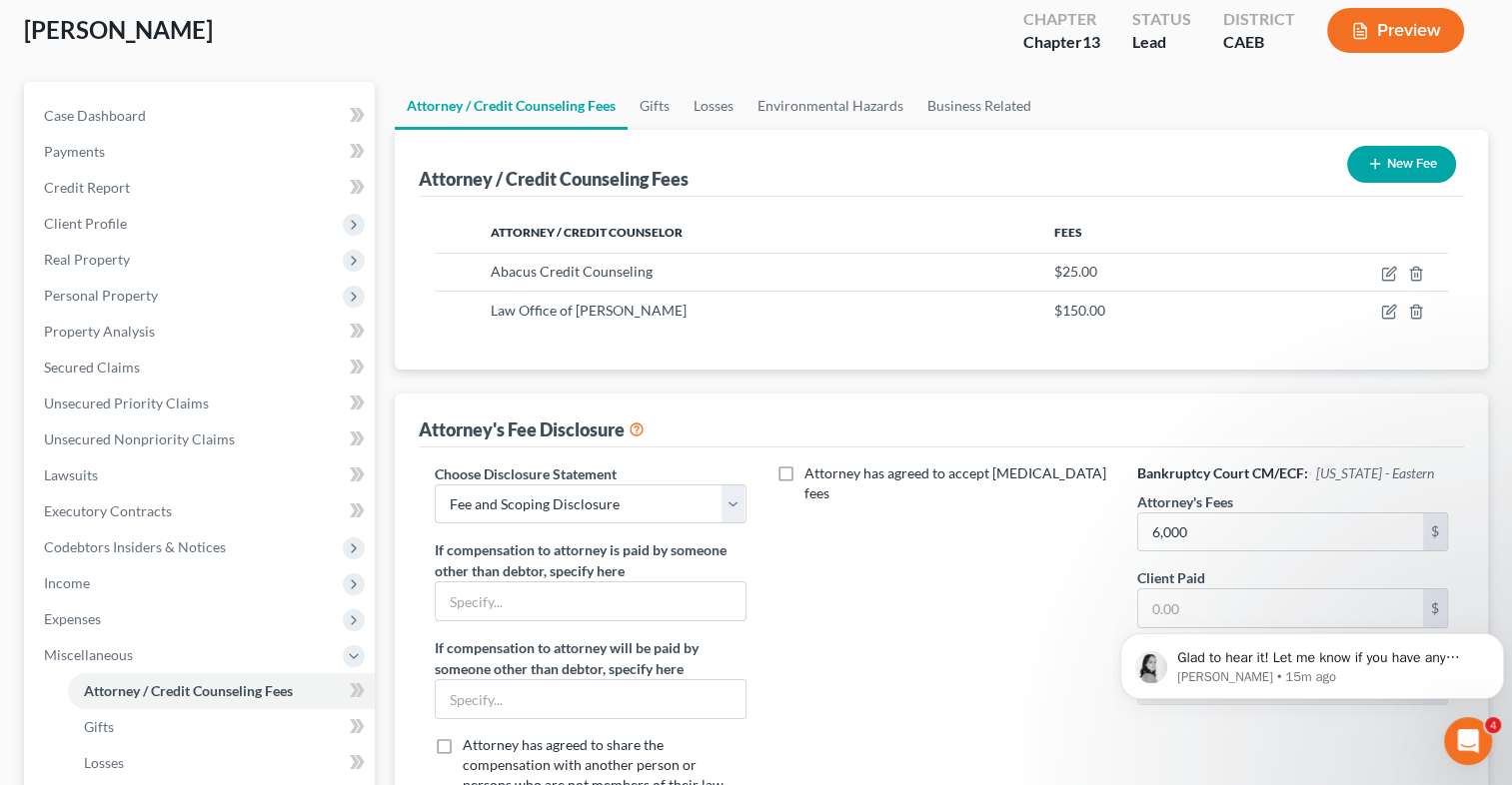 click on "Glad to hear it! Let me know if you have any other questions! [PERSON_NAME] • 15m ago" at bounding box center (1312, 574) 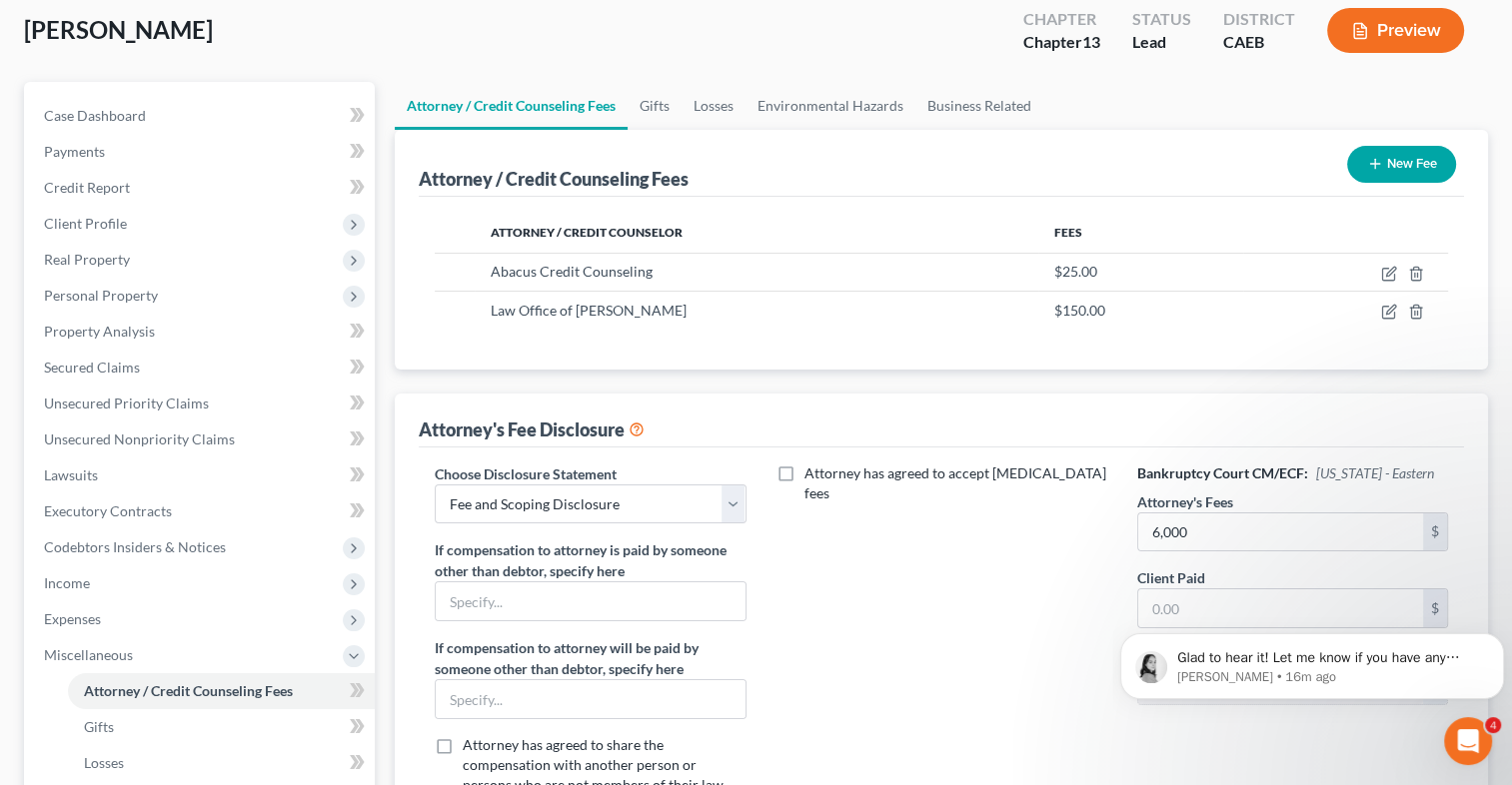 click on "Glad to hear it! Let me know if you have any other questions! [PERSON_NAME] • 16m ago" at bounding box center [1312, 574] 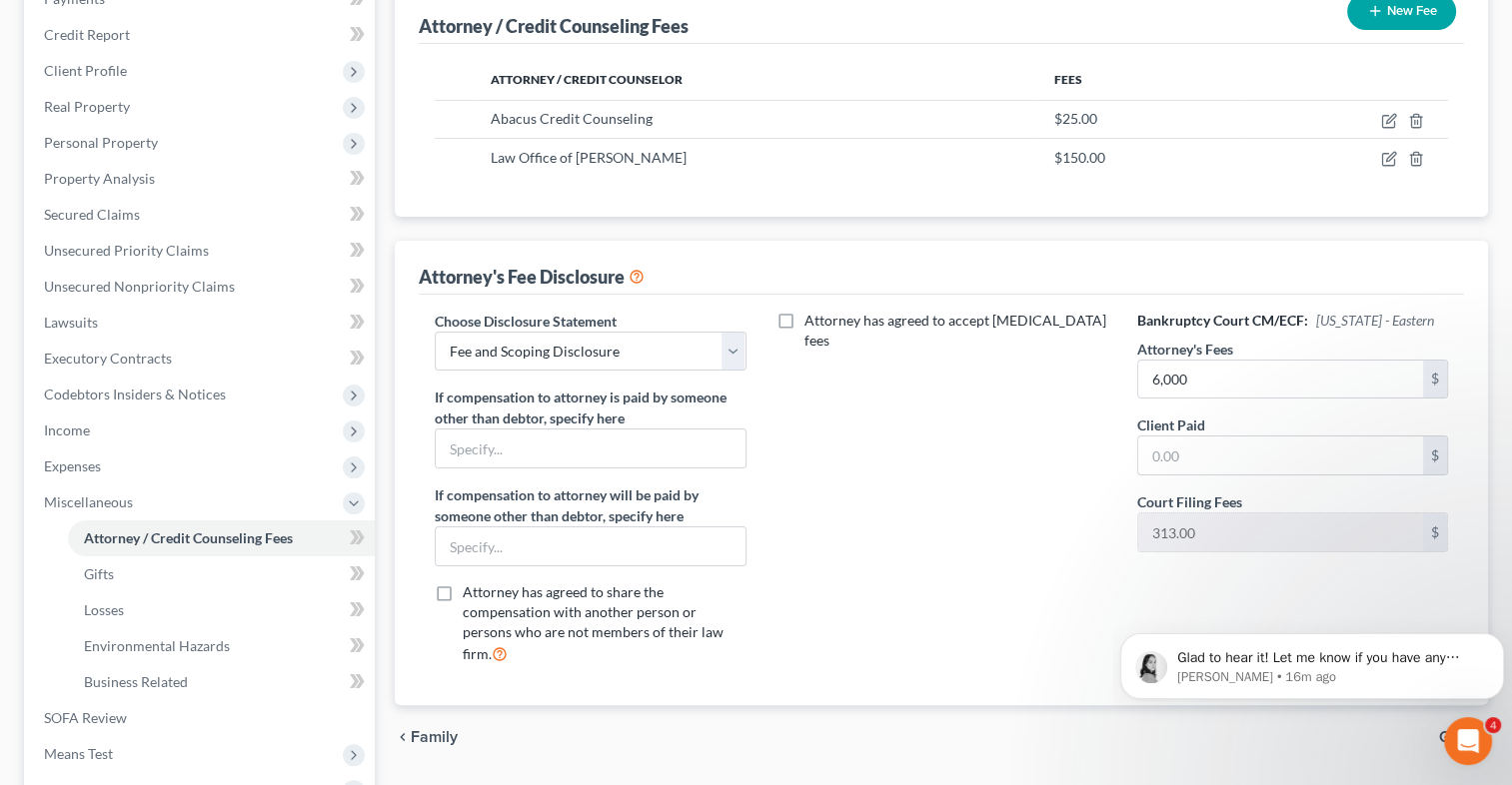 scroll, scrollTop: 266, scrollLeft: 0, axis: vertical 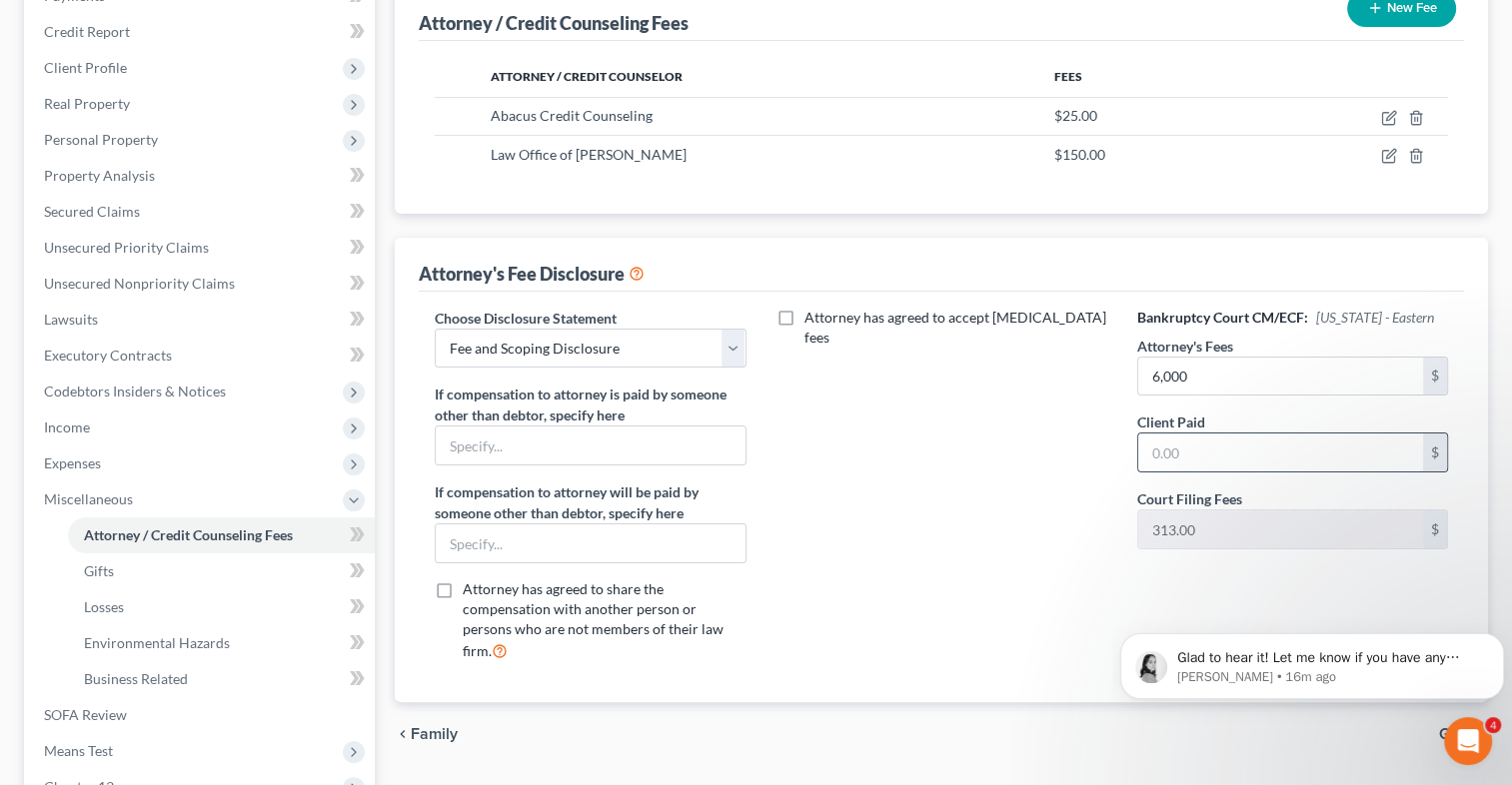 click at bounding box center [1280, 452] 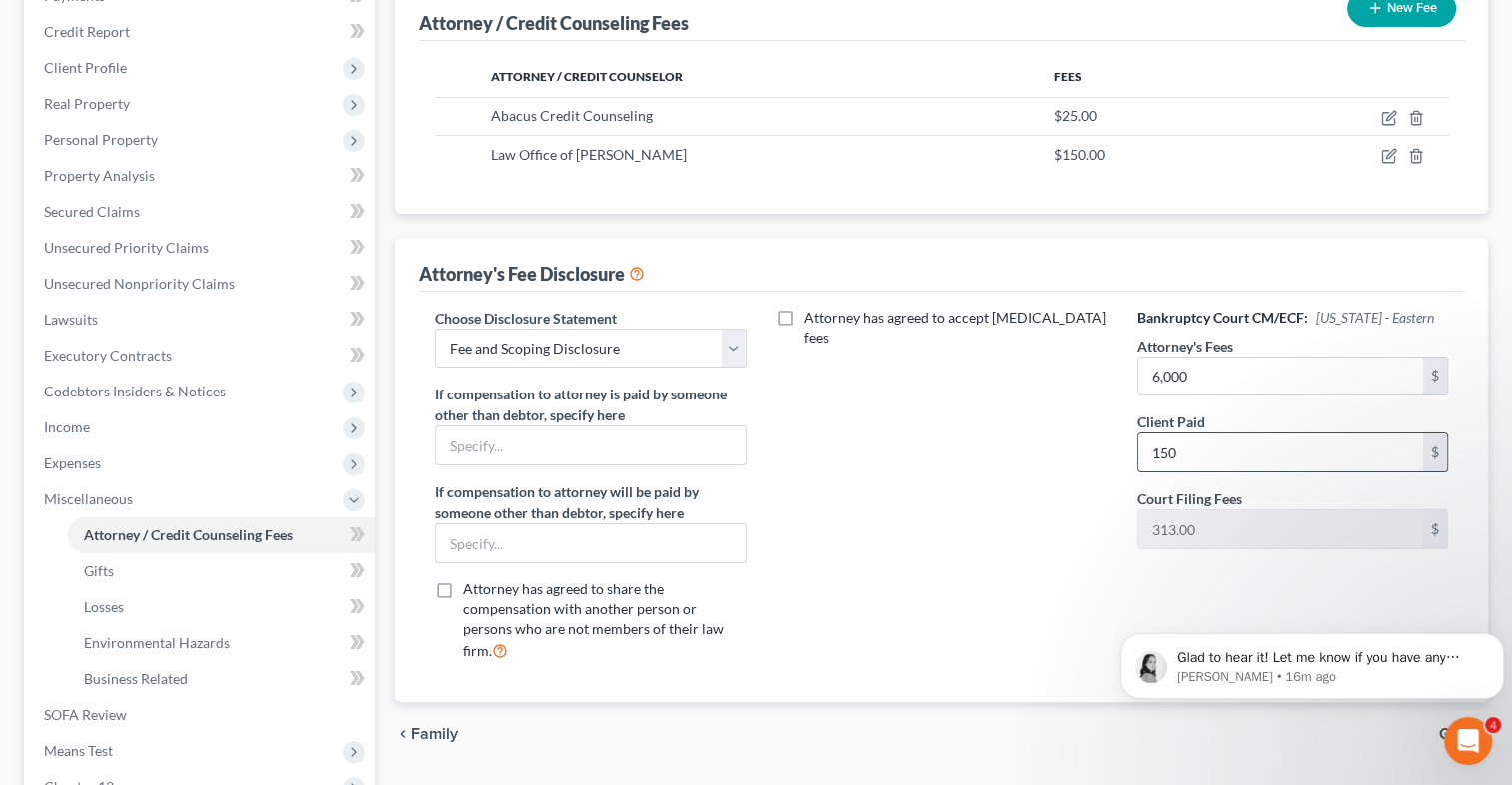 type on "150" 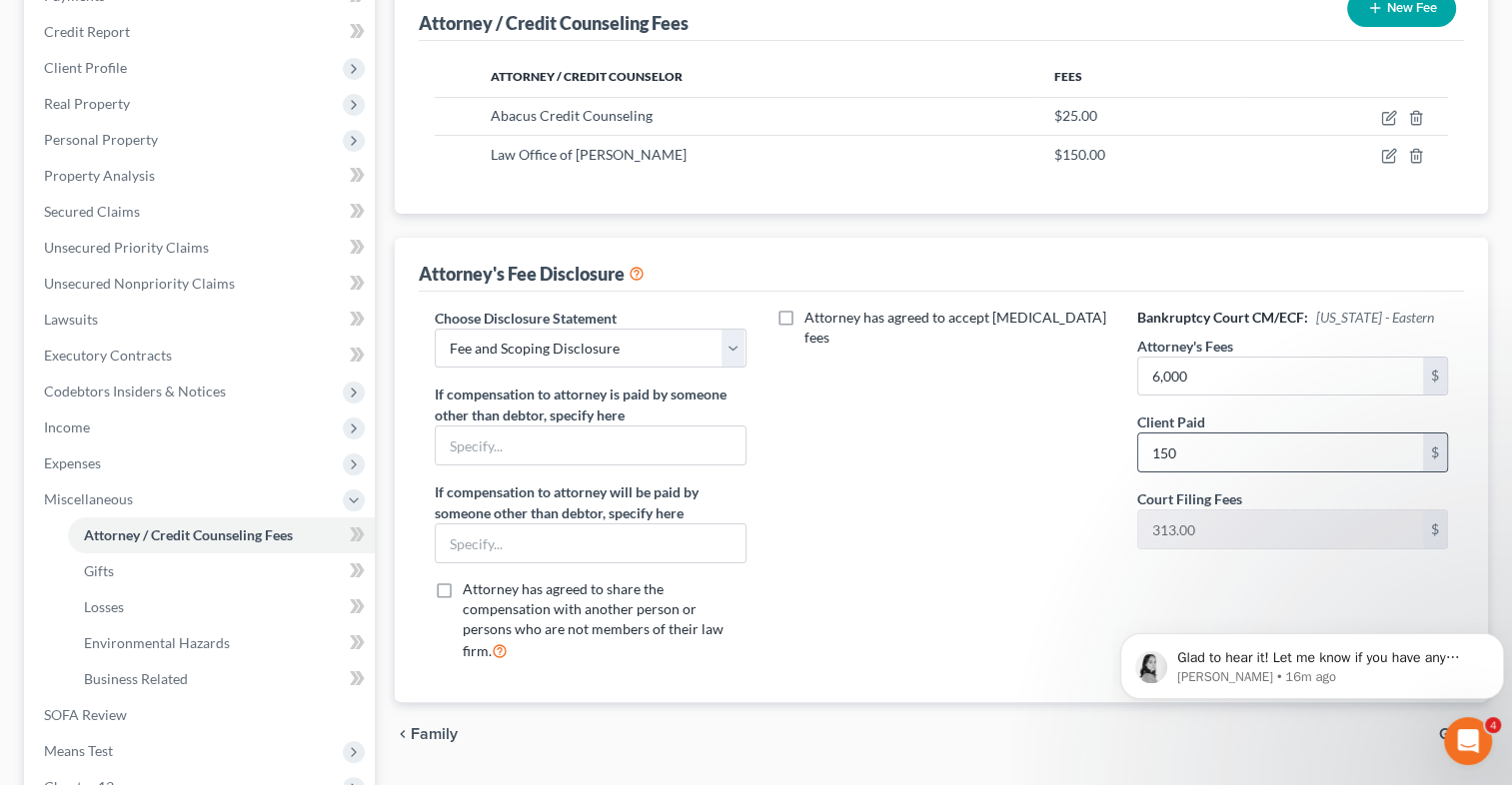 type 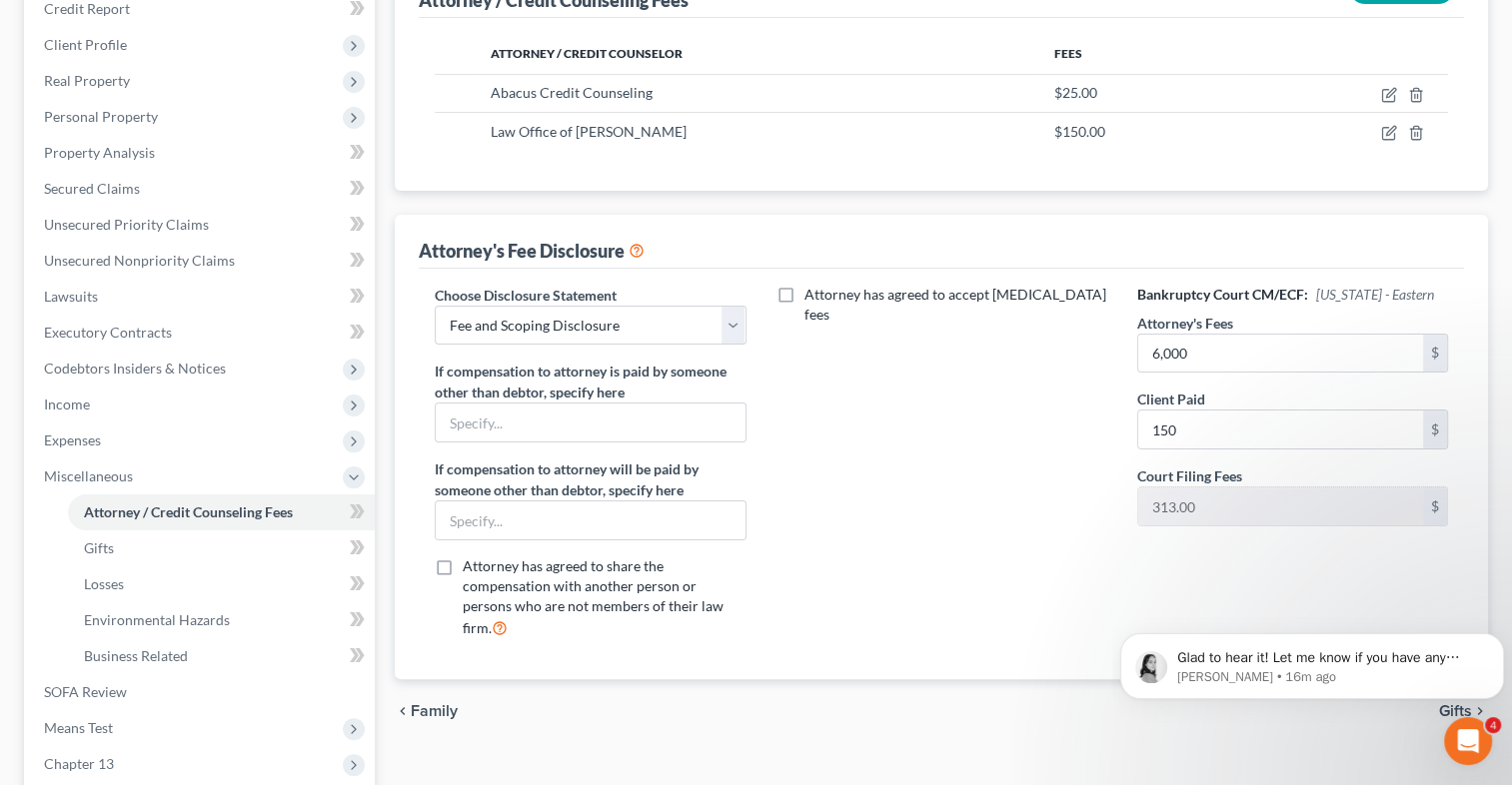 scroll, scrollTop: 286, scrollLeft: 0, axis: vertical 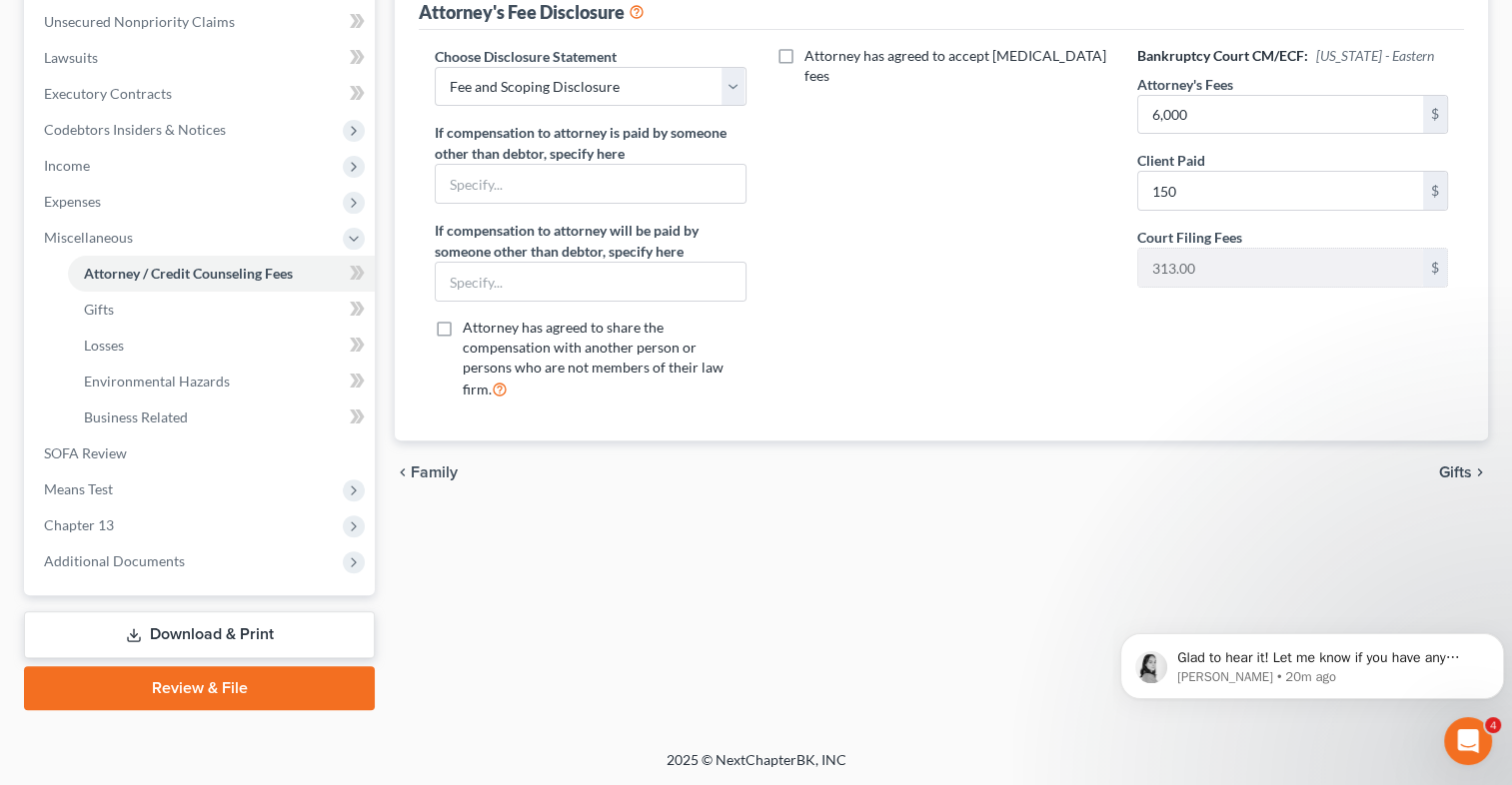 click on "Review & File" at bounding box center (199, 688) 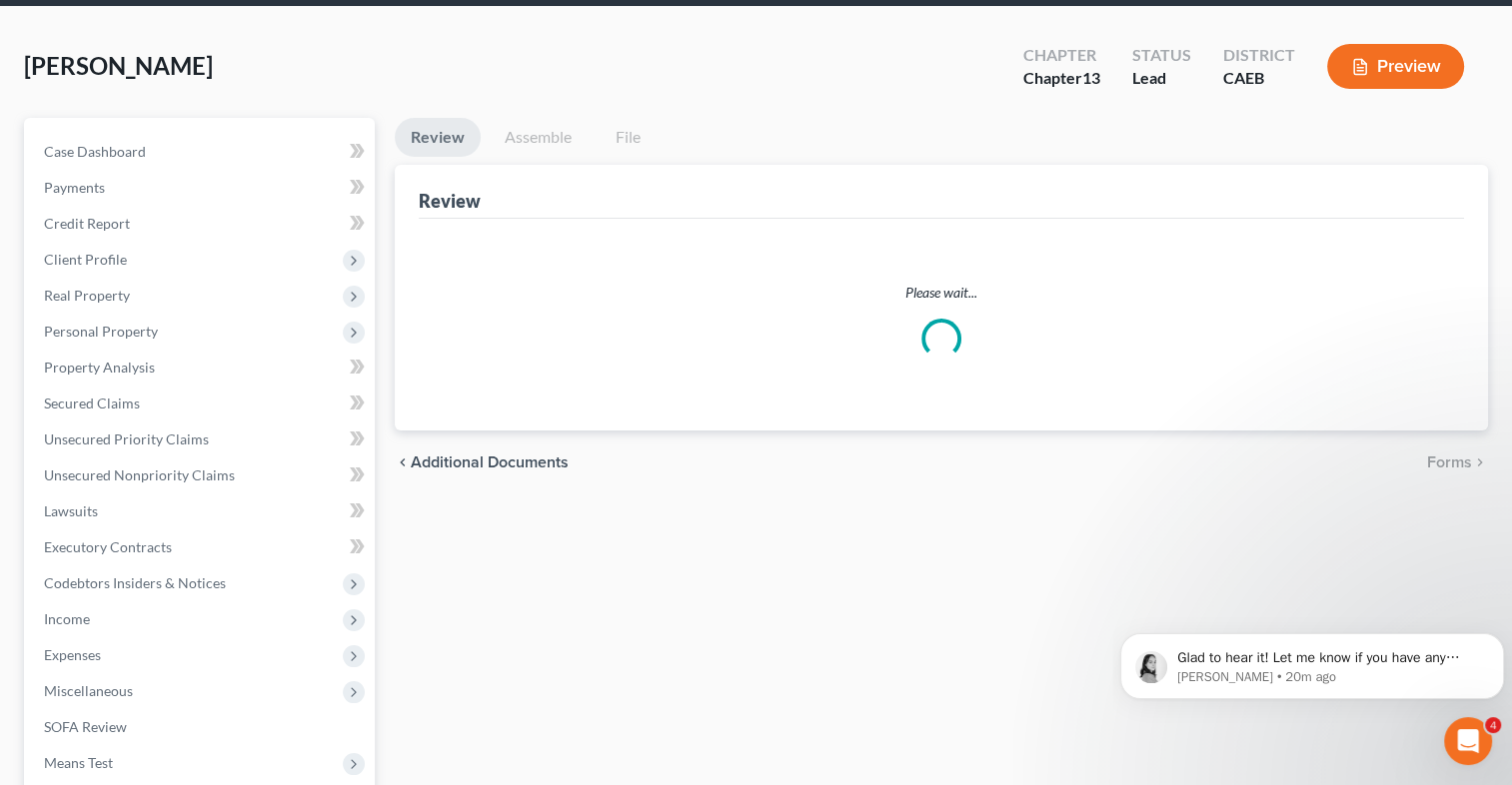 scroll, scrollTop: 0, scrollLeft: 0, axis: both 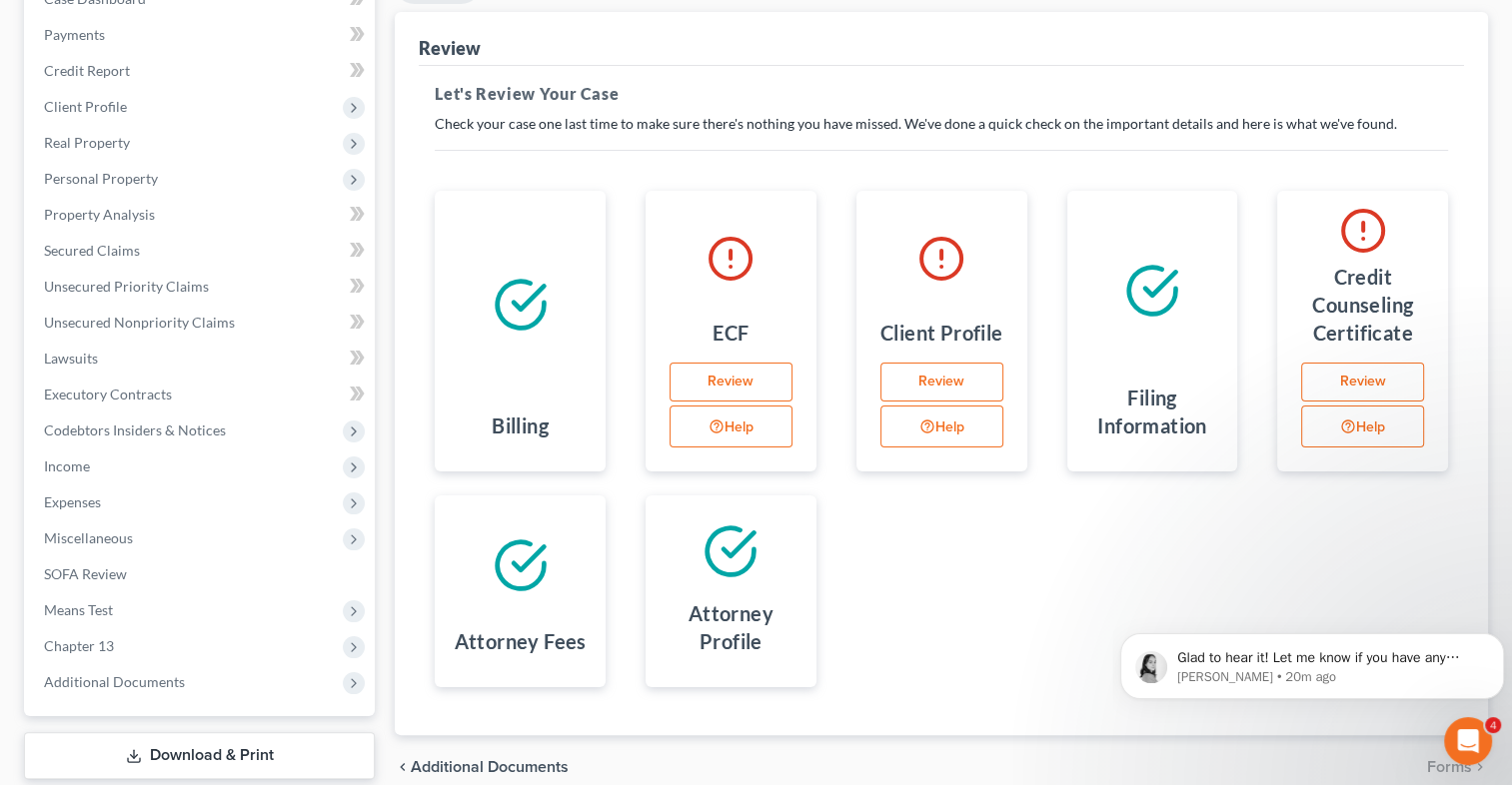 click on "Review" at bounding box center [731, 383] 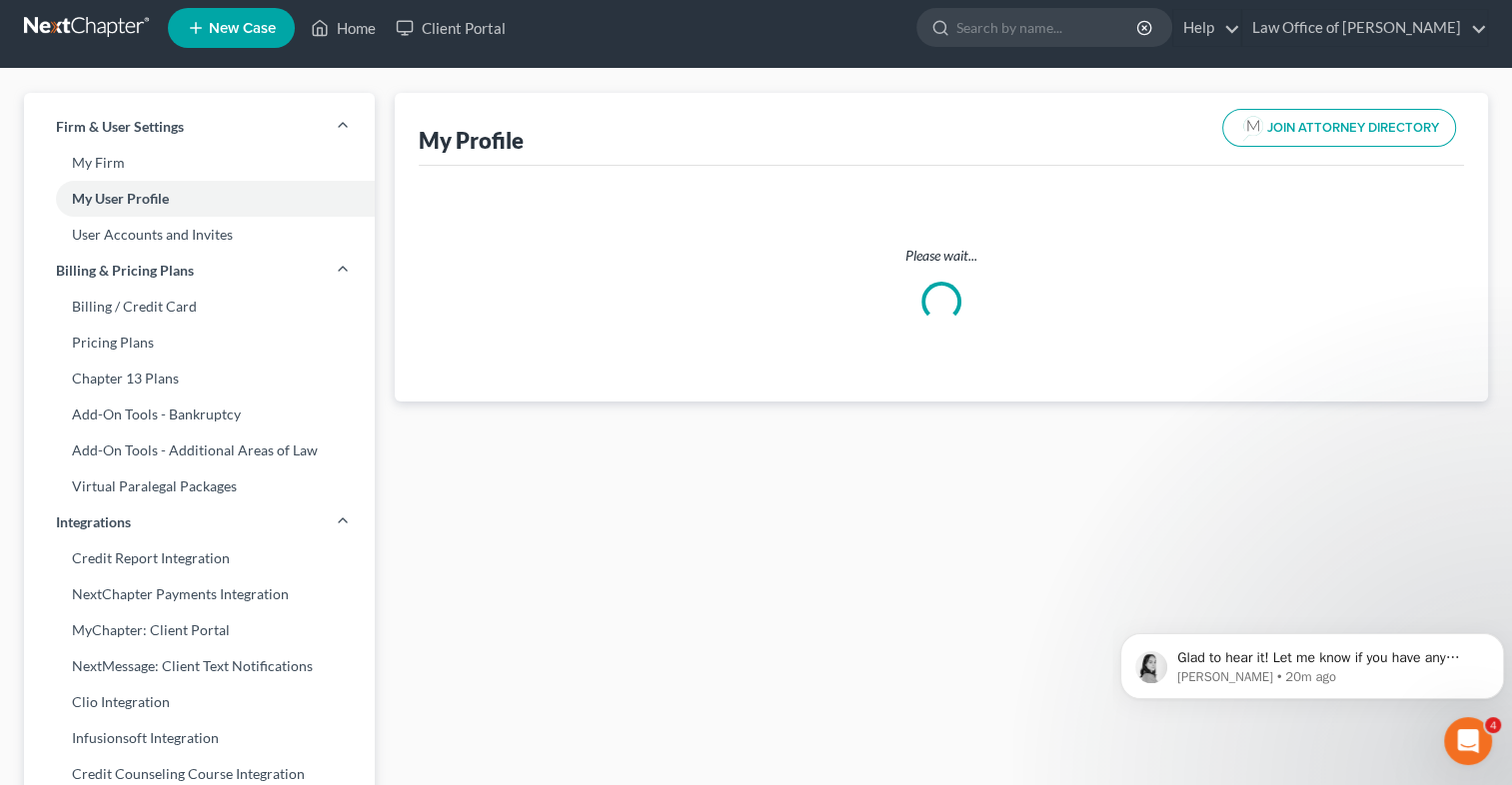 scroll, scrollTop: 0, scrollLeft: 0, axis: both 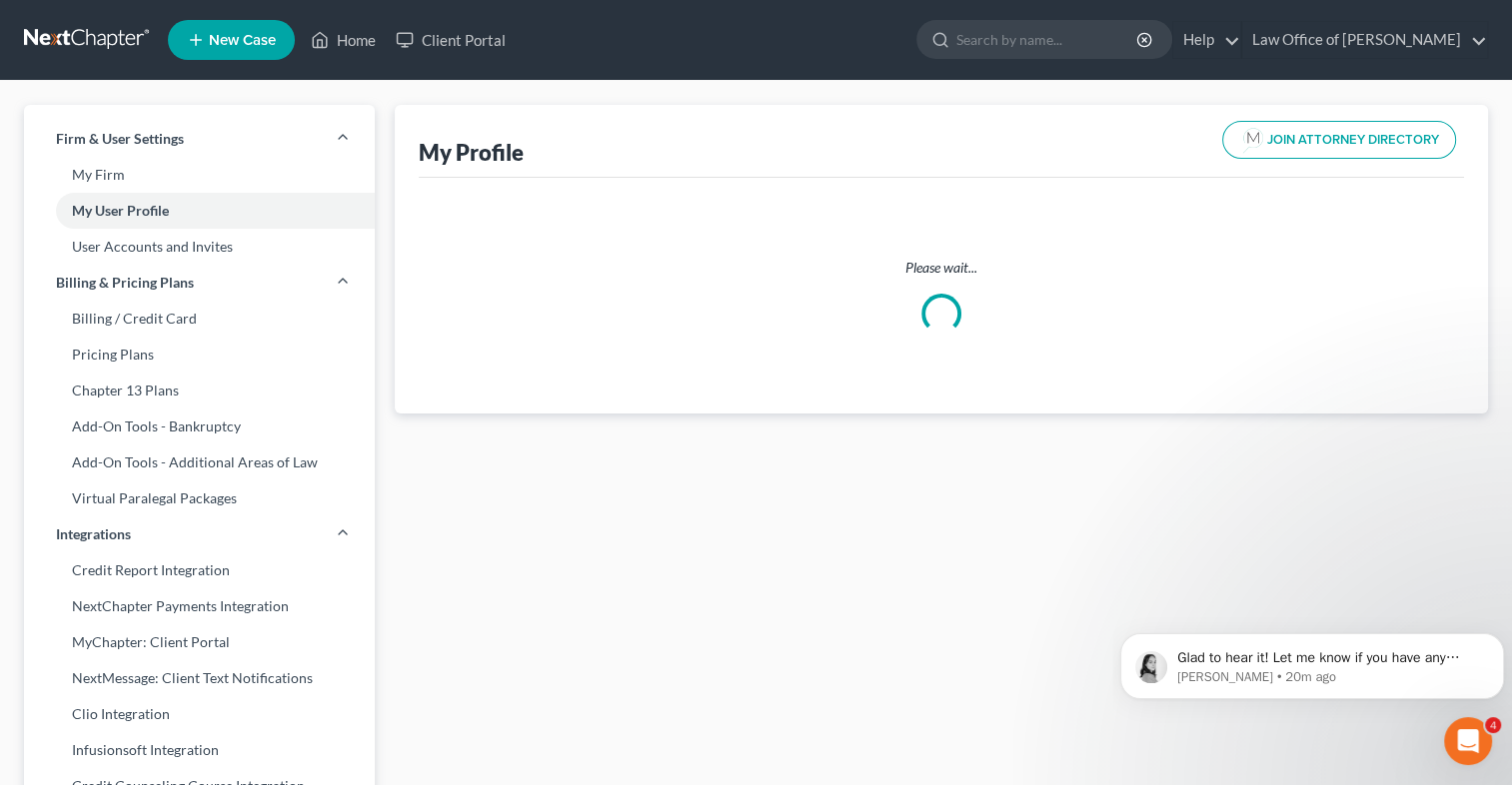 select on "4" 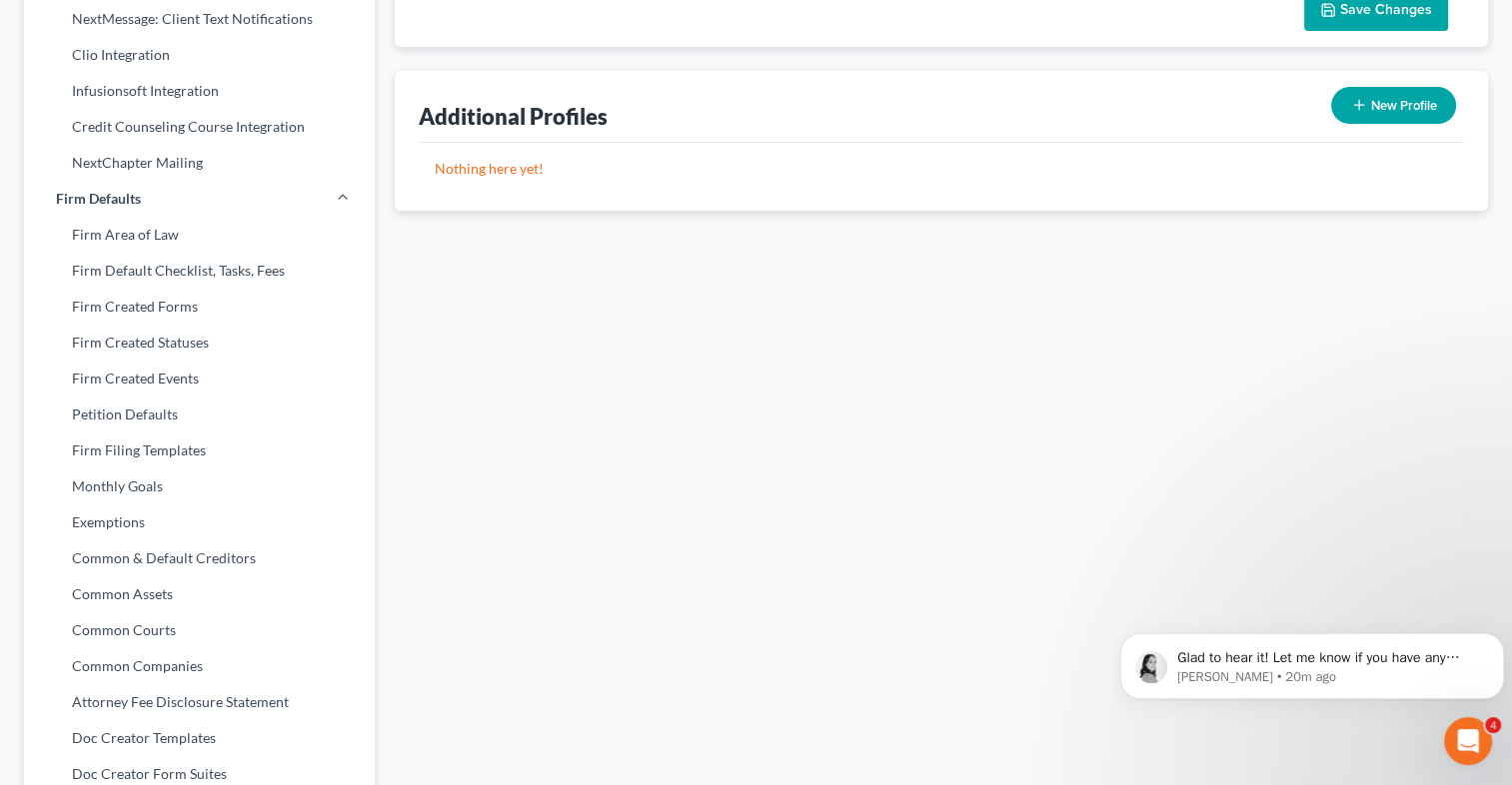 scroll, scrollTop: 0, scrollLeft: 0, axis: both 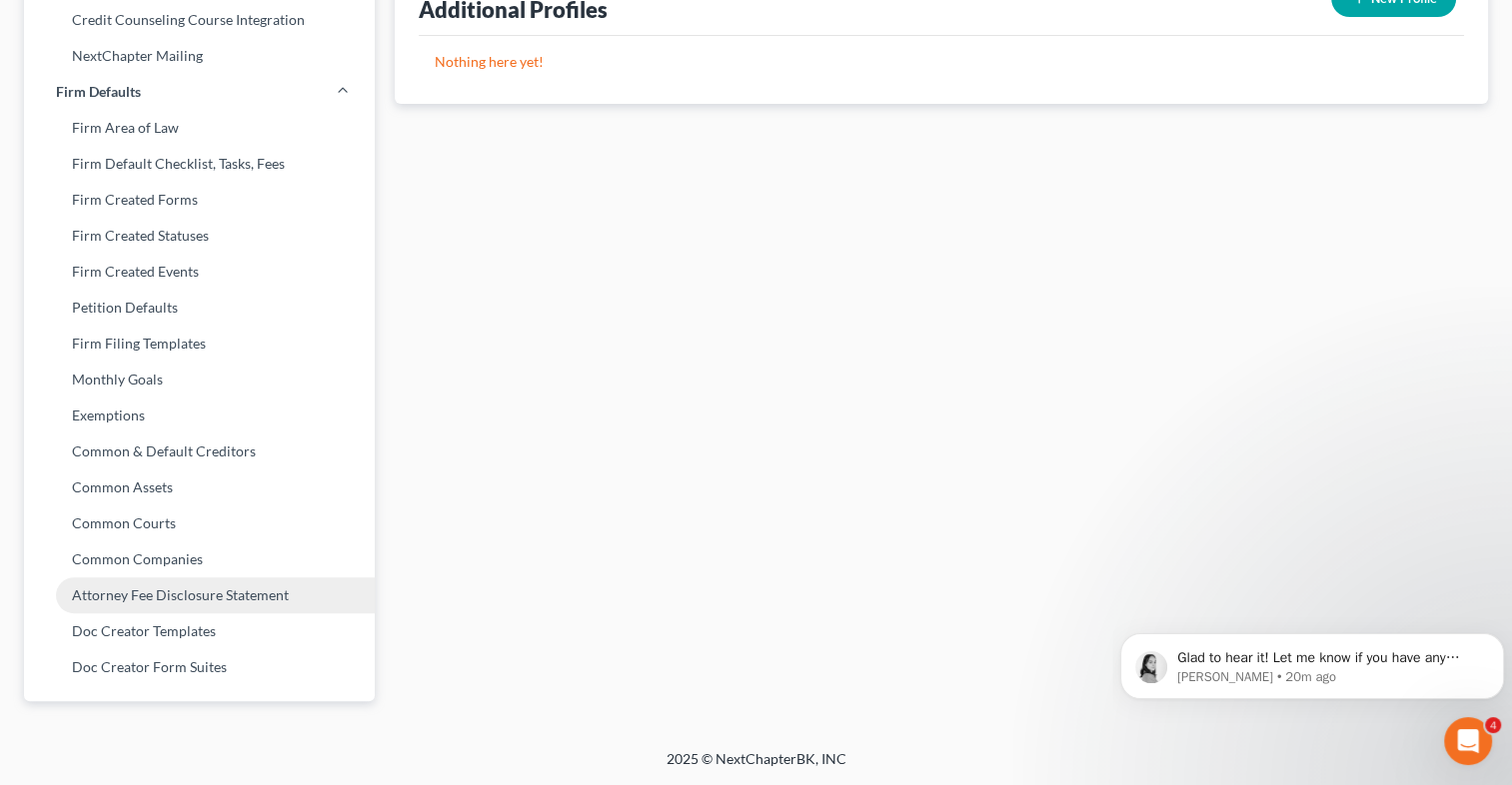 click on "Attorney Fee Disclosure Statement" at bounding box center (199, 595) 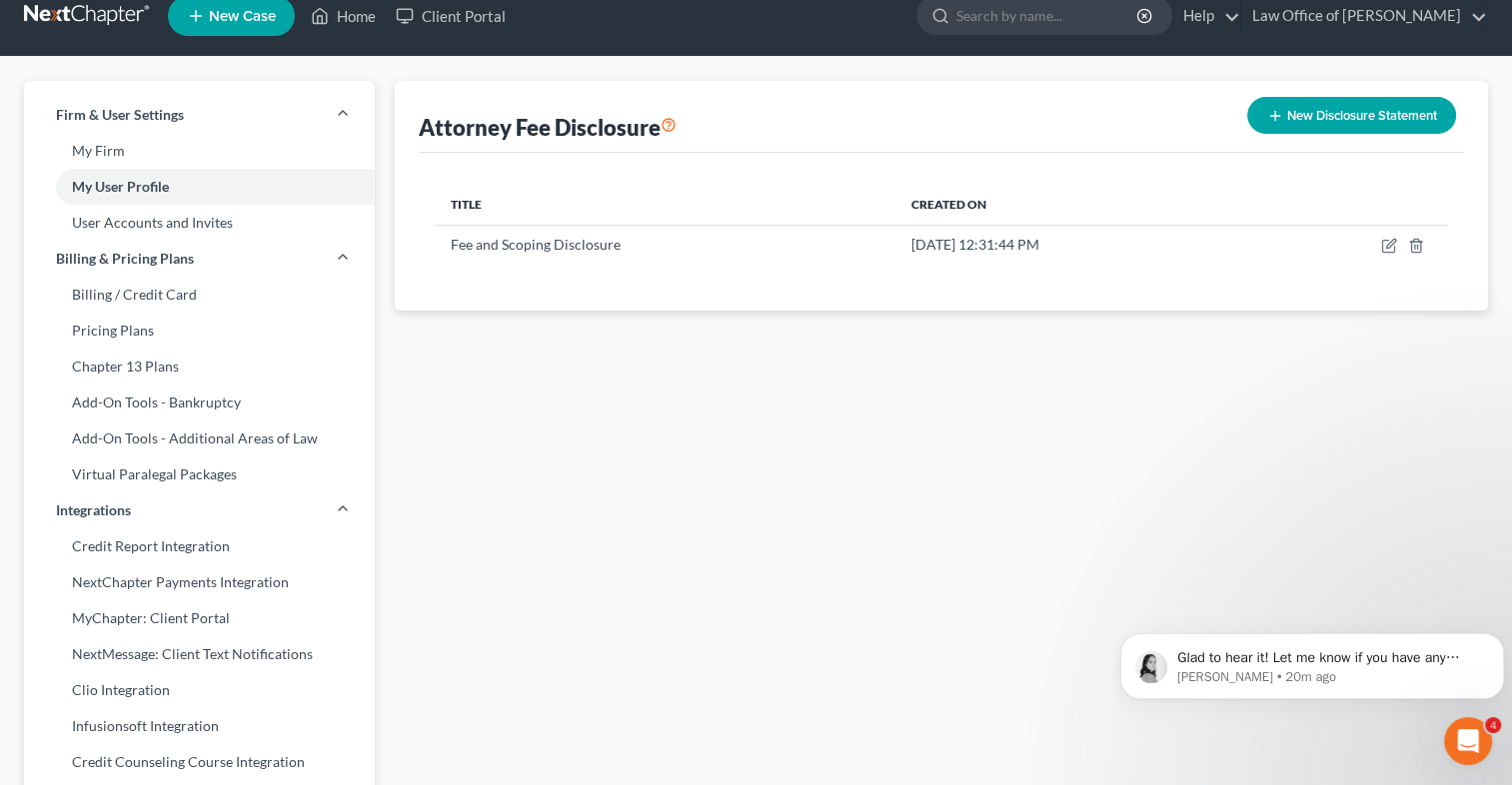 scroll, scrollTop: 0, scrollLeft: 0, axis: both 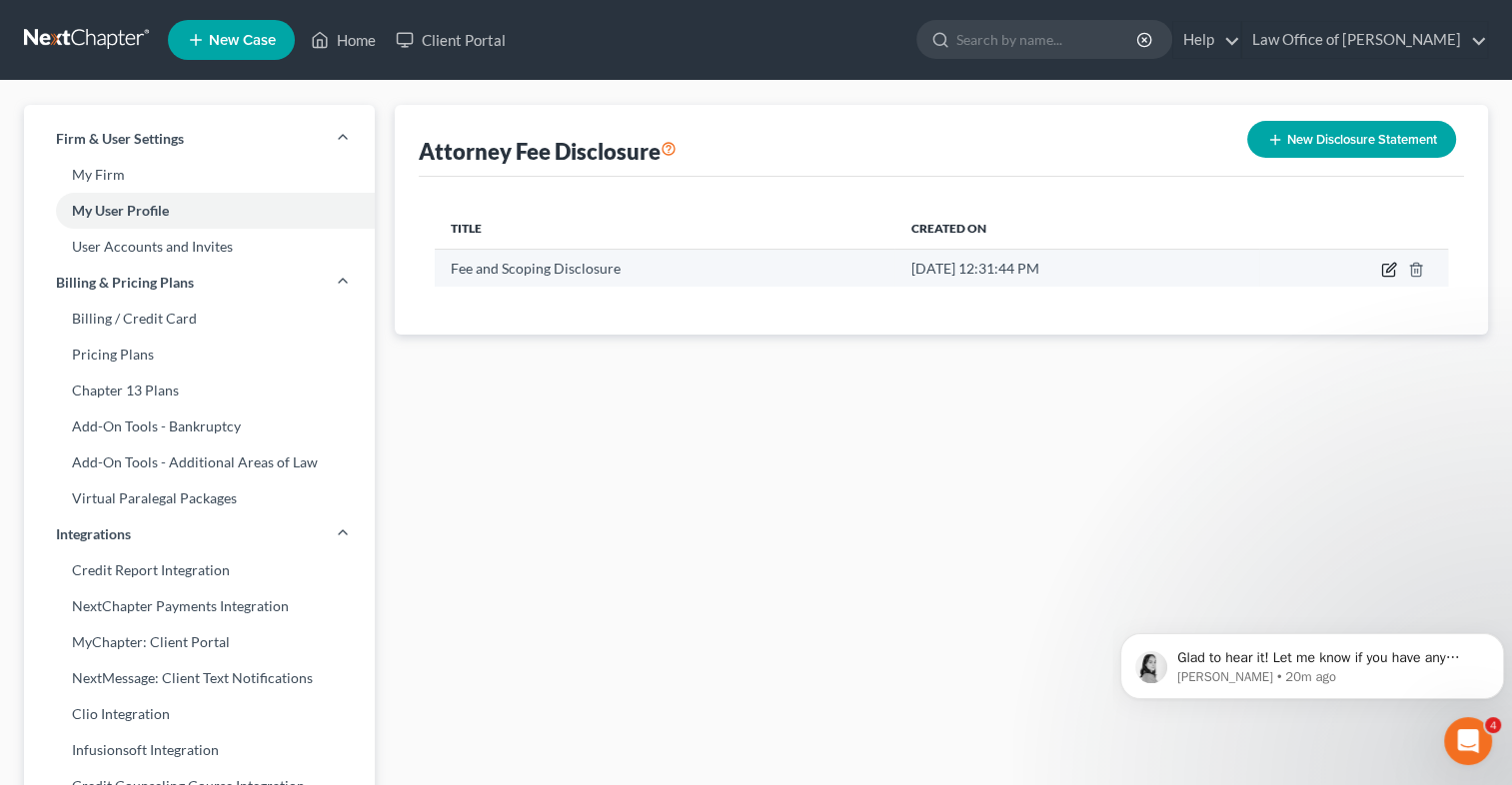 click 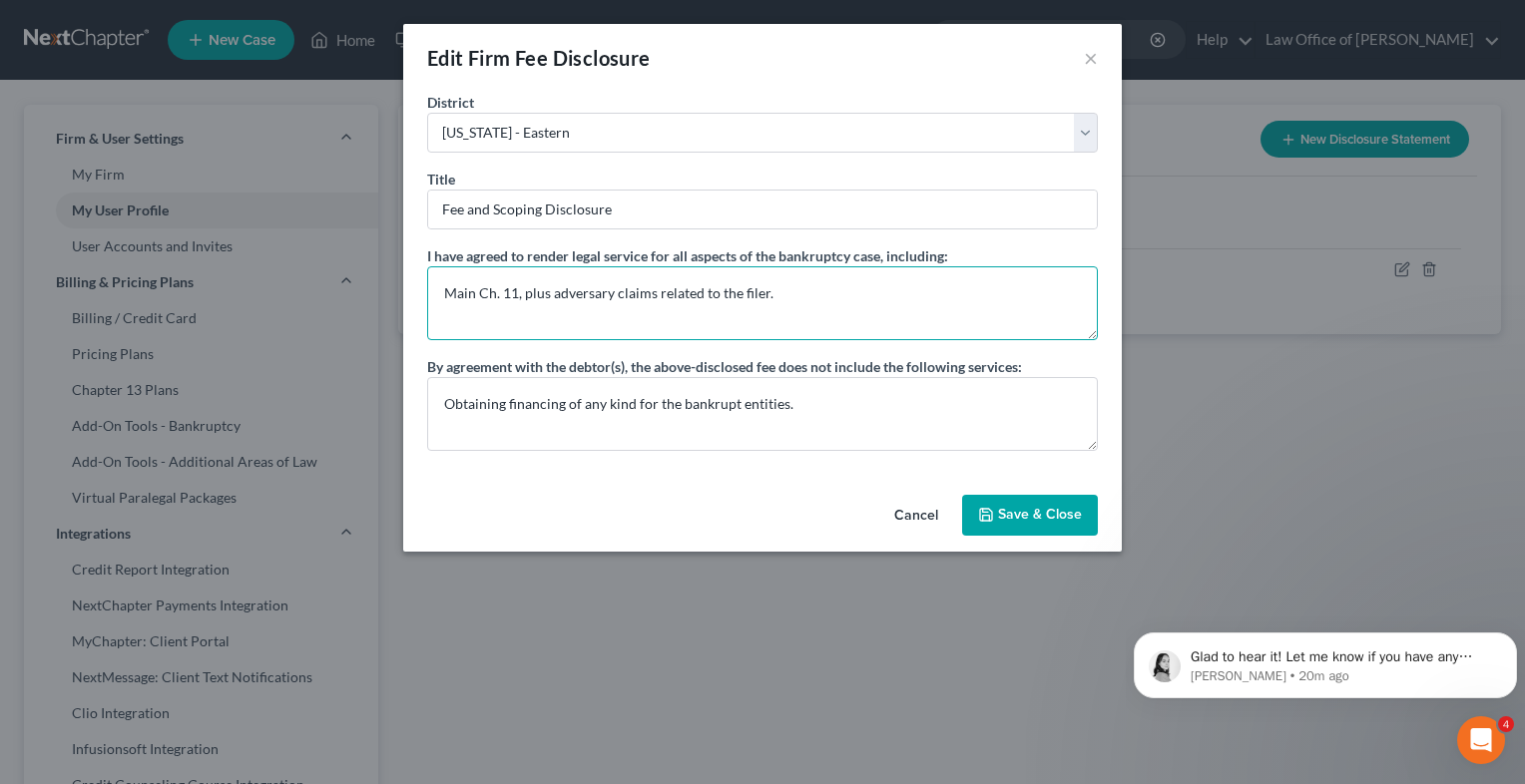 drag, startPoint x: 909, startPoint y: 290, endPoint x: 431, endPoint y: 274, distance: 478.26771 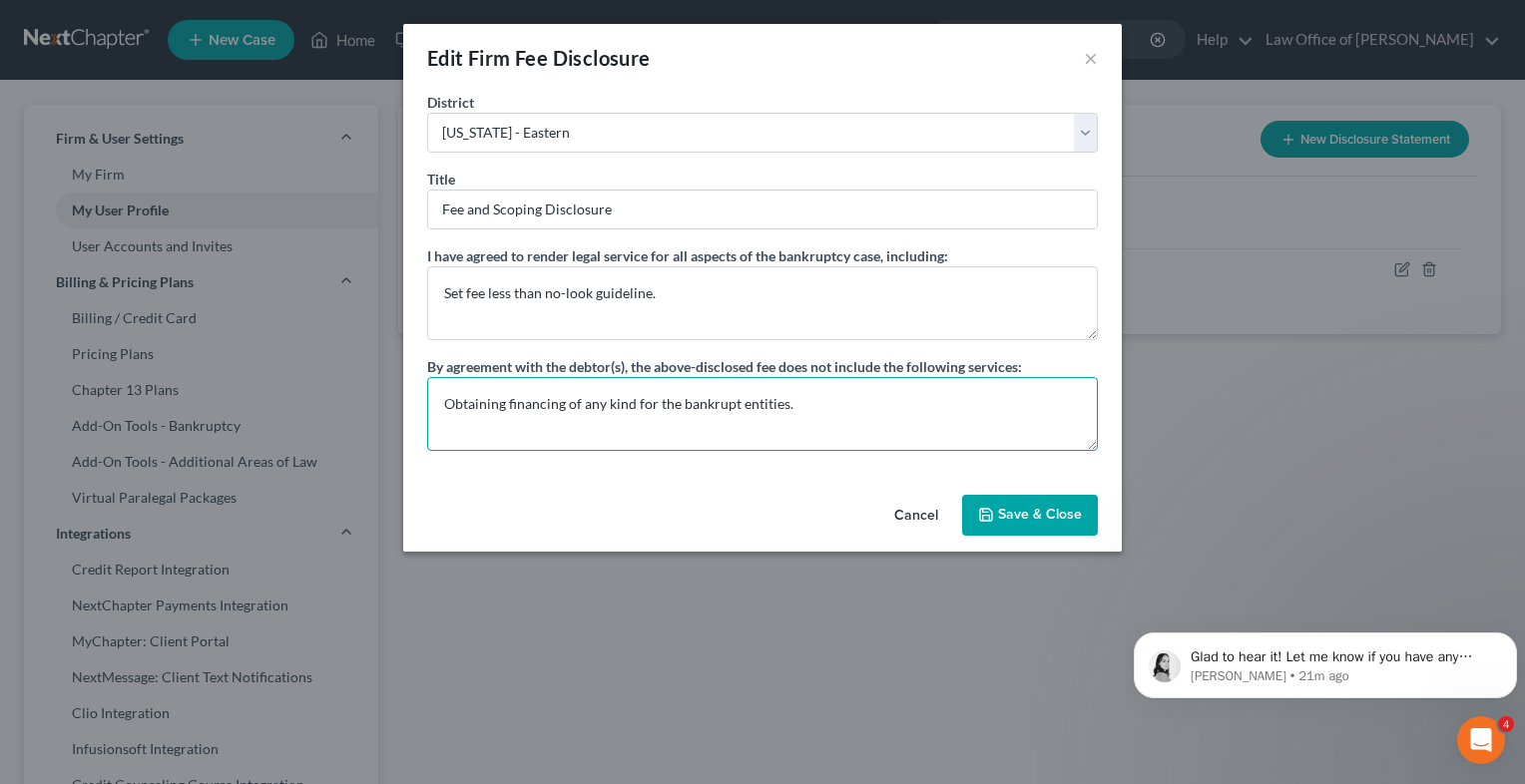 drag, startPoint x: 807, startPoint y: 407, endPoint x: 864, endPoint y: 439, distance: 65.36819 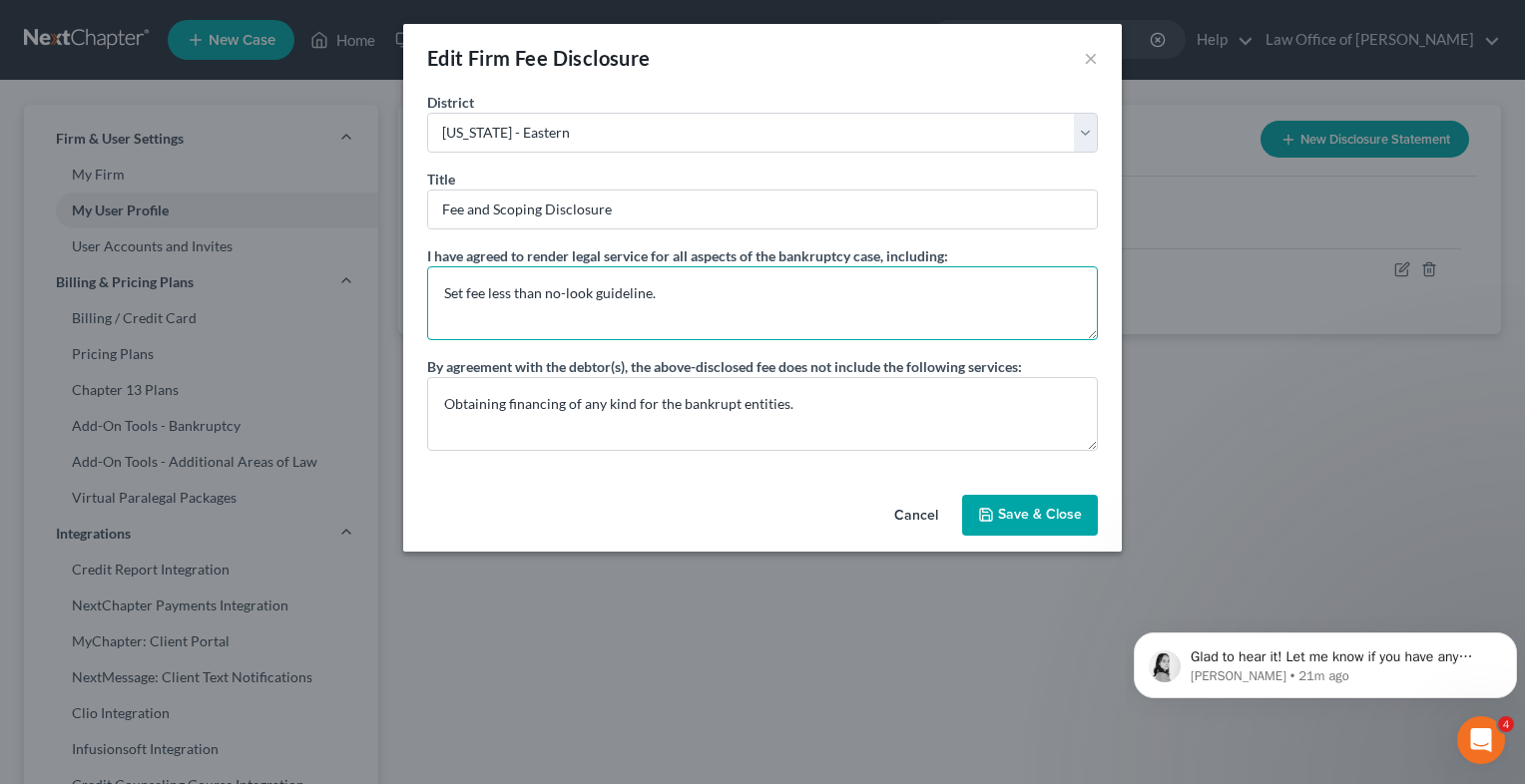 click on "Set fee less than no-look guideline." at bounding box center [762, 303] 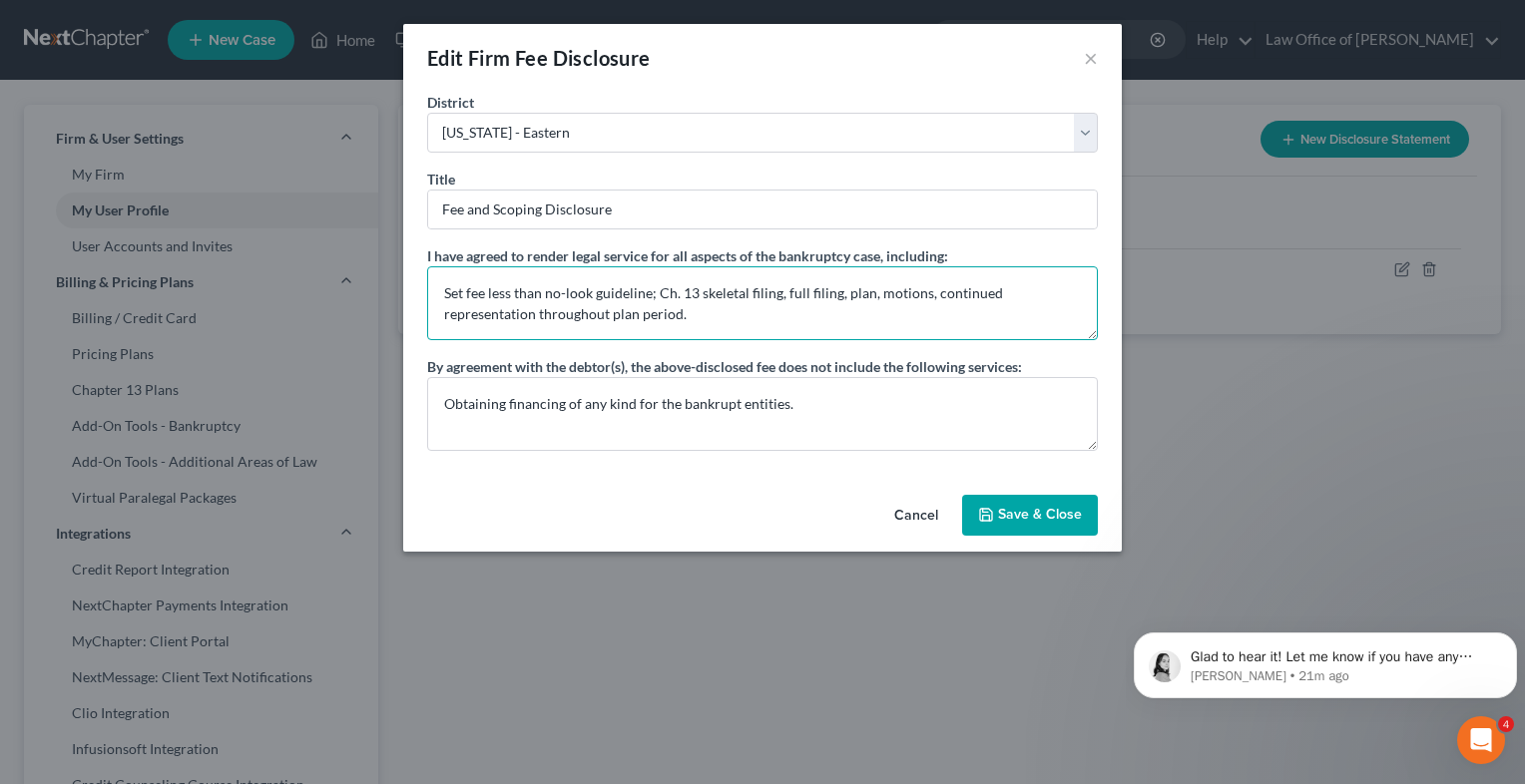 type on "Set fee less than no-look guideline; Ch. 13 skeletal filing, full filing, plan, motions, continued representation throughout plan period." 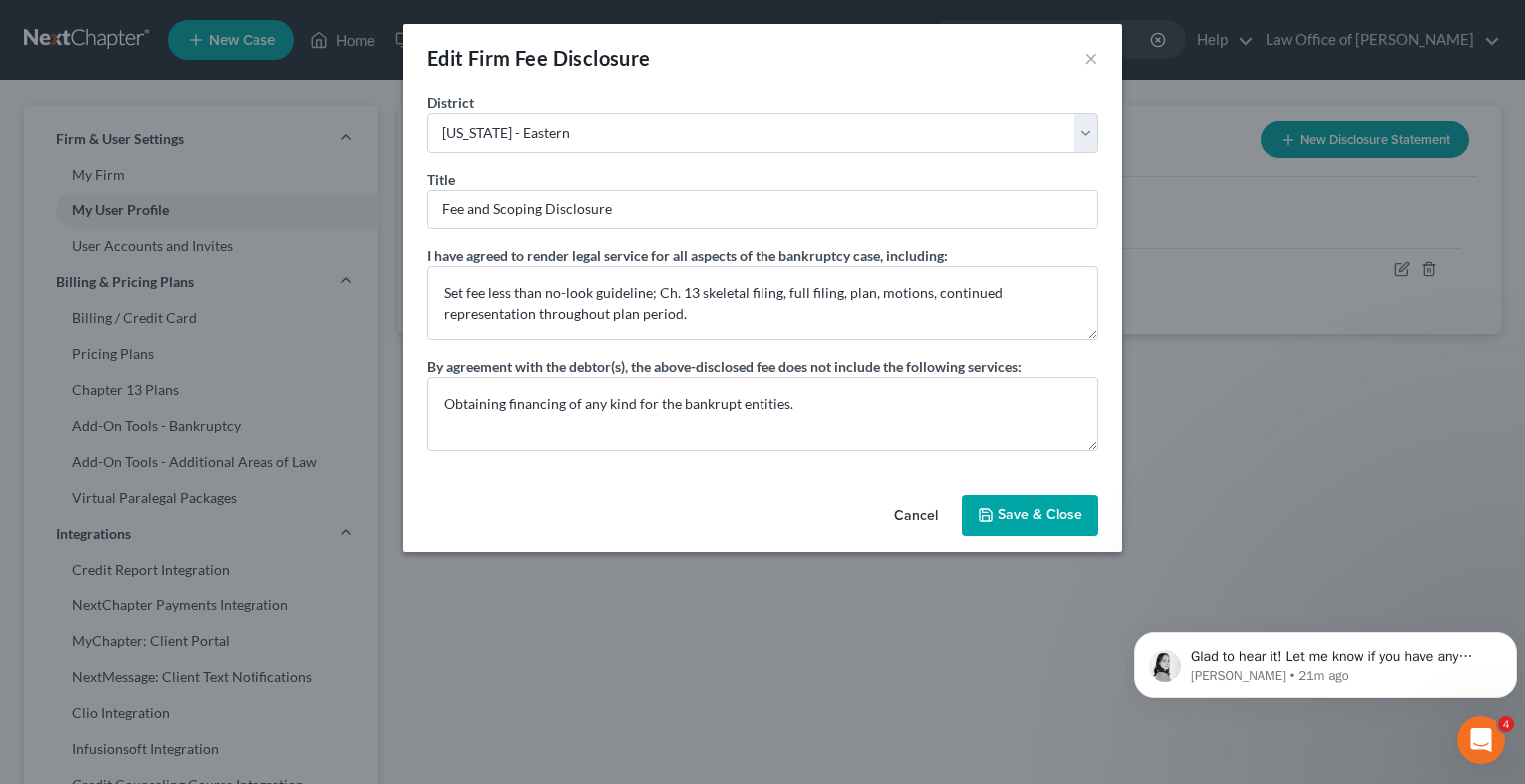 click on "Save & Close" at bounding box center [1030, 516] 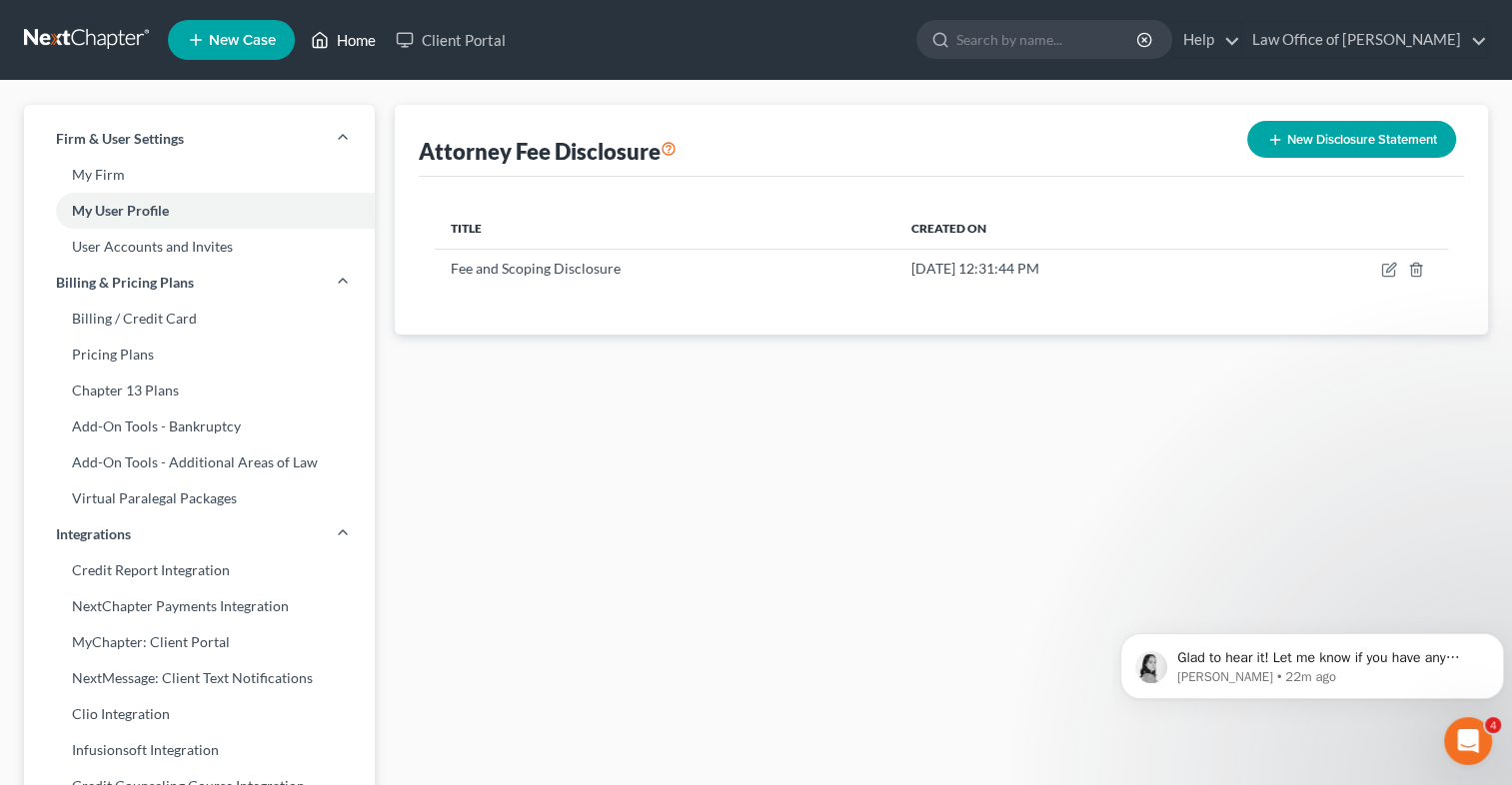 click on "Home" at bounding box center [343, 40] 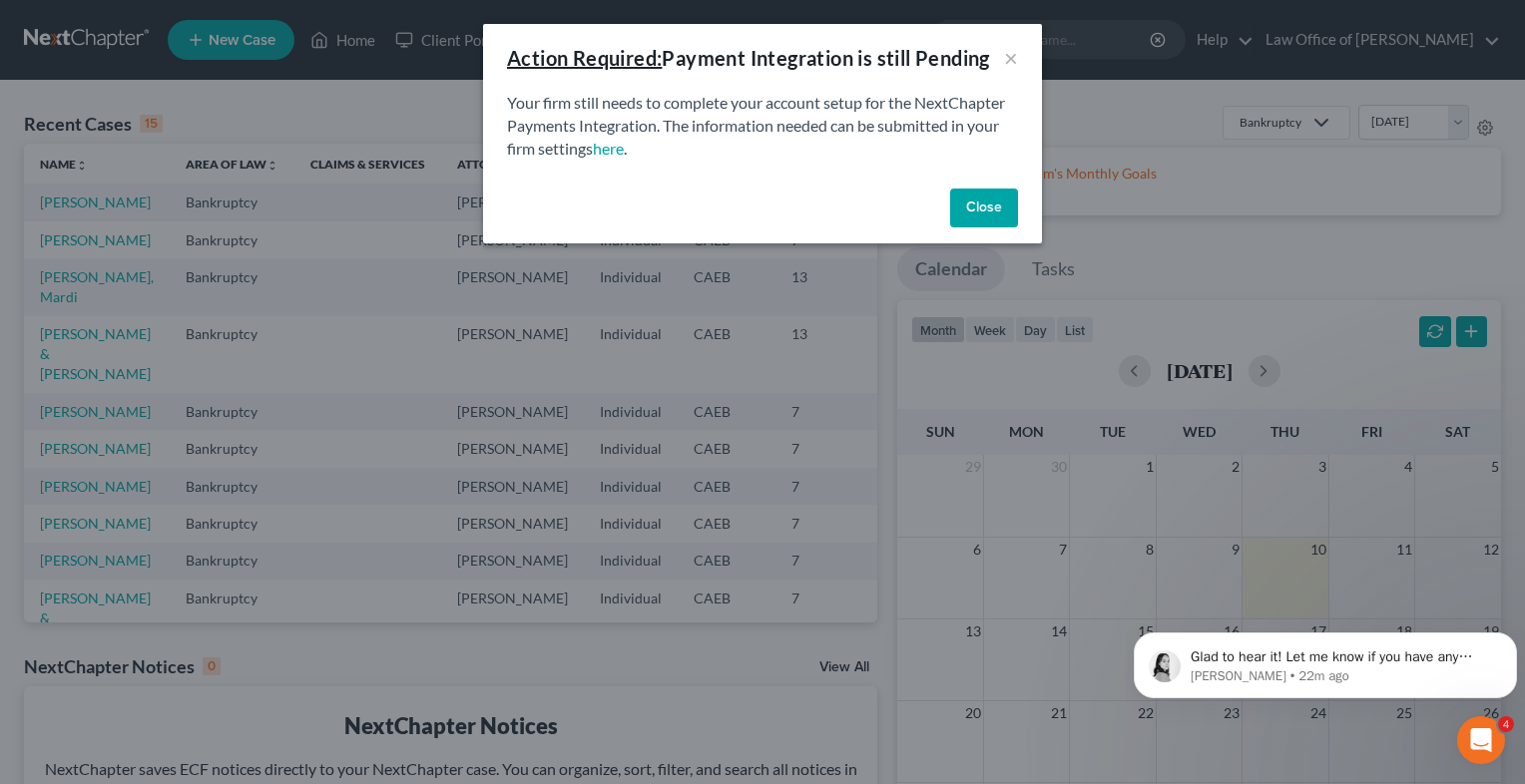 click on "Close" at bounding box center [984, 208] 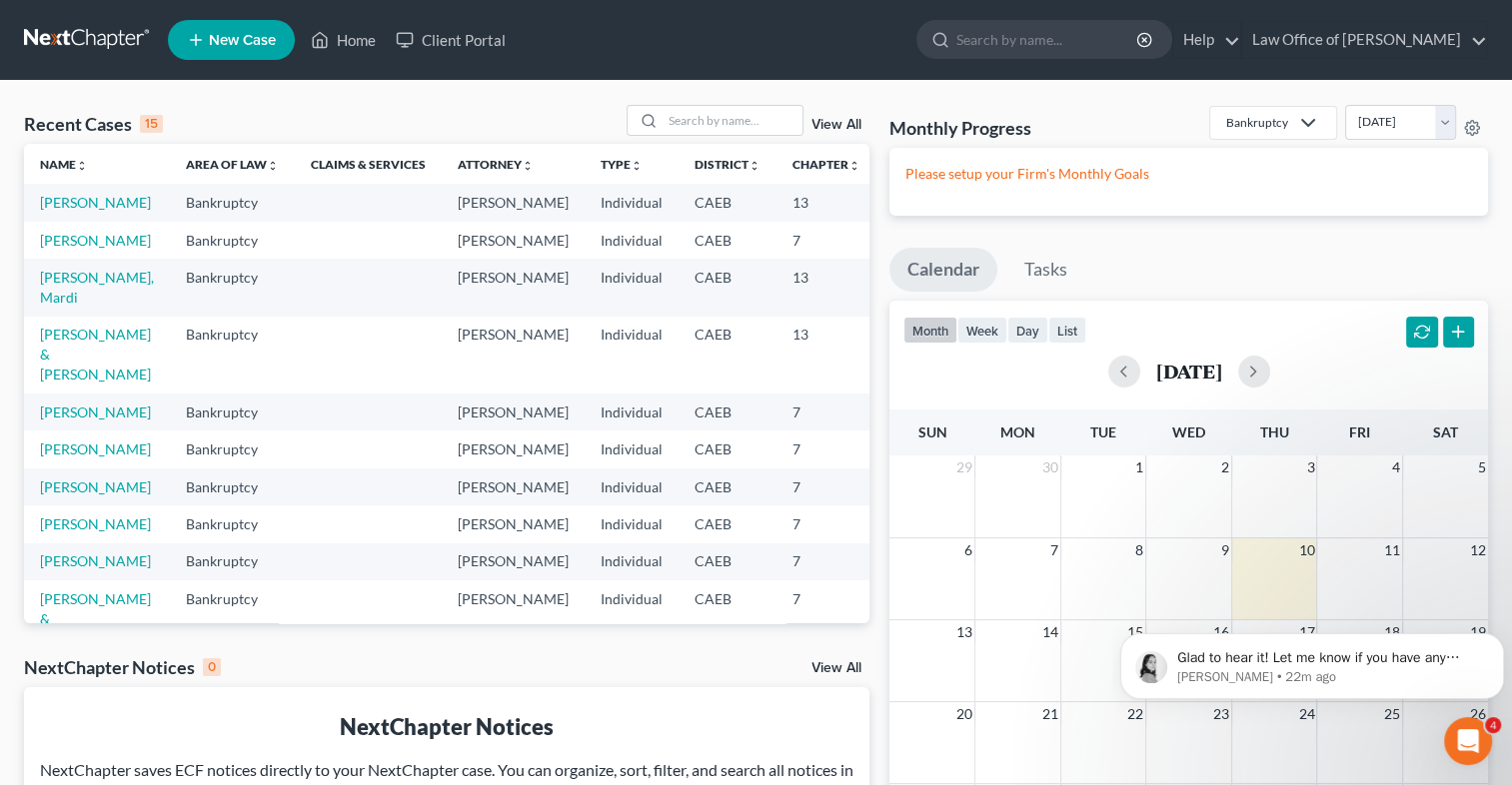 click on "[PERSON_NAME]" at bounding box center [97, 202] 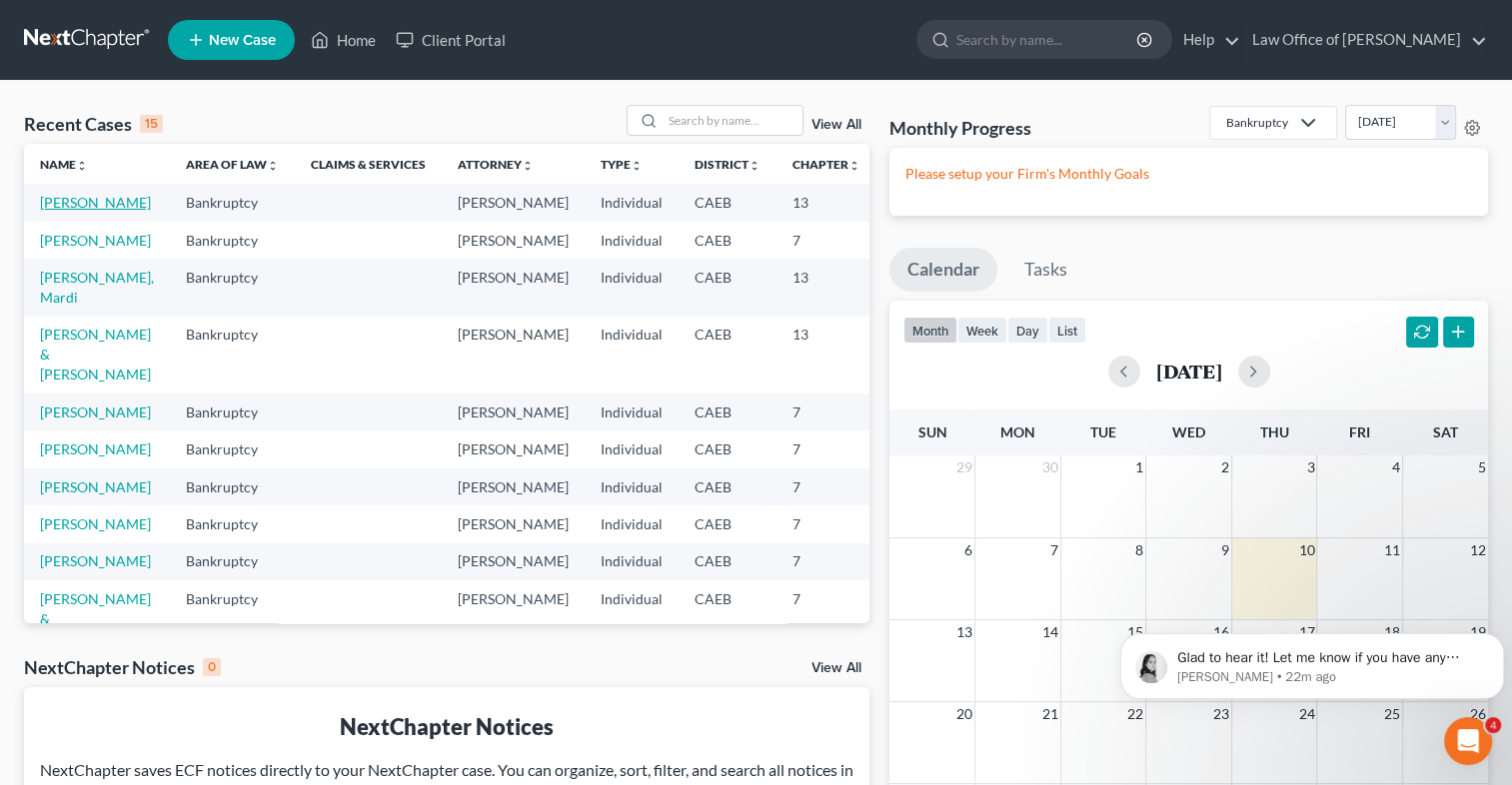 click on "[PERSON_NAME]" at bounding box center (95, 202) 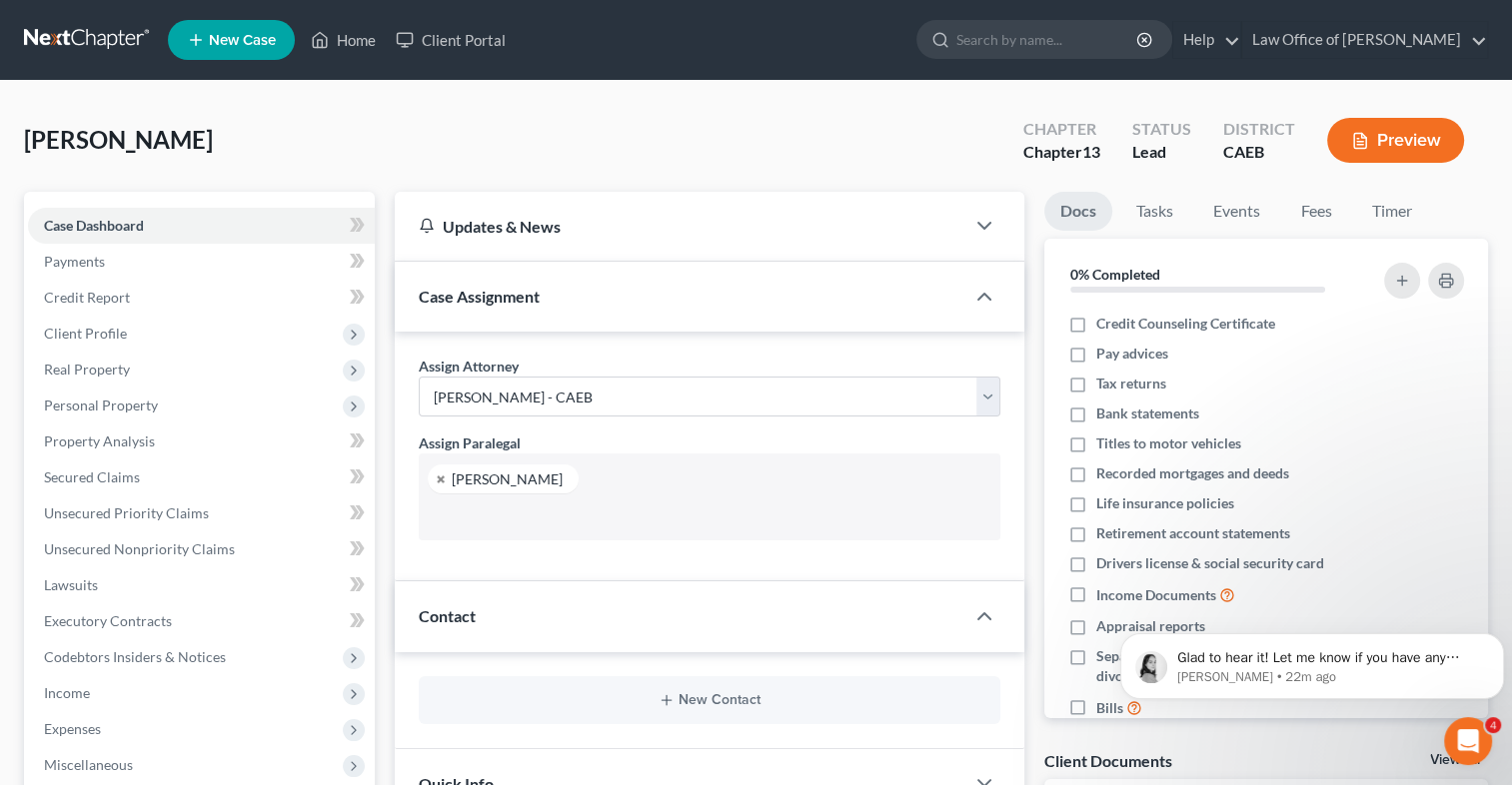 scroll, scrollTop: 17, scrollLeft: 0, axis: vertical 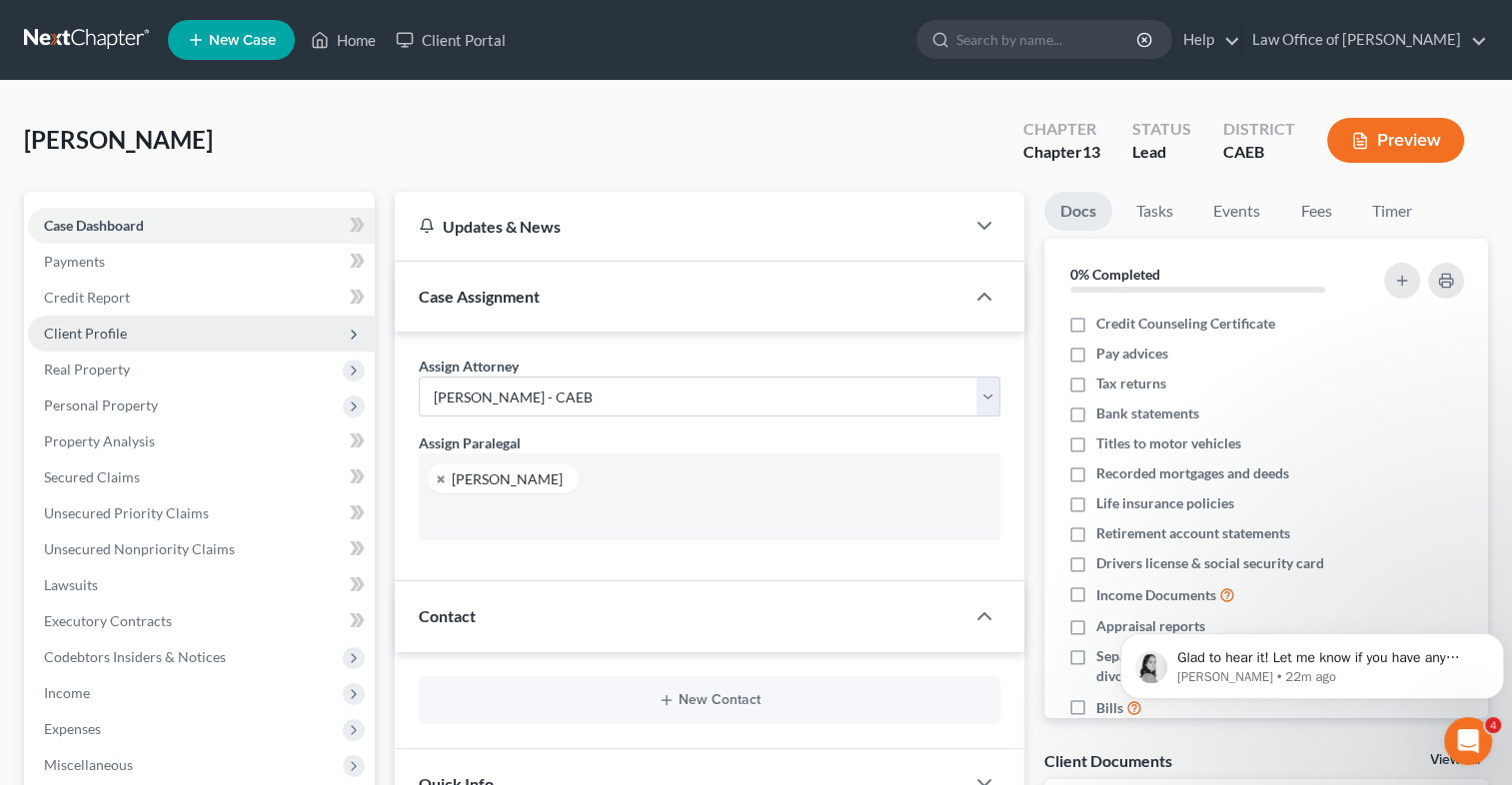 click on "Client Profile" at bounding box center [85, 333] 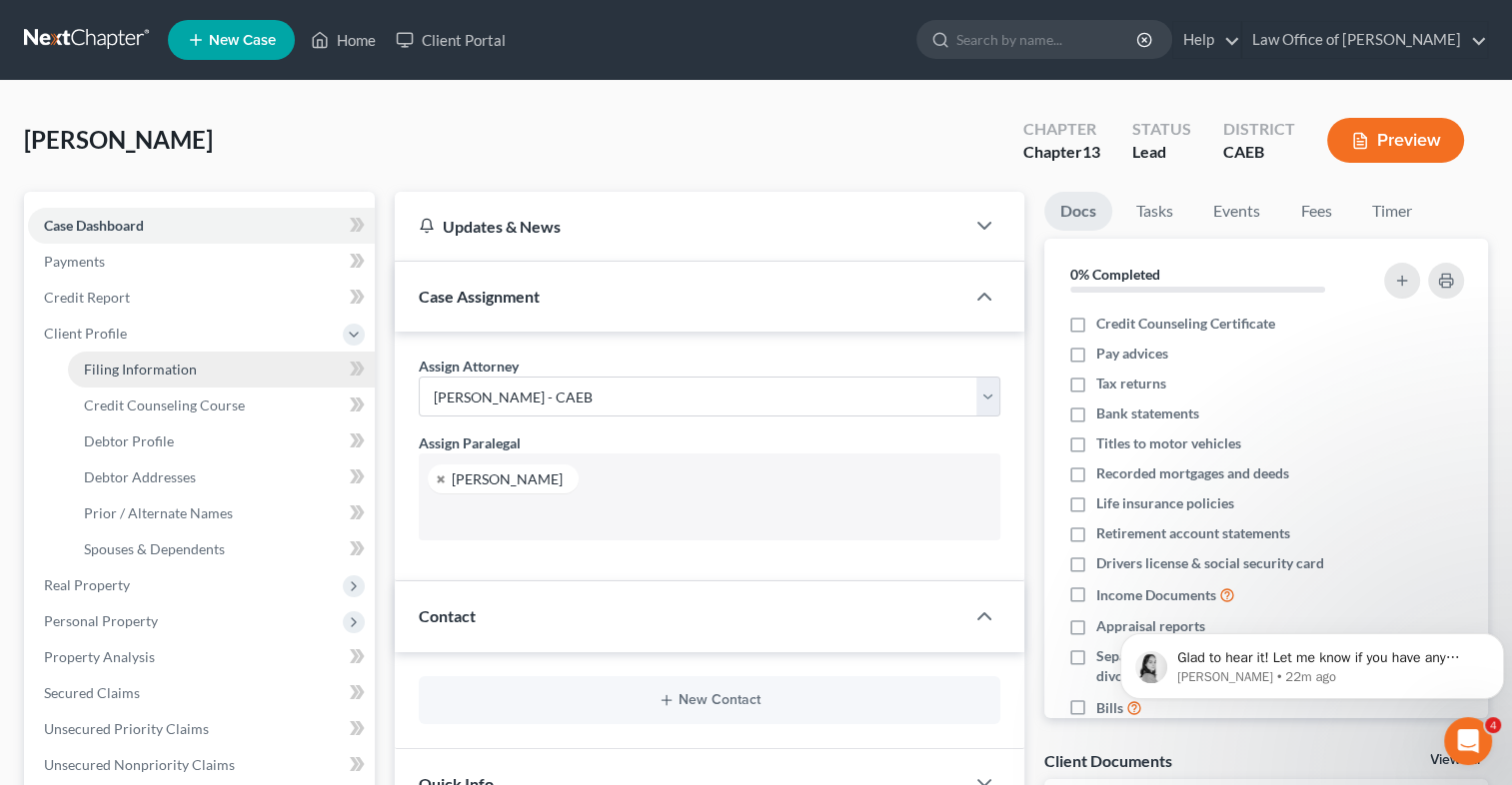 click on "Filing Information" at bounding box center (140, 369) 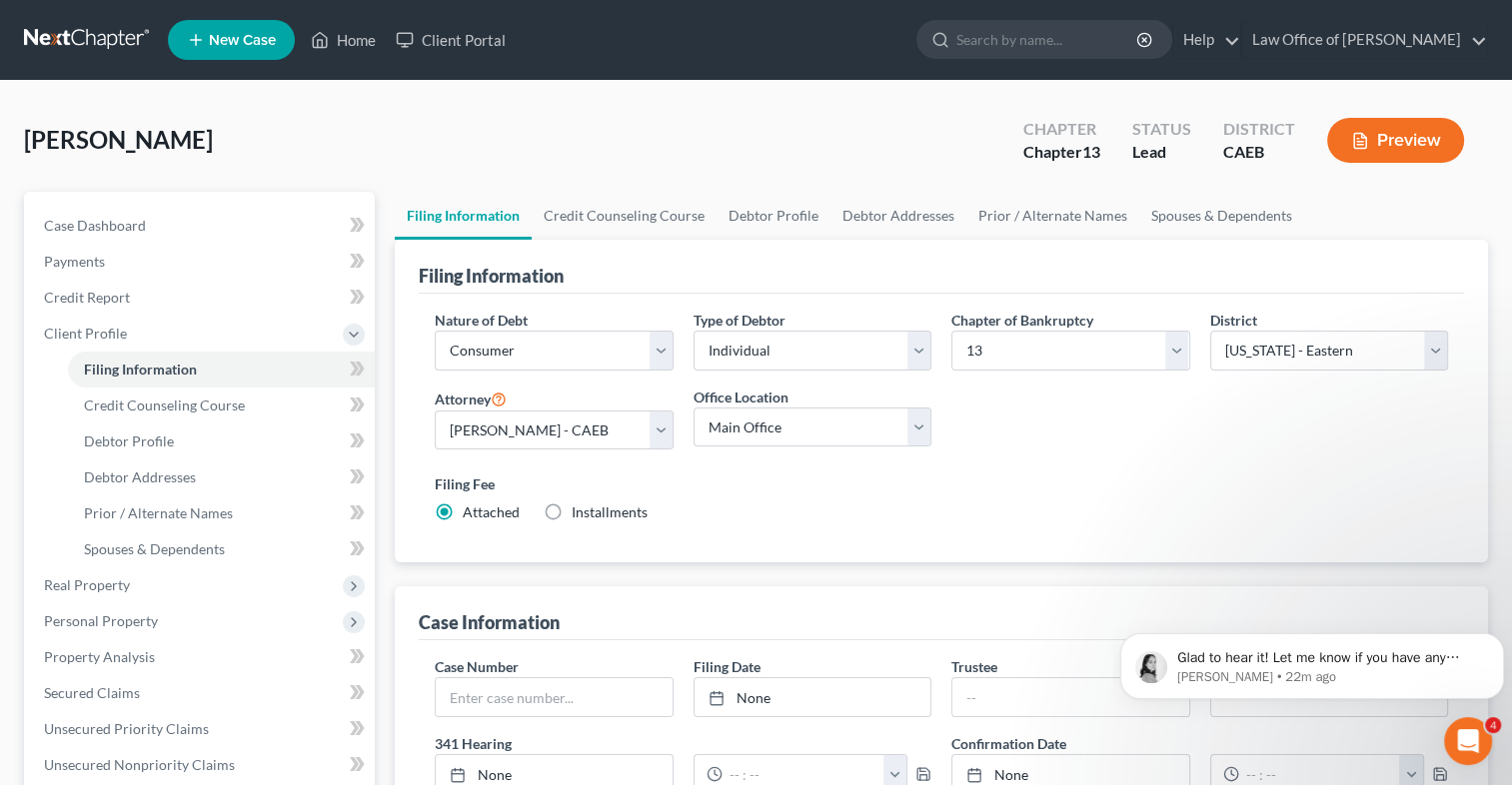 click on "Installments Installments" at bounding box center [610, 512] 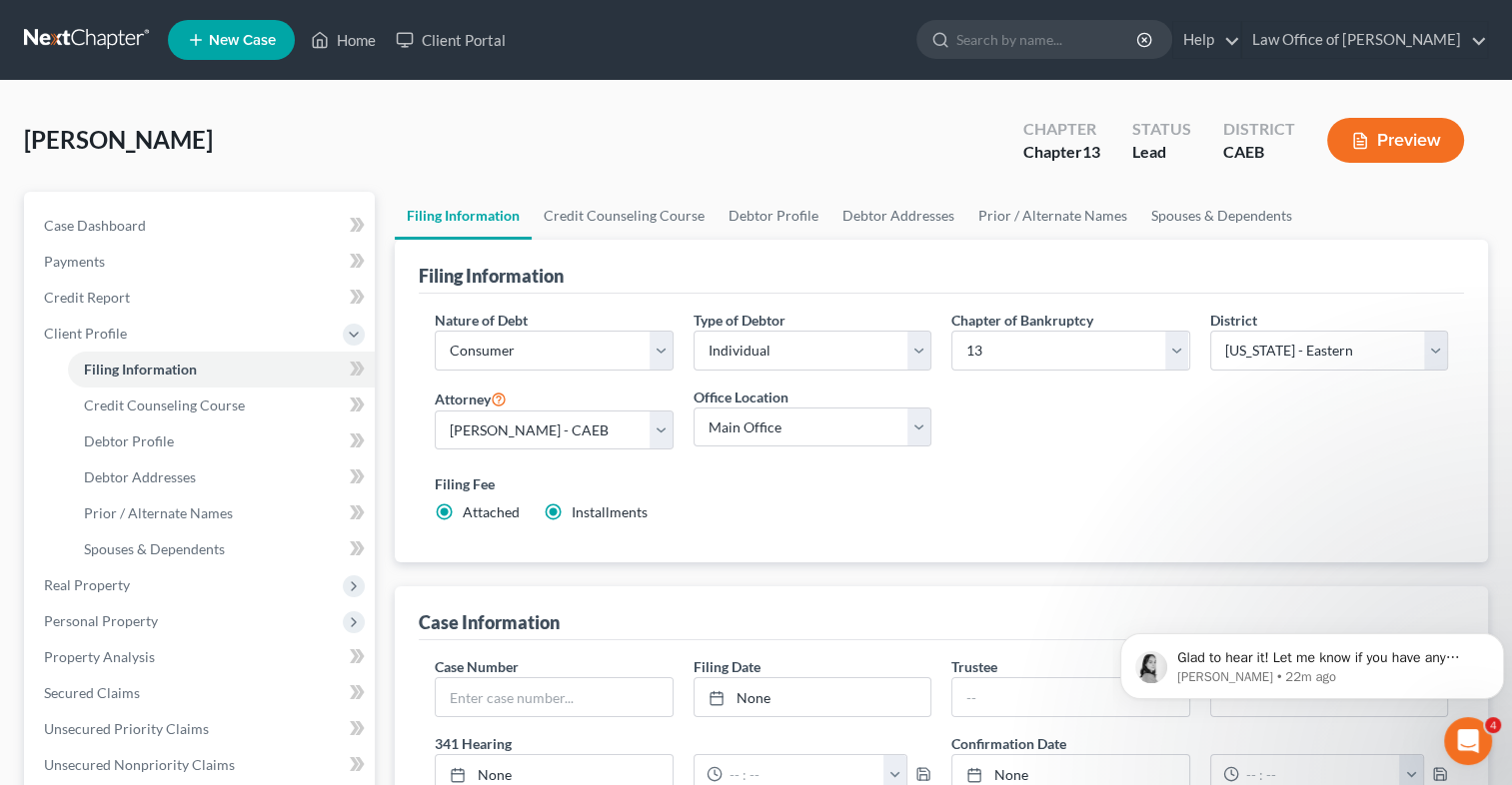 radio on "false" 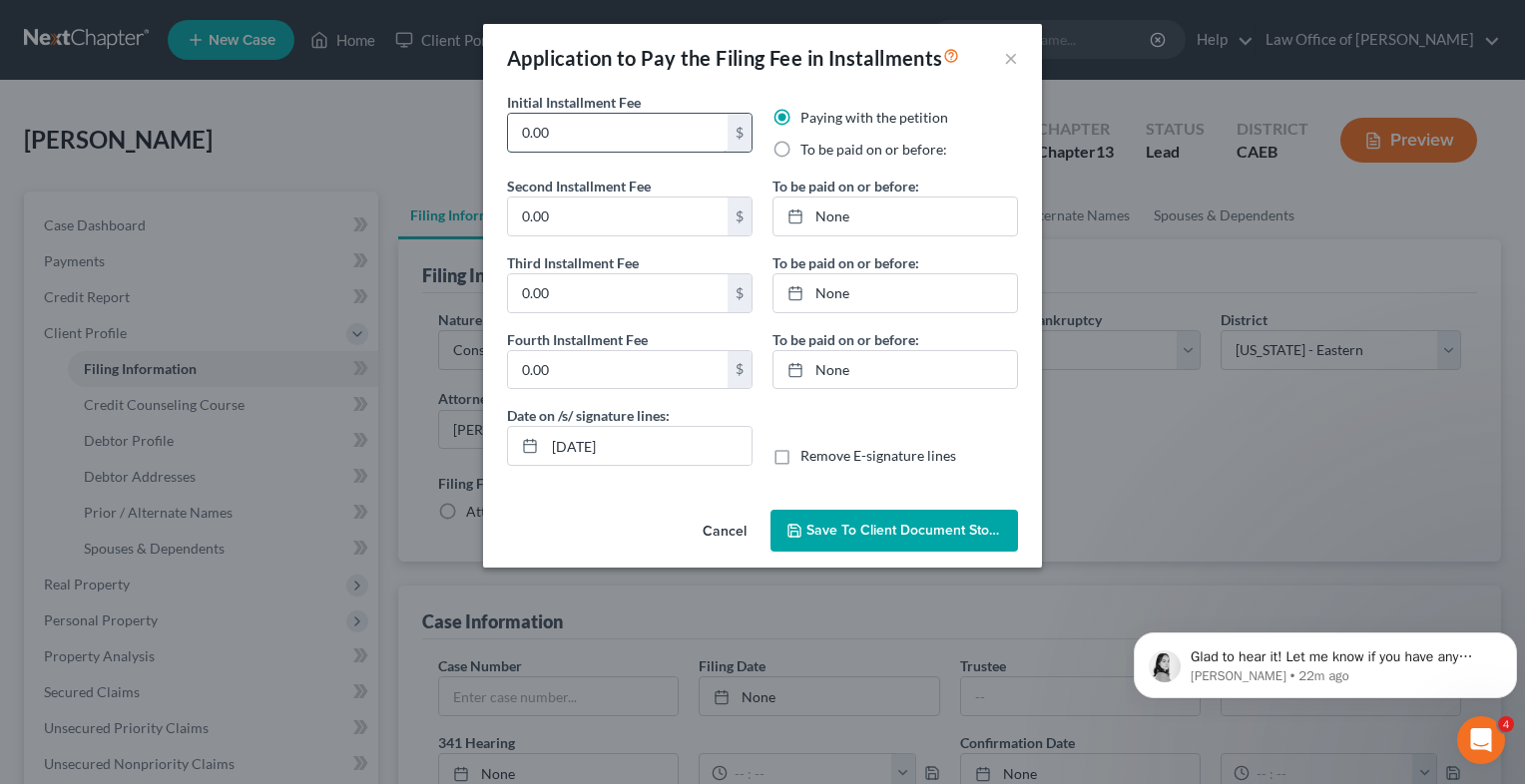 click on "0.00" at bounding box center (618, 133) 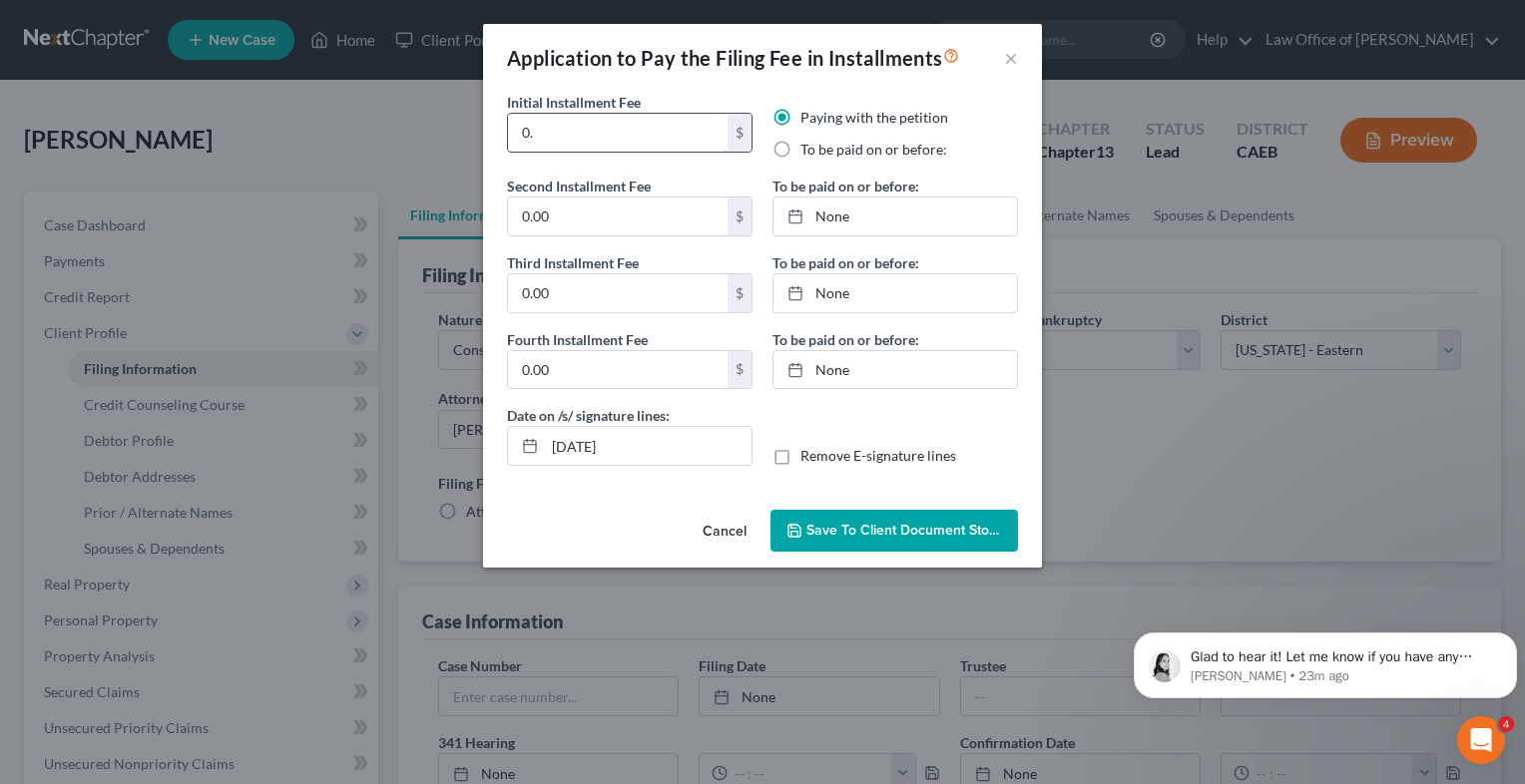 type on "0" 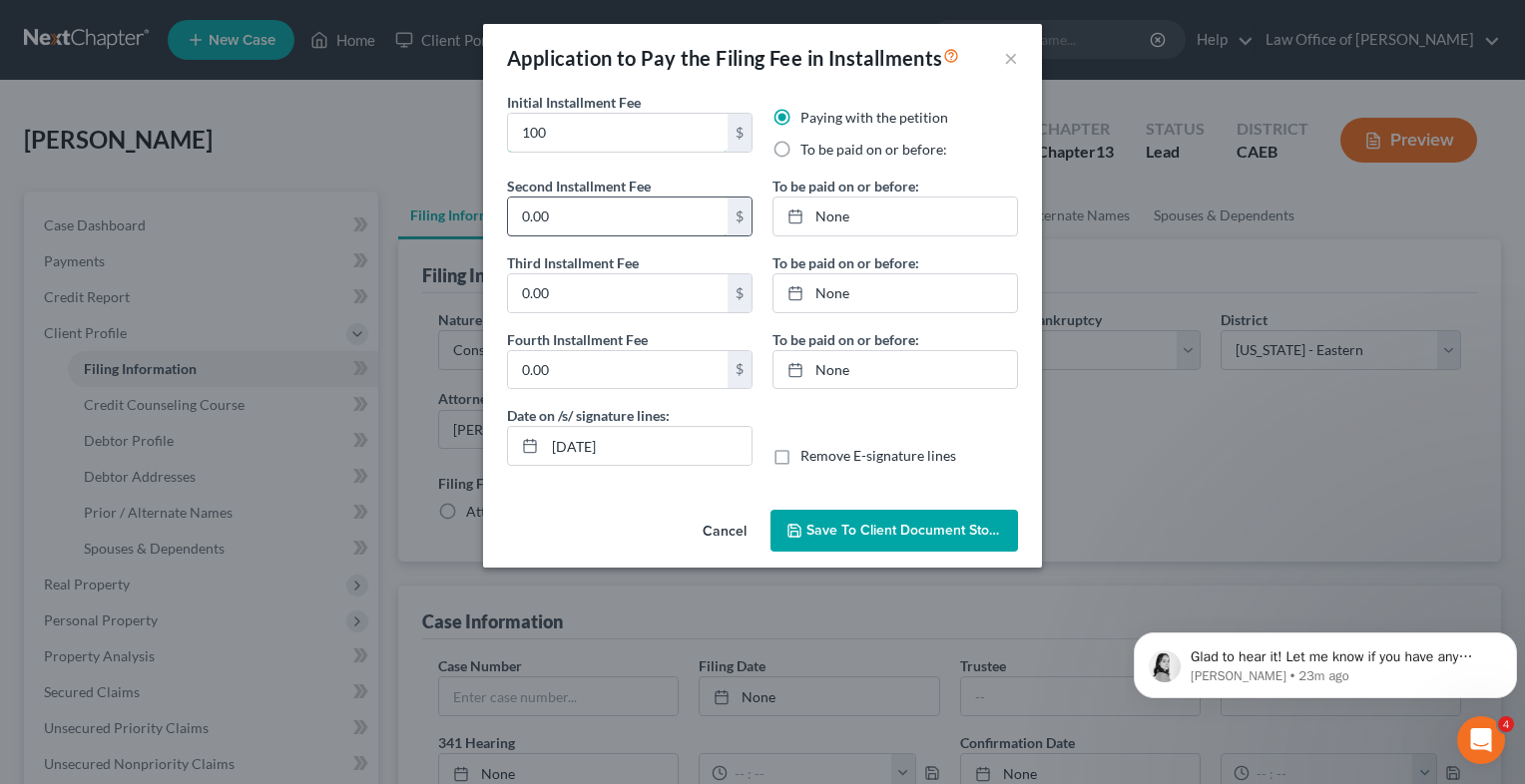 type on "100" 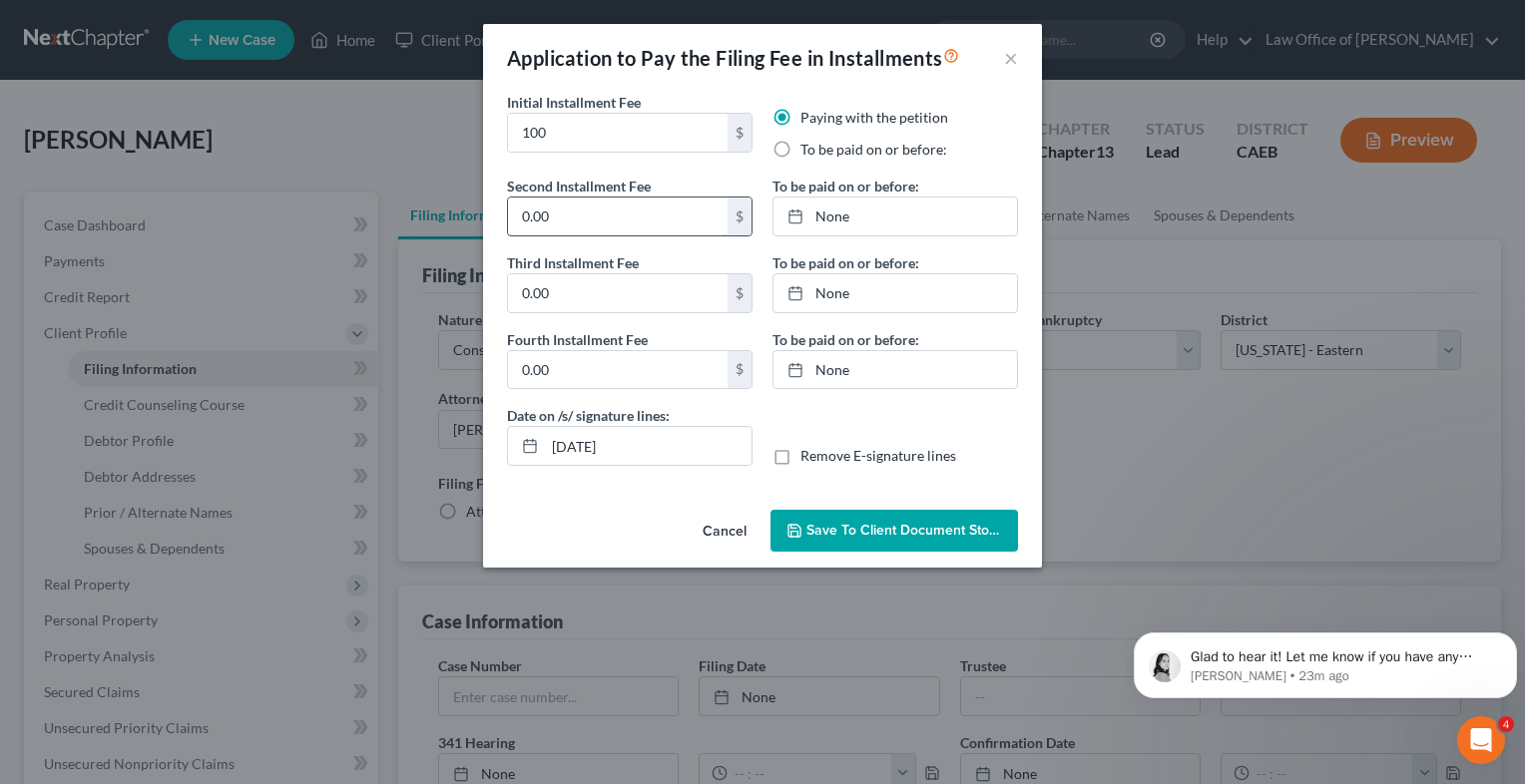 click on "0.00" at bounding box center (618, 216) 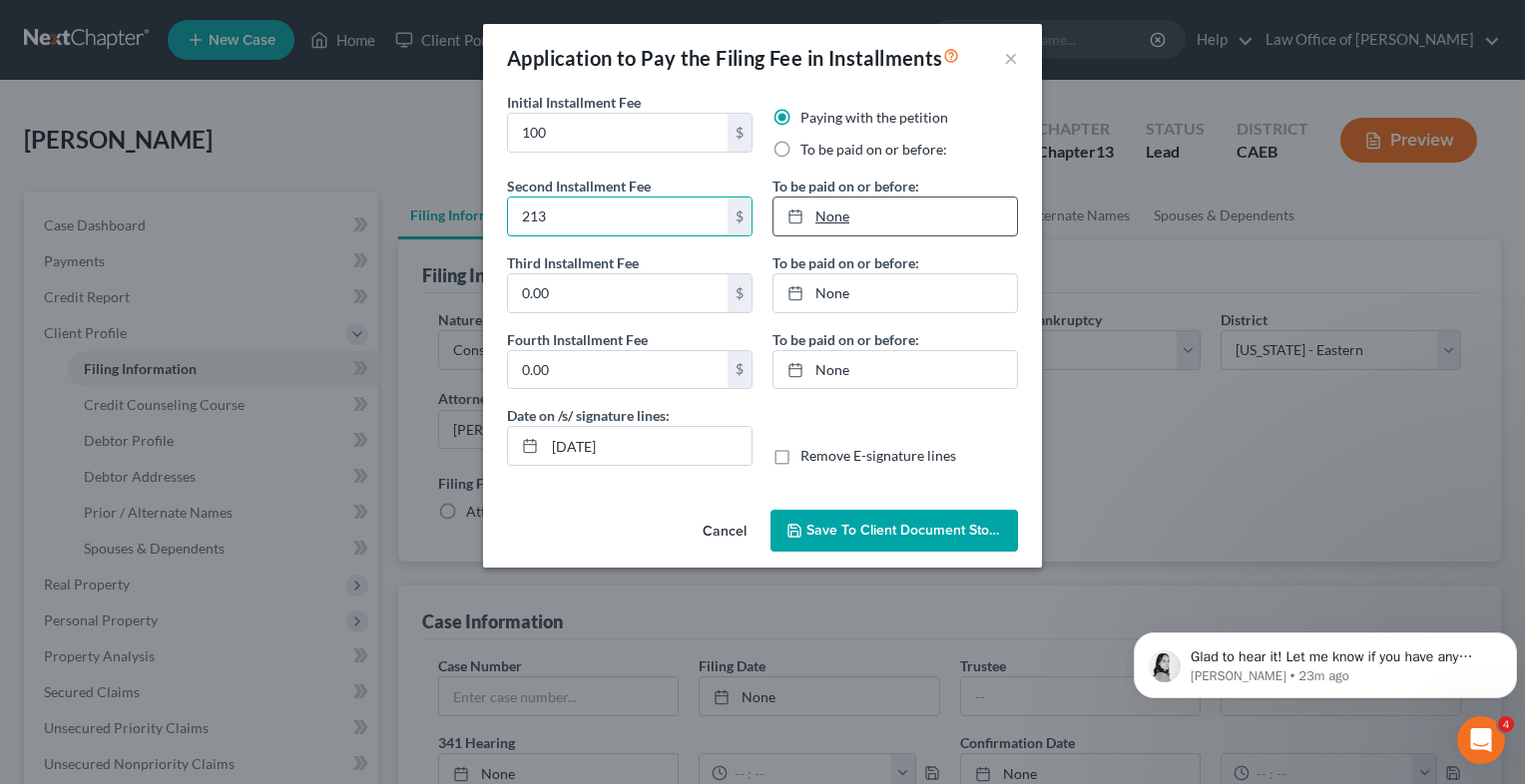 type on "213" 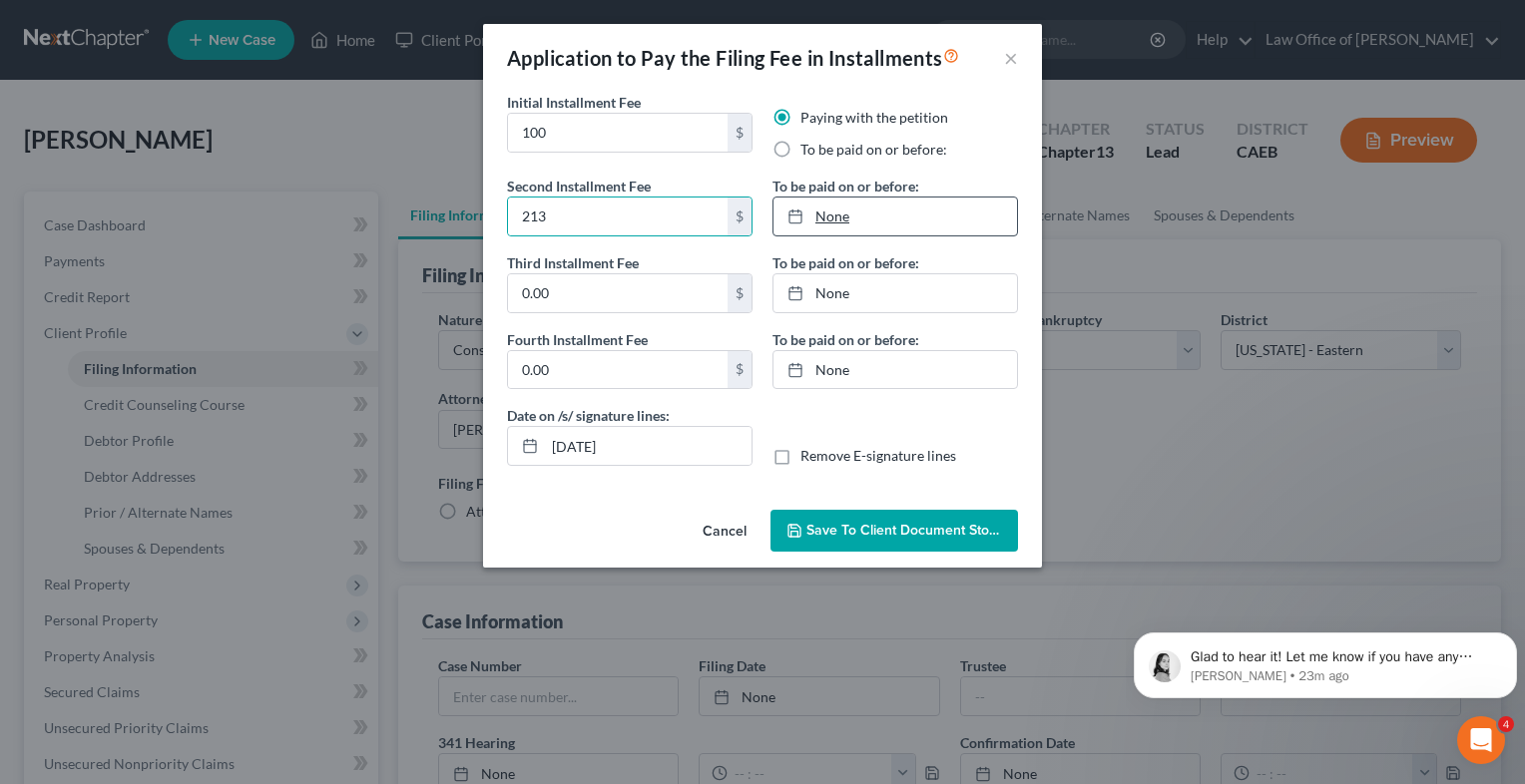 type on "[DATE]" 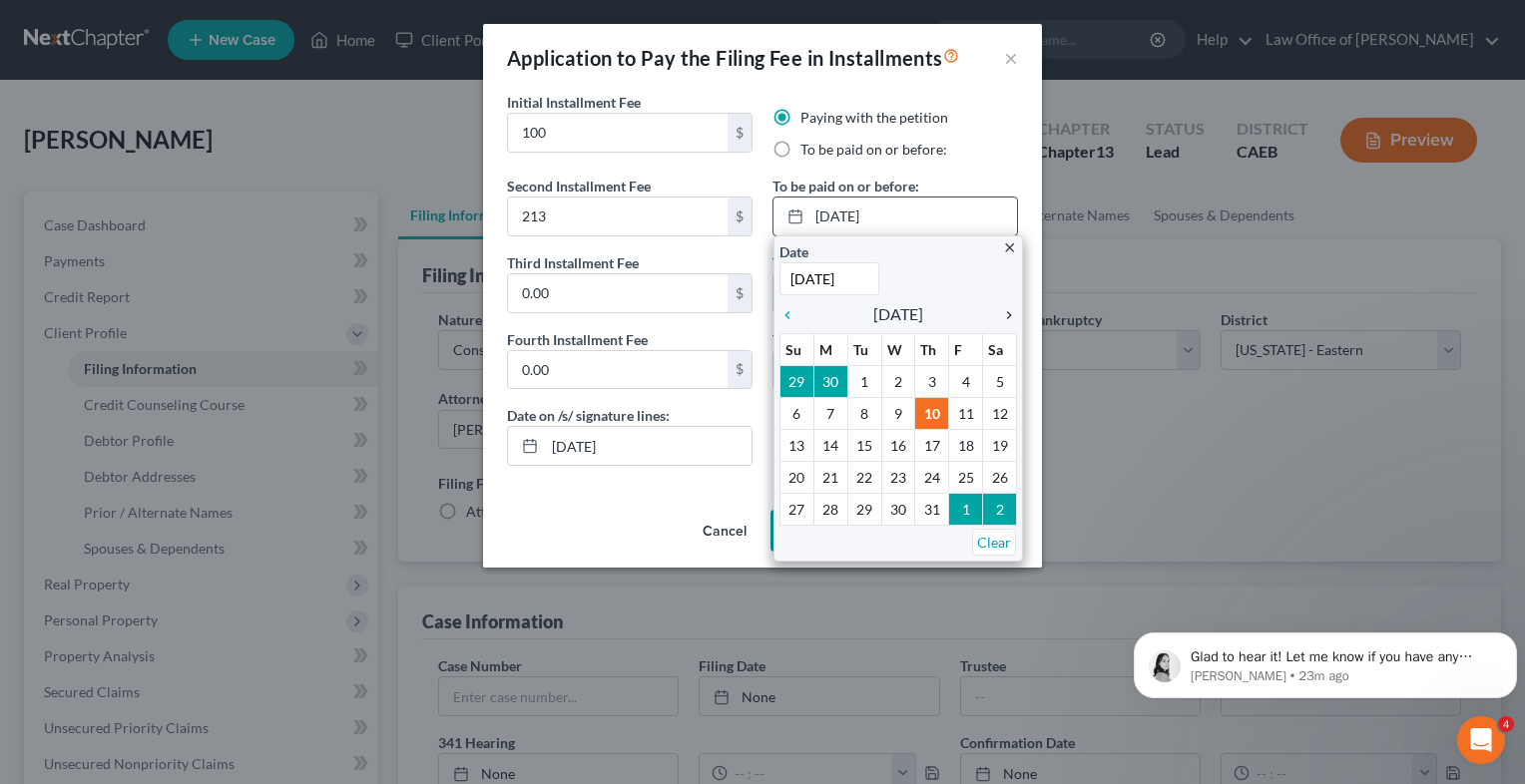 click on "chevron_right" at bounding box center [1004, 315] 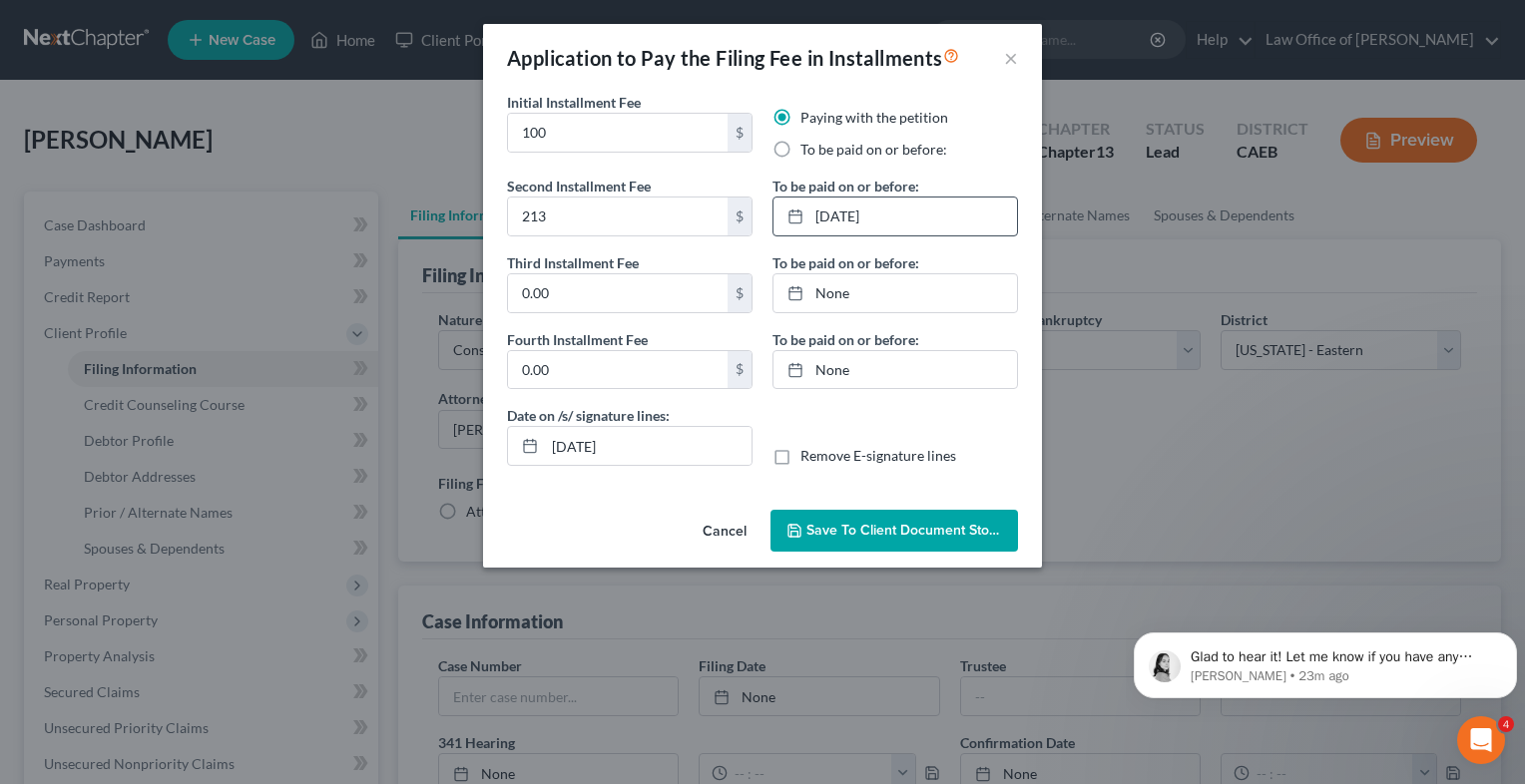 click on "Save to Client Document Storage" at bounding box center (912, 530) 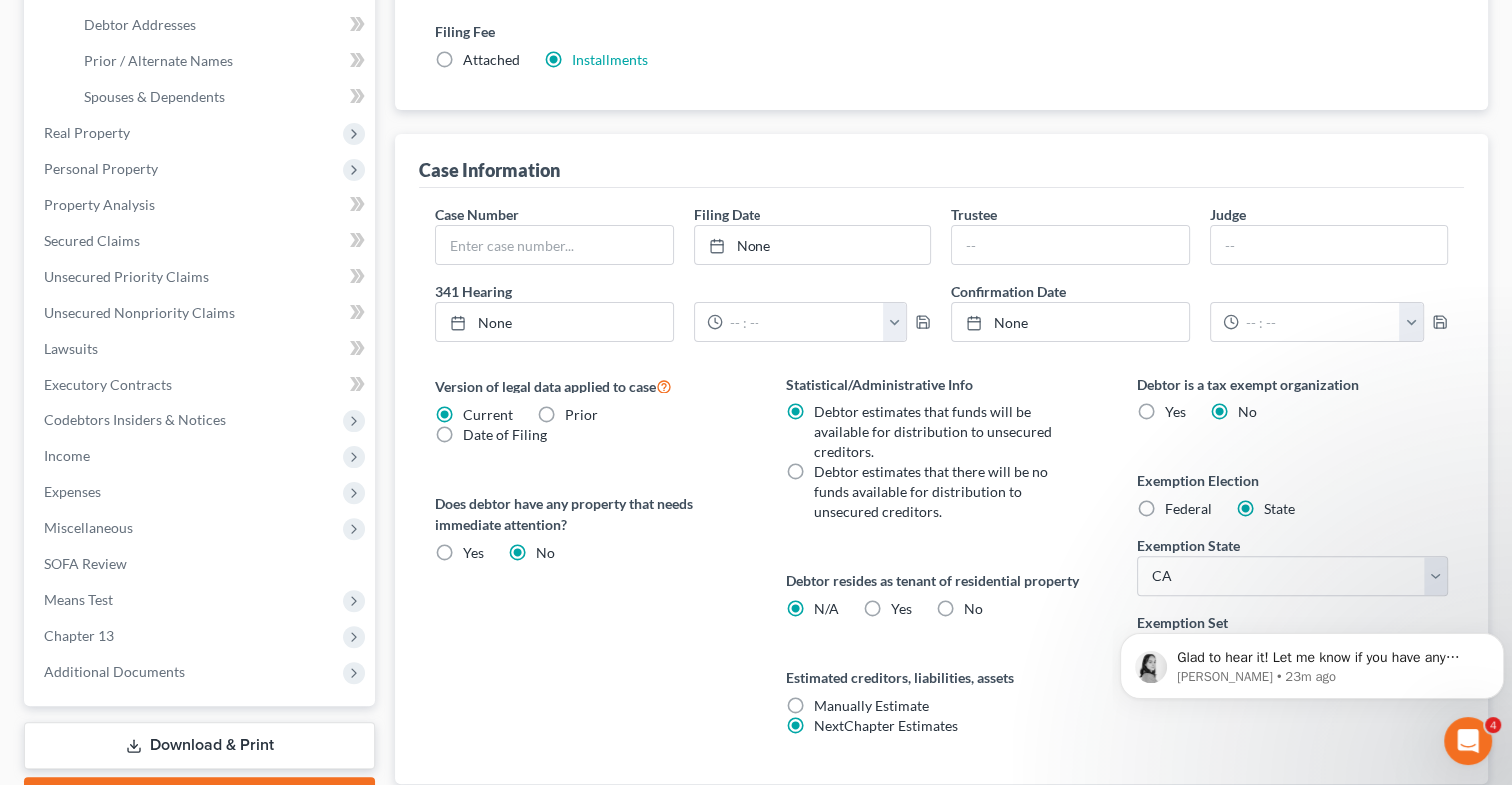 scroll, scrollTop: 459, scrollLeft: 0, axis: vertical 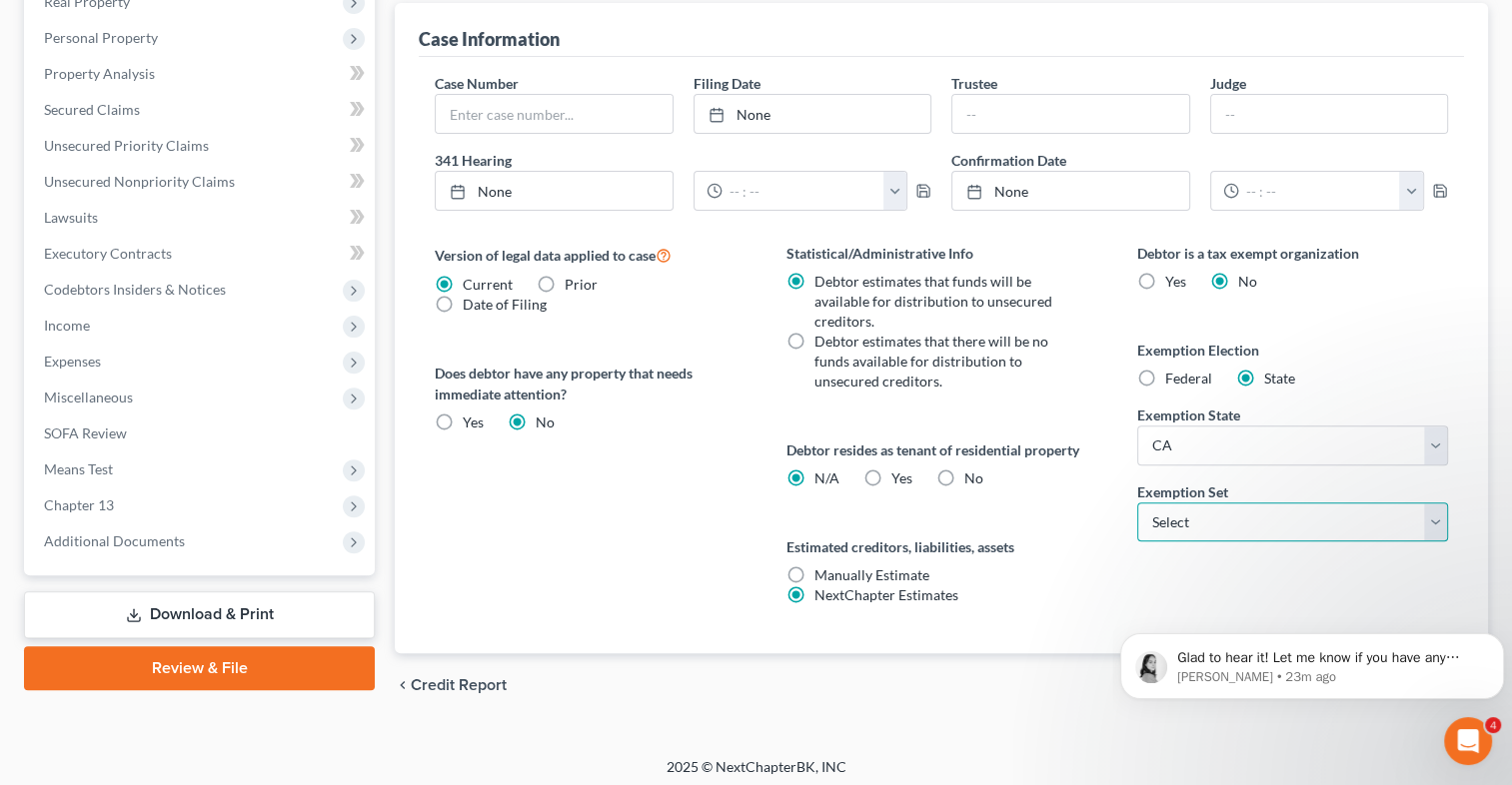 click on "Select 703 704" at bounding box center [1292, 522] 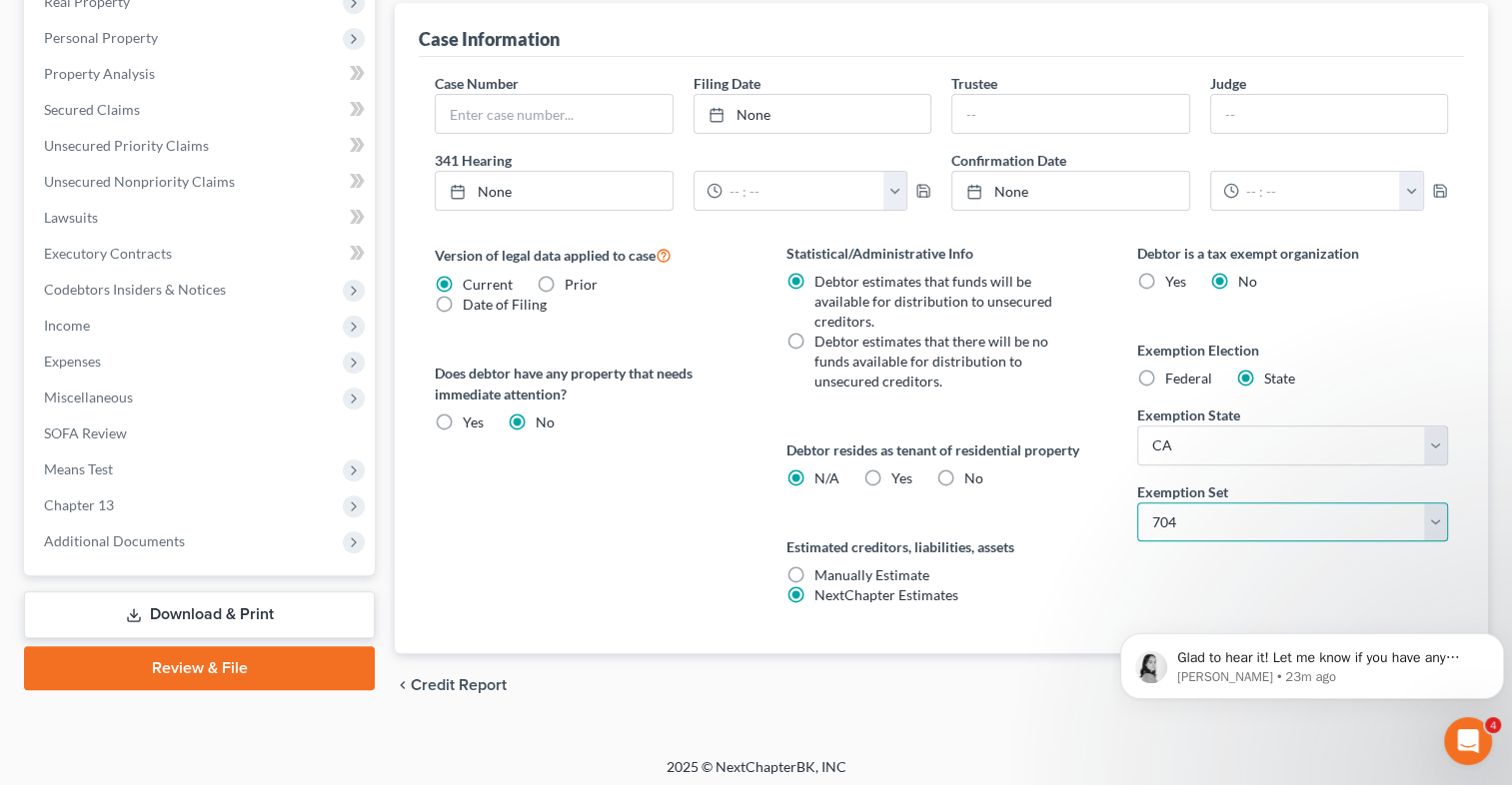 click on "Select 703 704" at bounding box center (1292, 522) 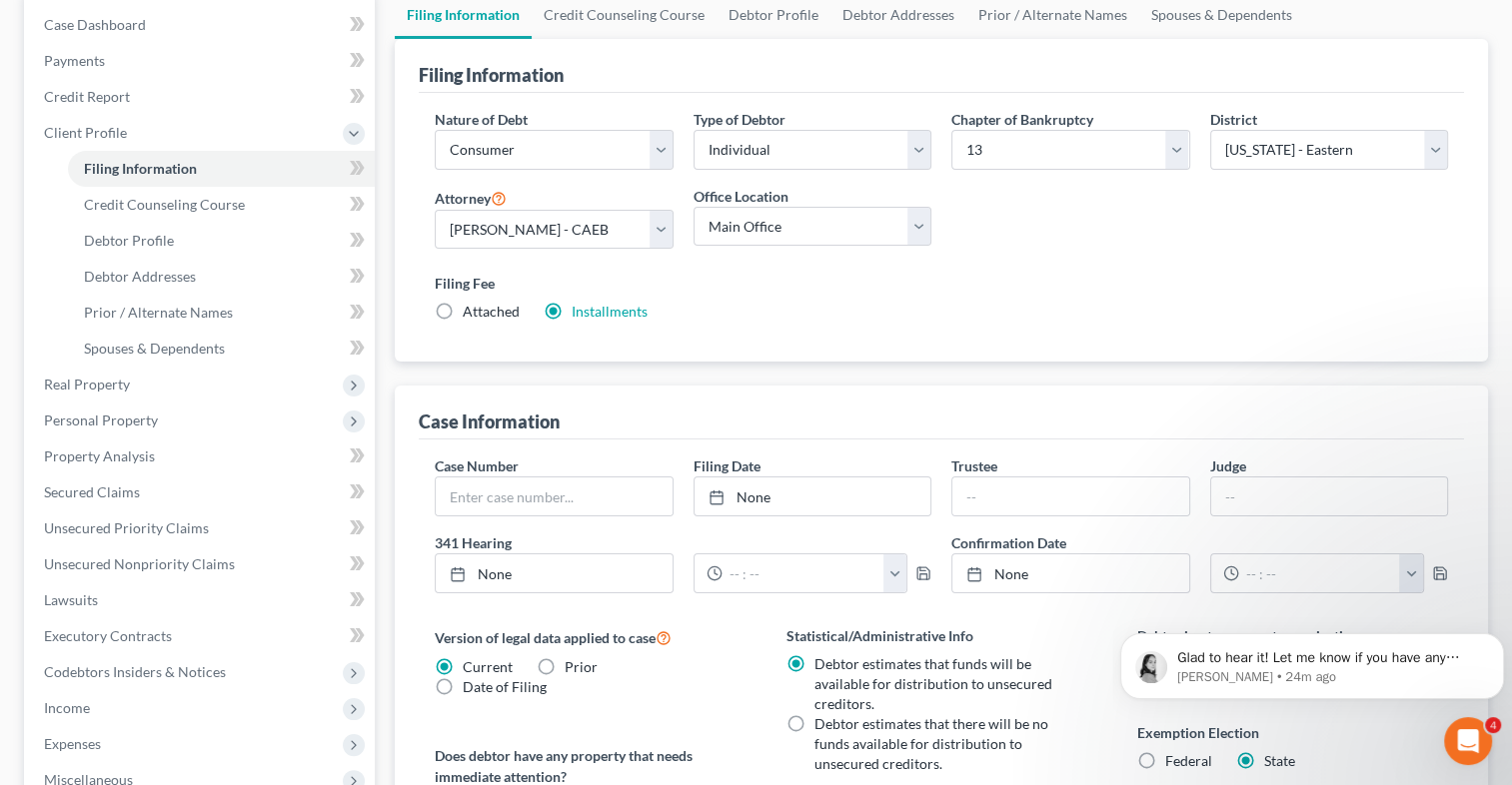 scroll, scrollTop: 200, scrollLeft: 0, axis: vertical 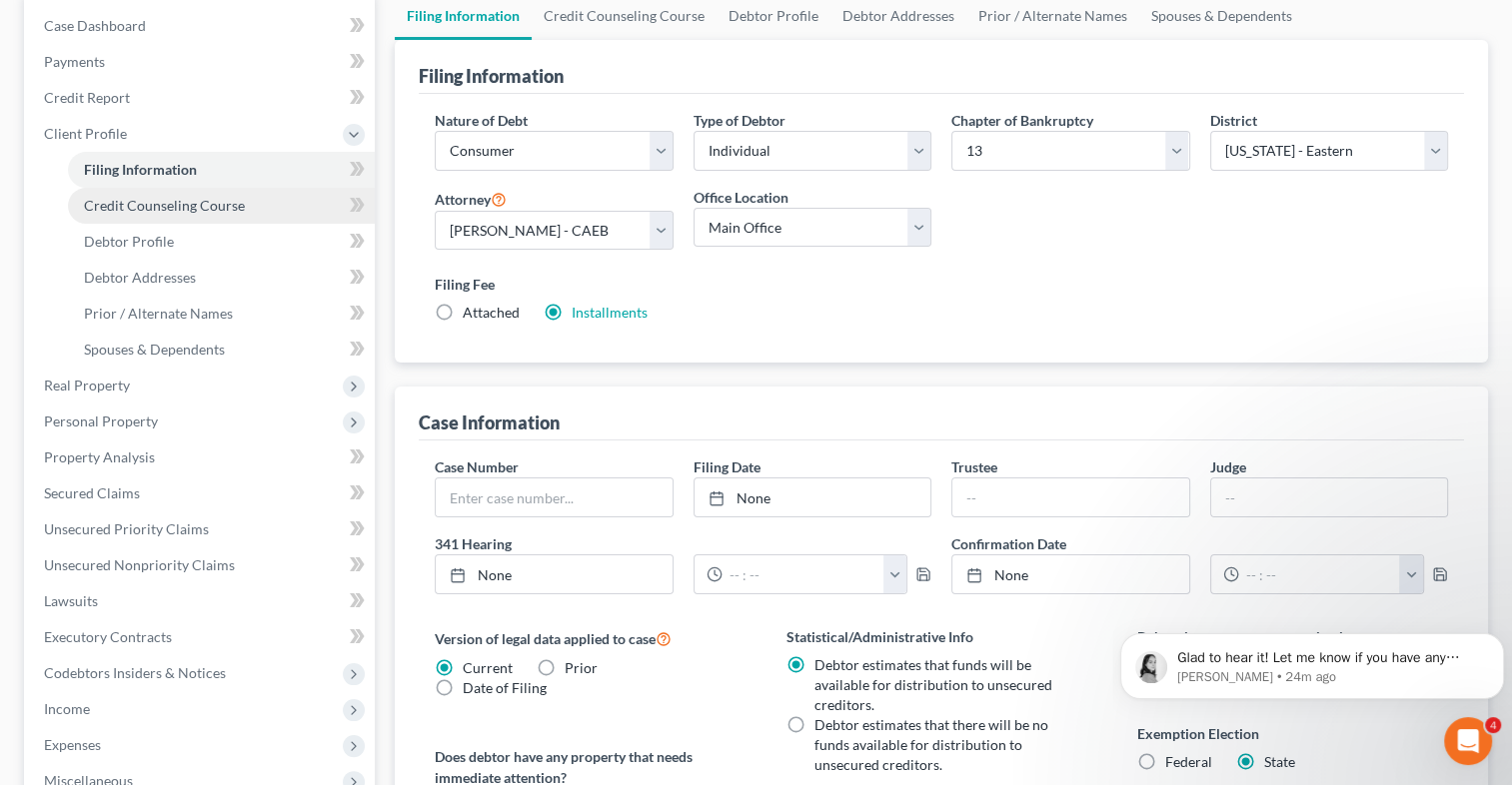 click on "Credit Counseling Course" at bounding box center (164, 205) 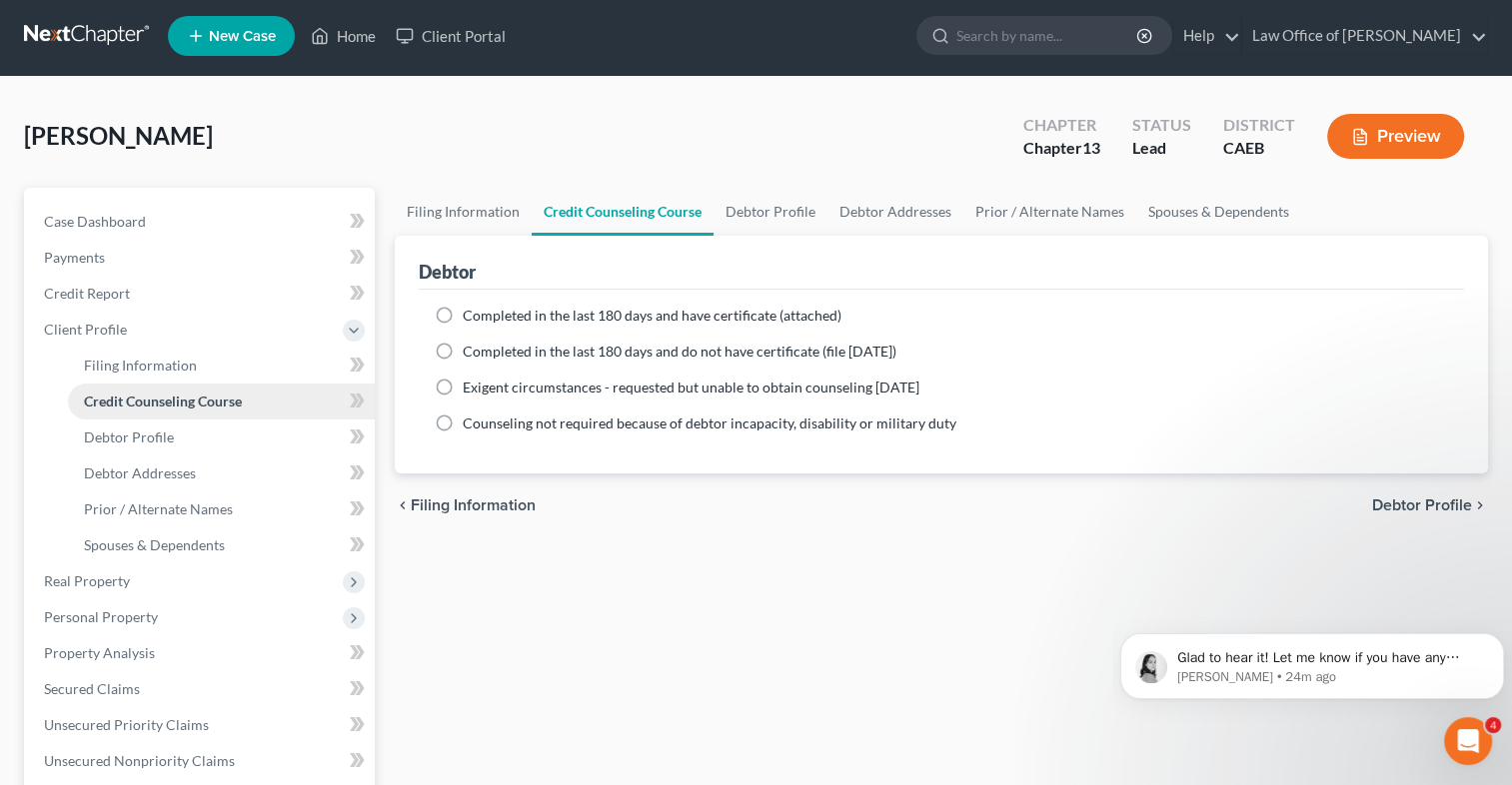 scroll, scrollTop: 0, scrollLeft: 0, axis: both 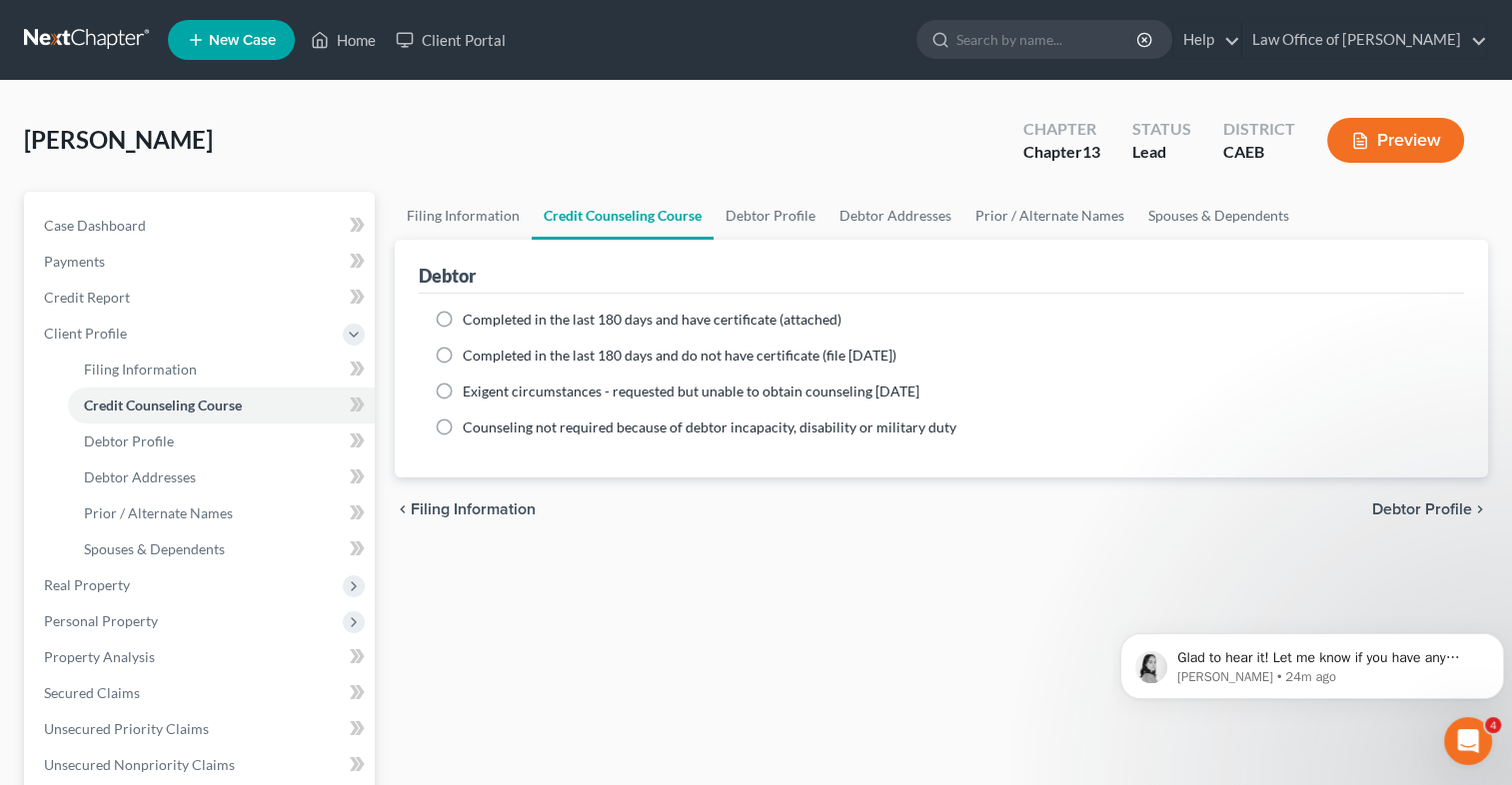 click on "Completed in the last 180 days and have certificate (attached)" at bounding box center [652, 320] 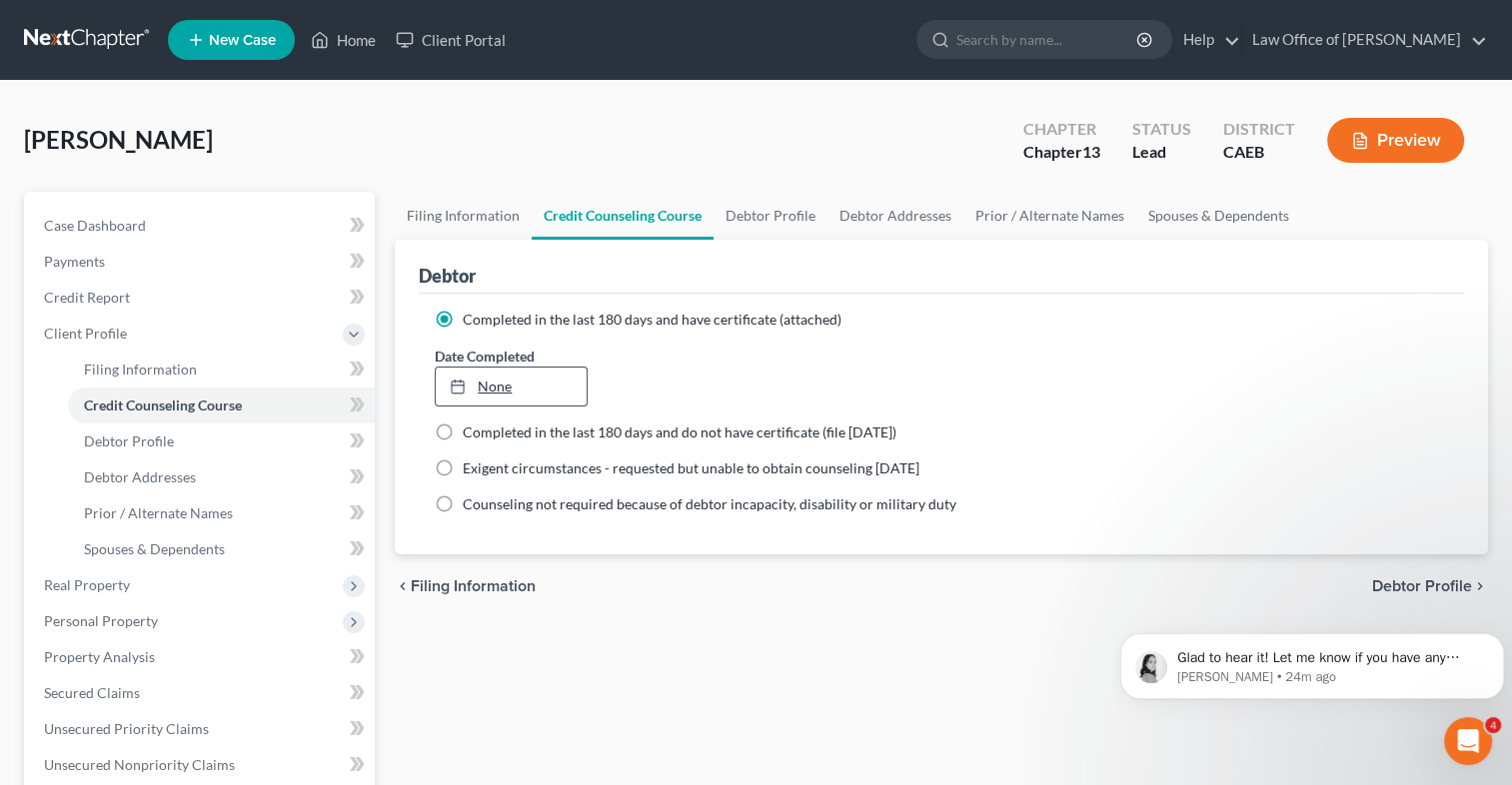 type on "[DATE]" 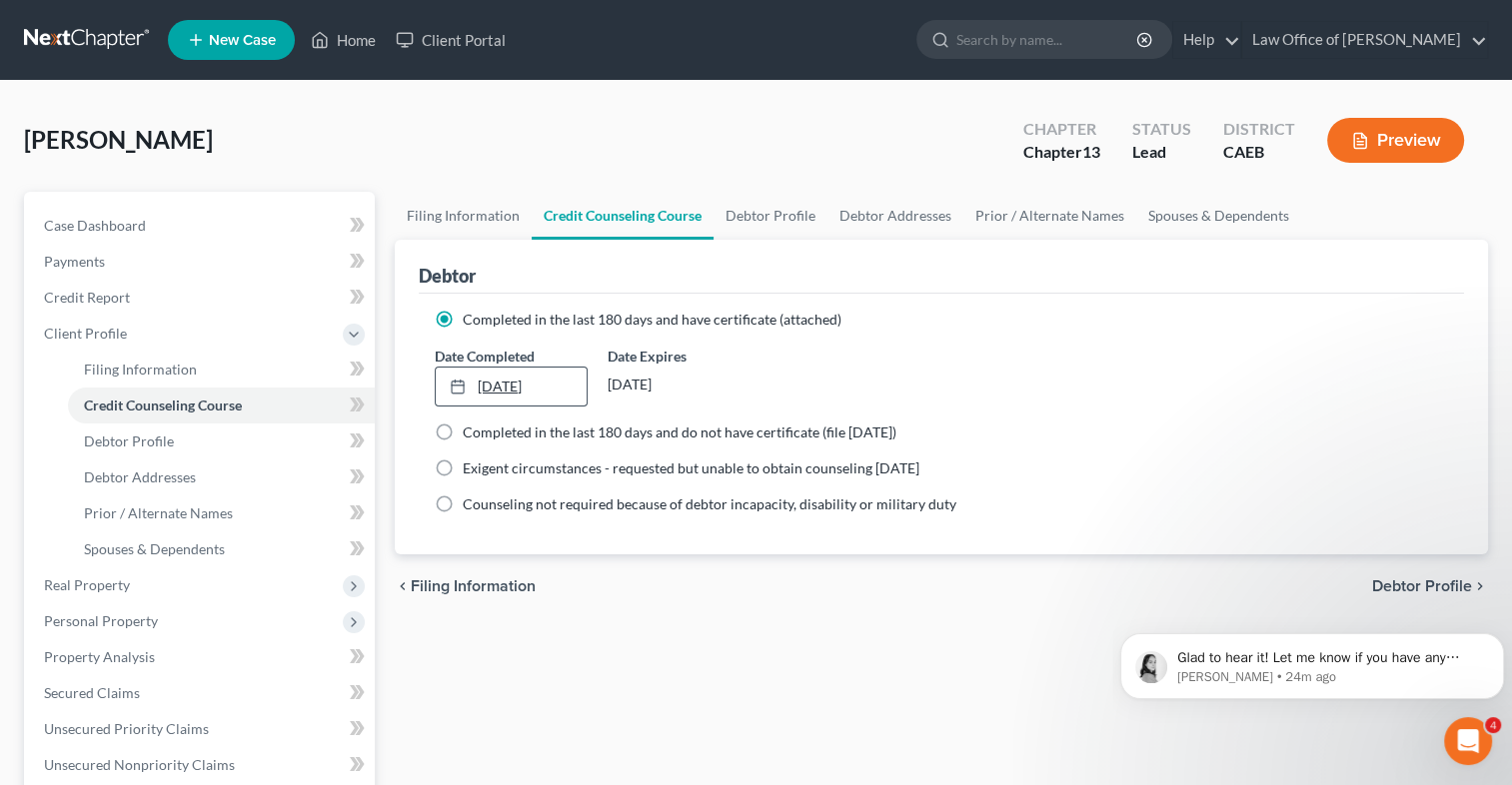 click on "[DATE]" at bounding box center [511, 387] 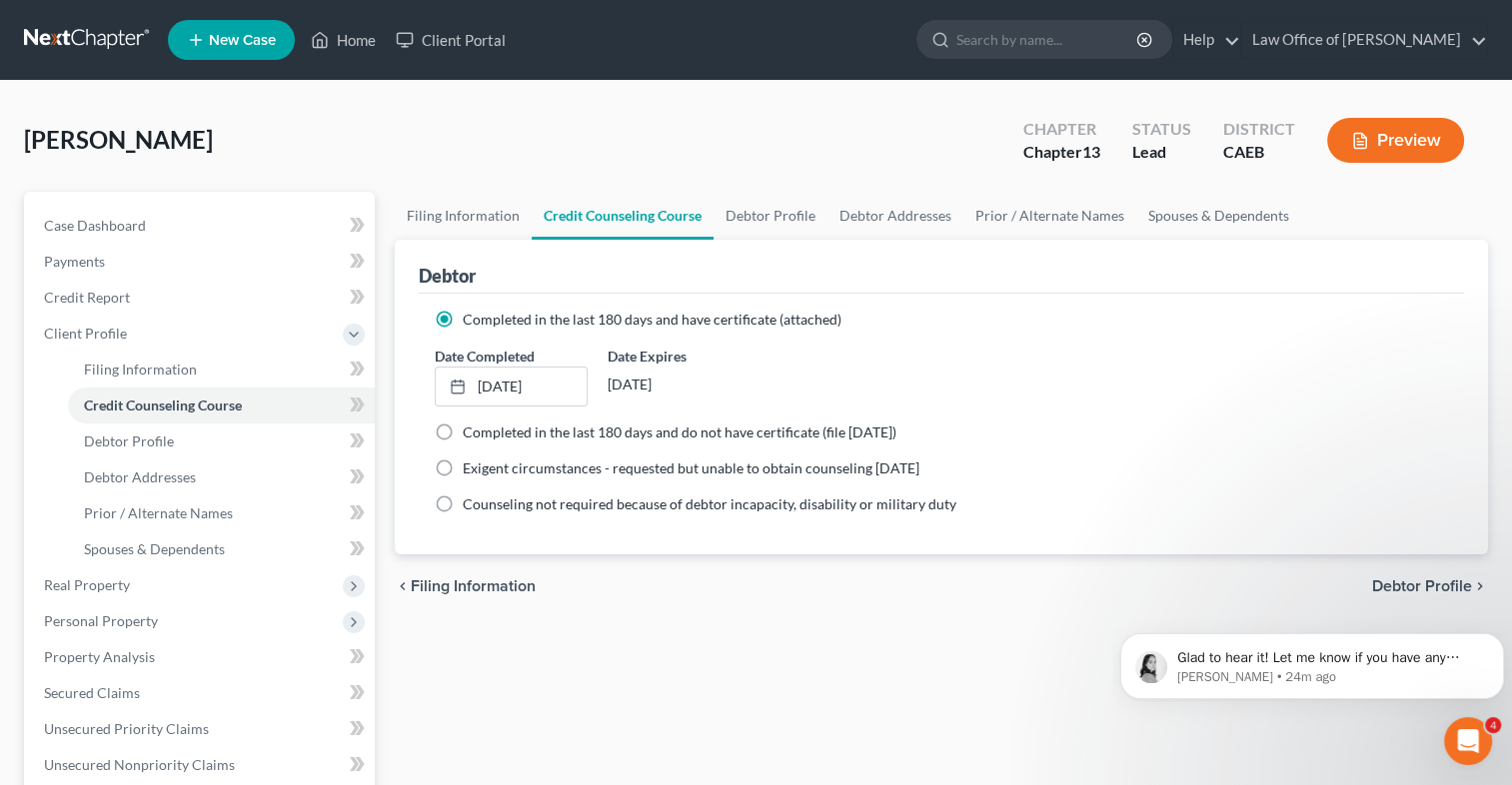 click on "Debtor Profile" at bounding box center (1422, 586) 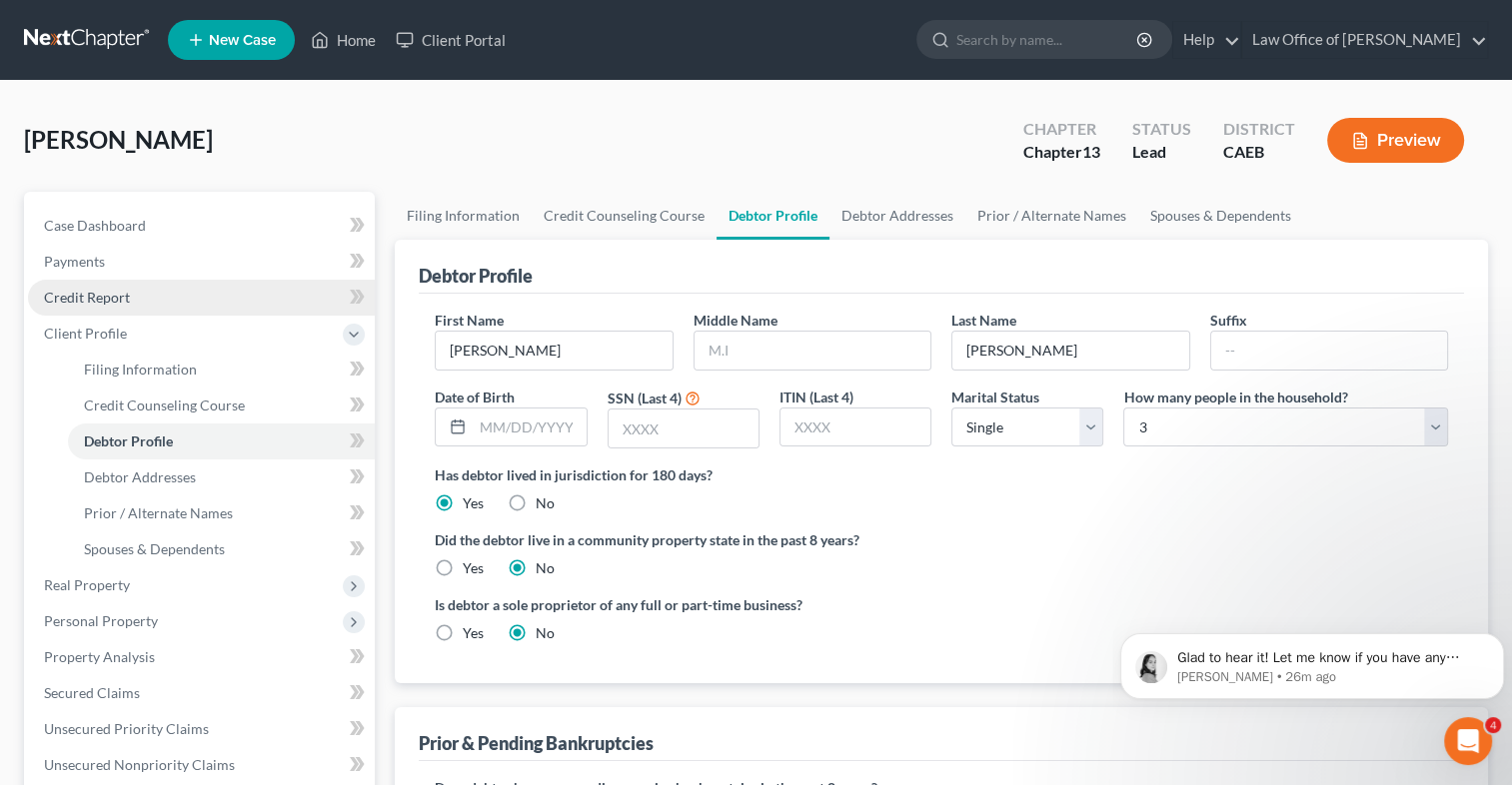 click on "Credit Report" at bounding box center (201, 298) 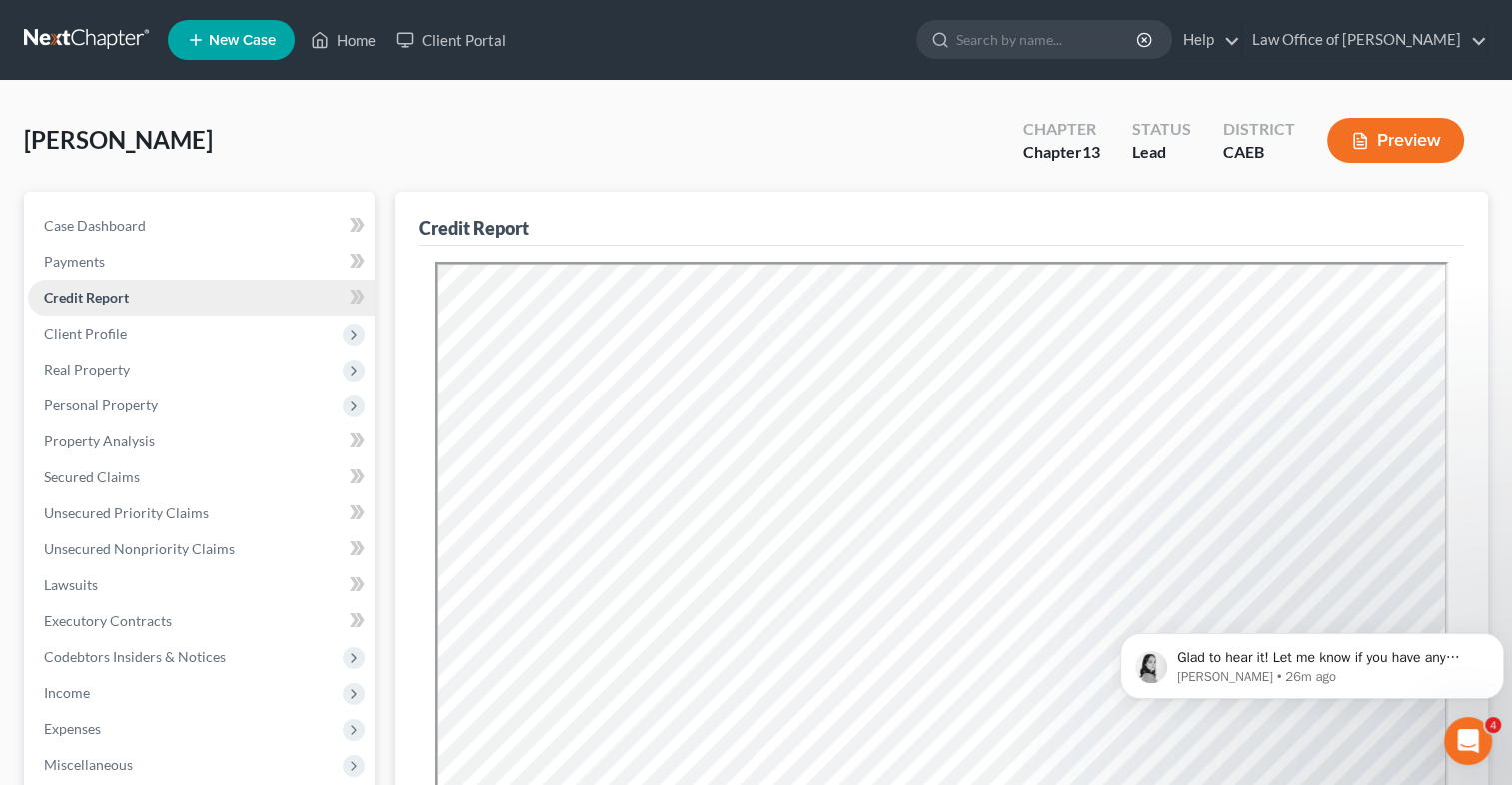 scroll, scrollTop: 0, scrollLeft: 0, axis: both 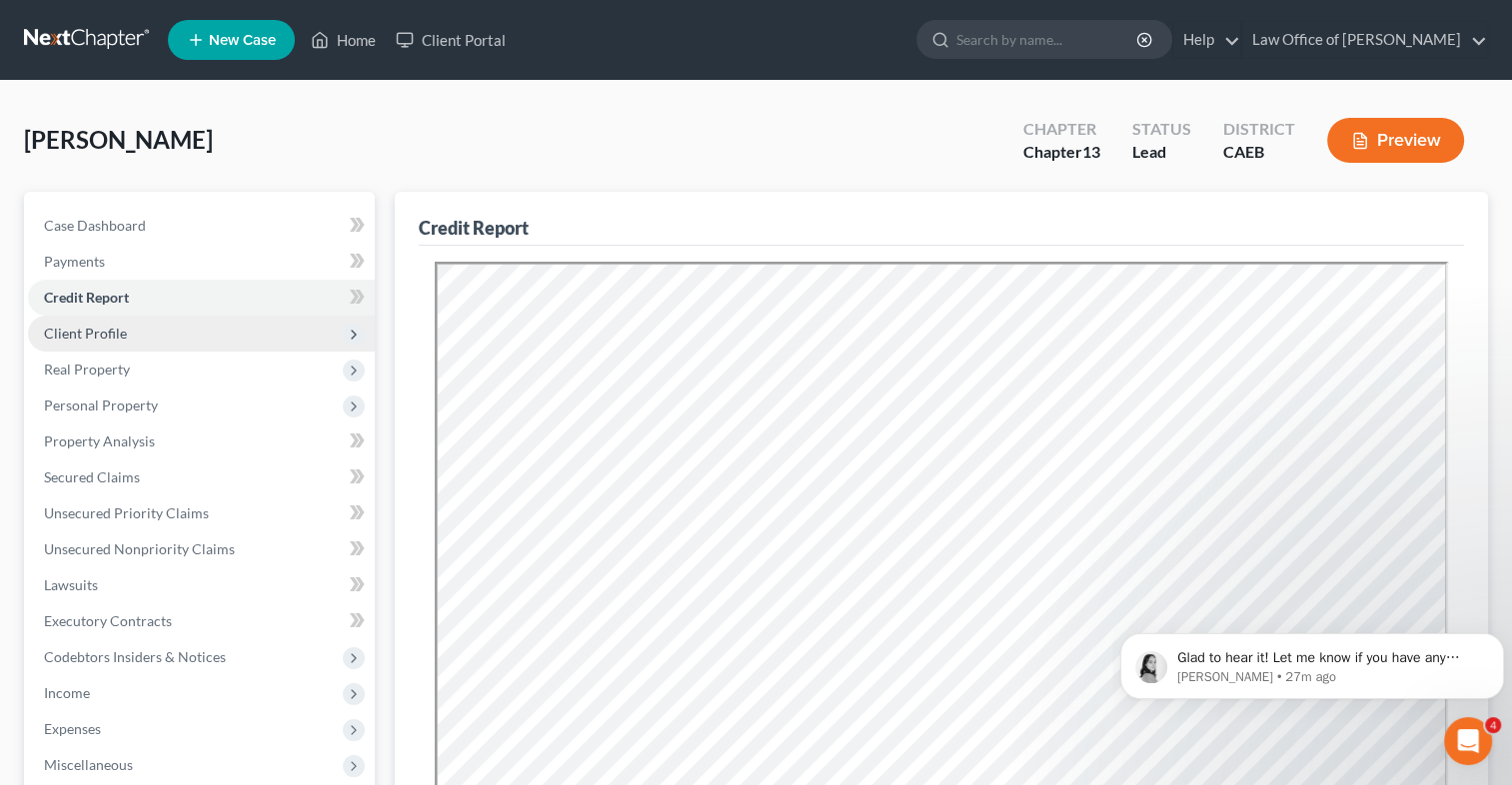 click on "Client Profile" at bounding box center (201, 334) 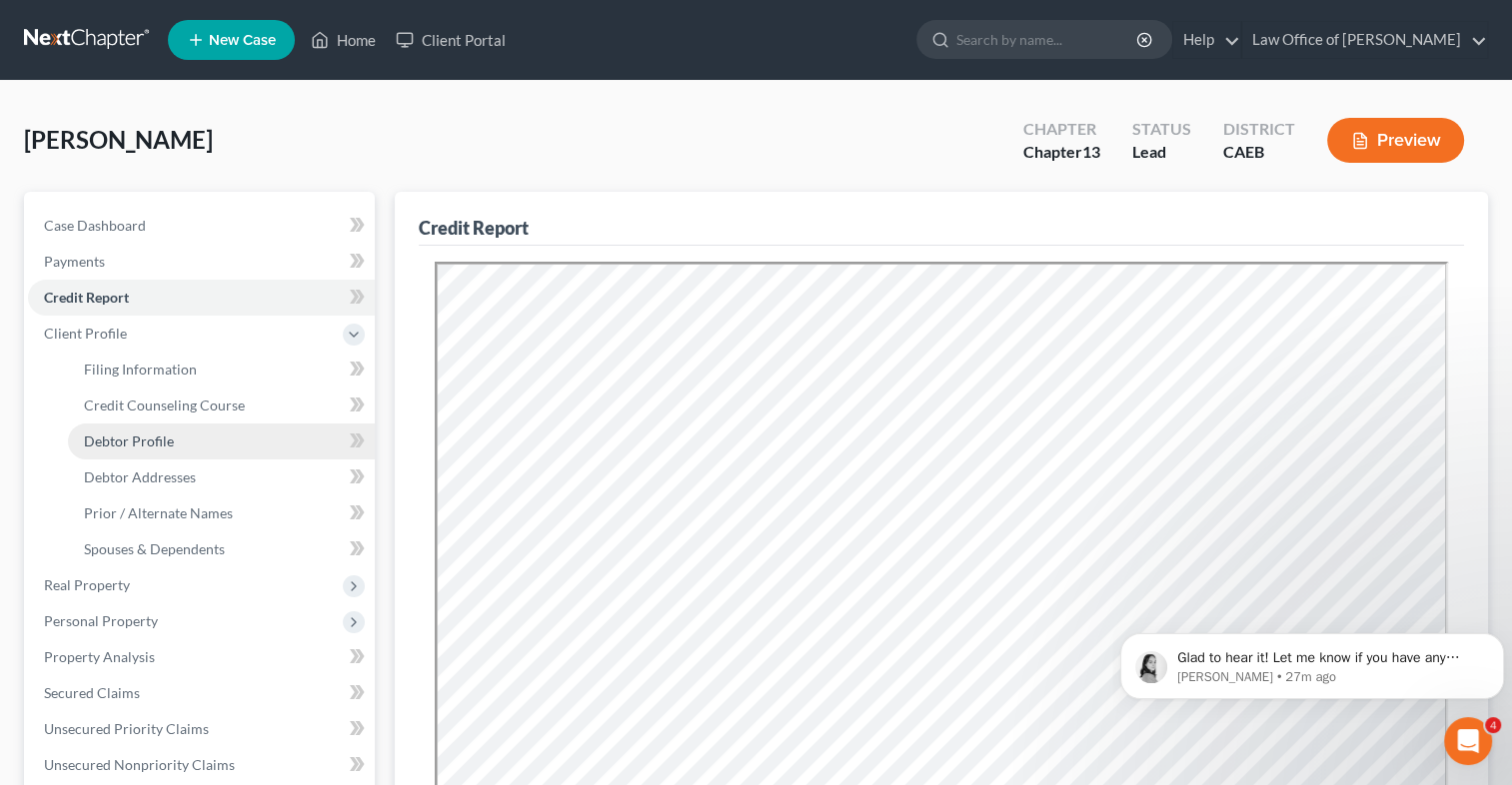 click on "Debtor Profile" at bounding box center (221, 441) 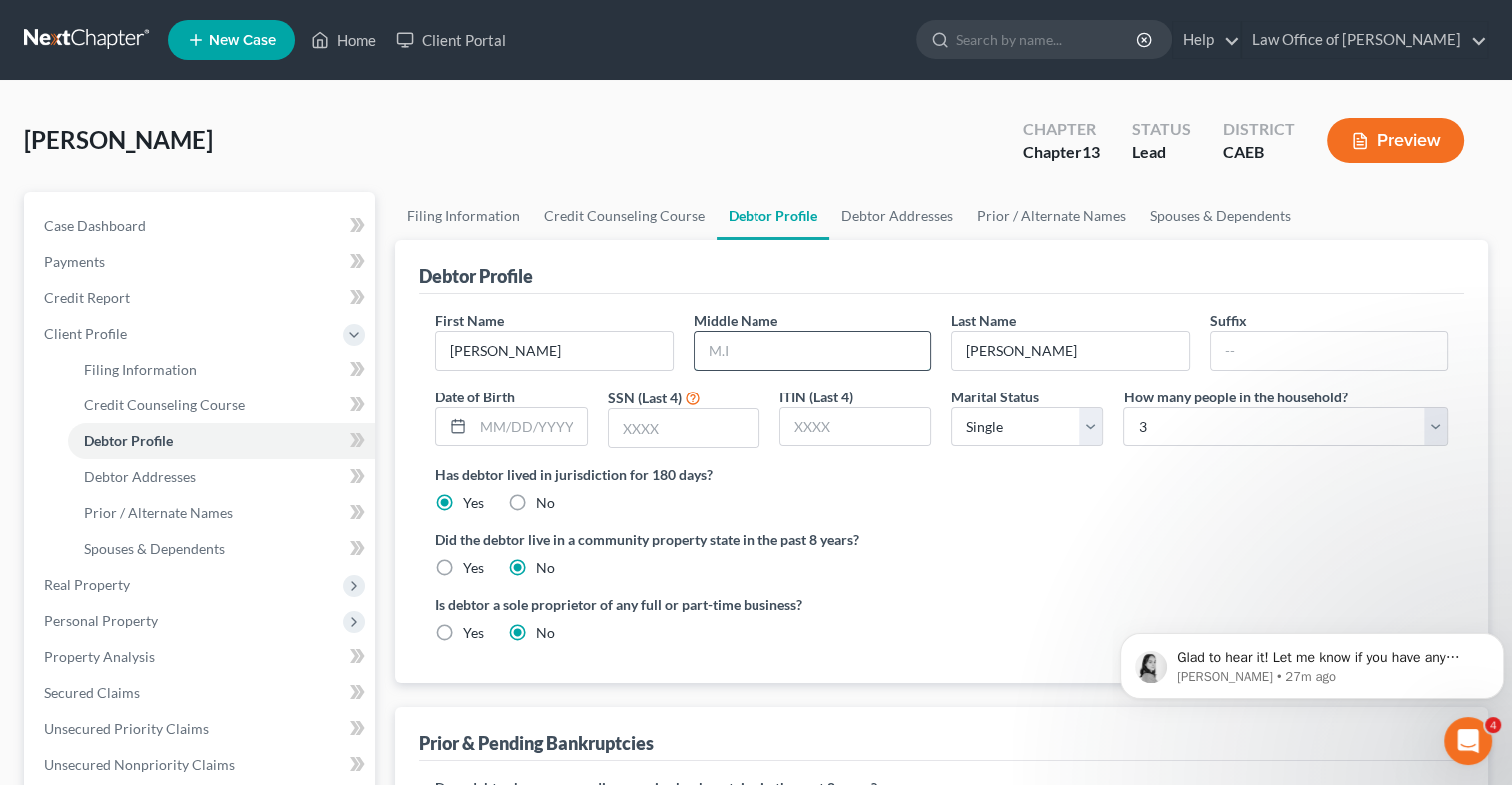 click at bounding box center [812, 351] 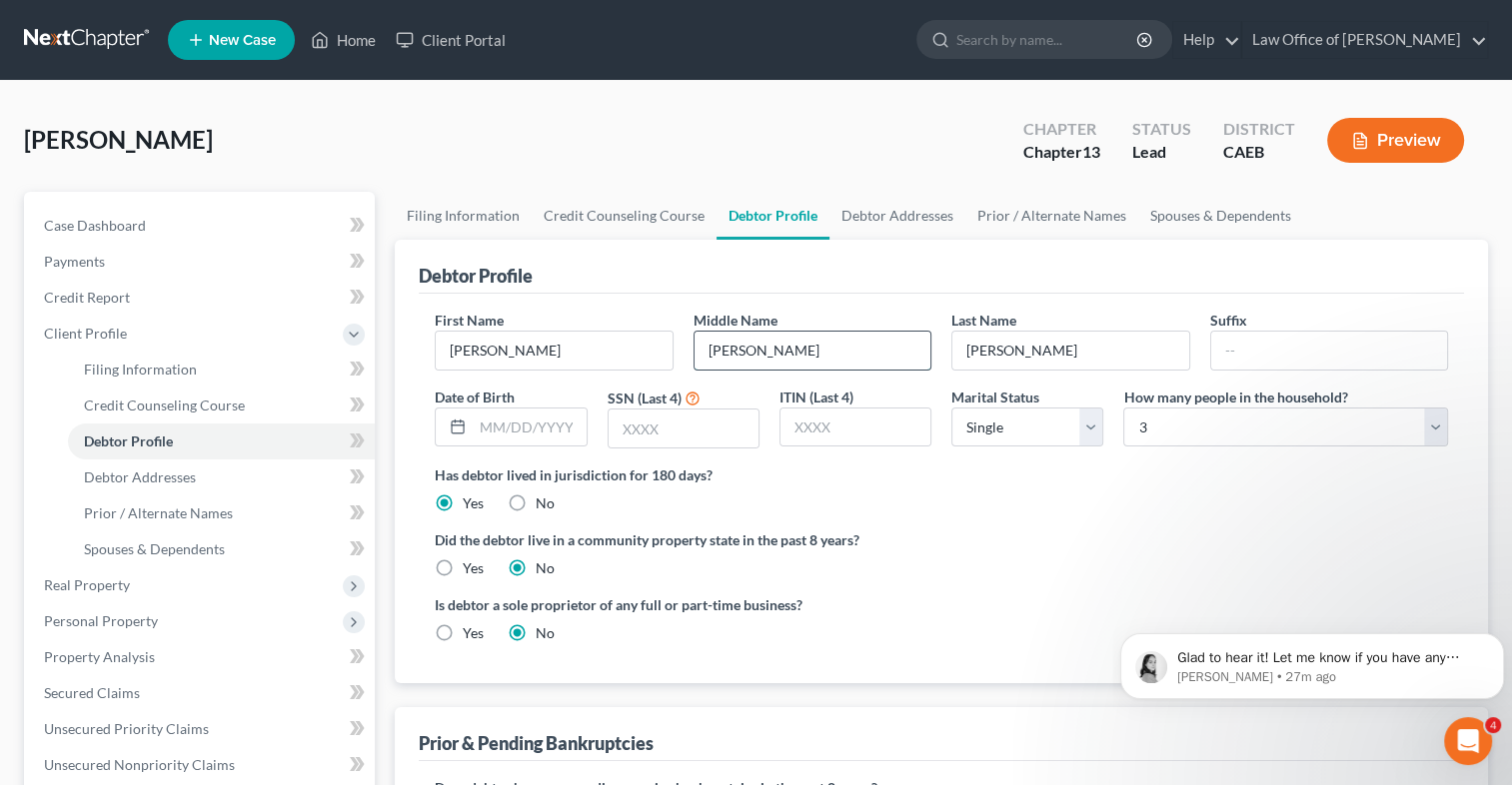 type on "[PERSON_NAME]" 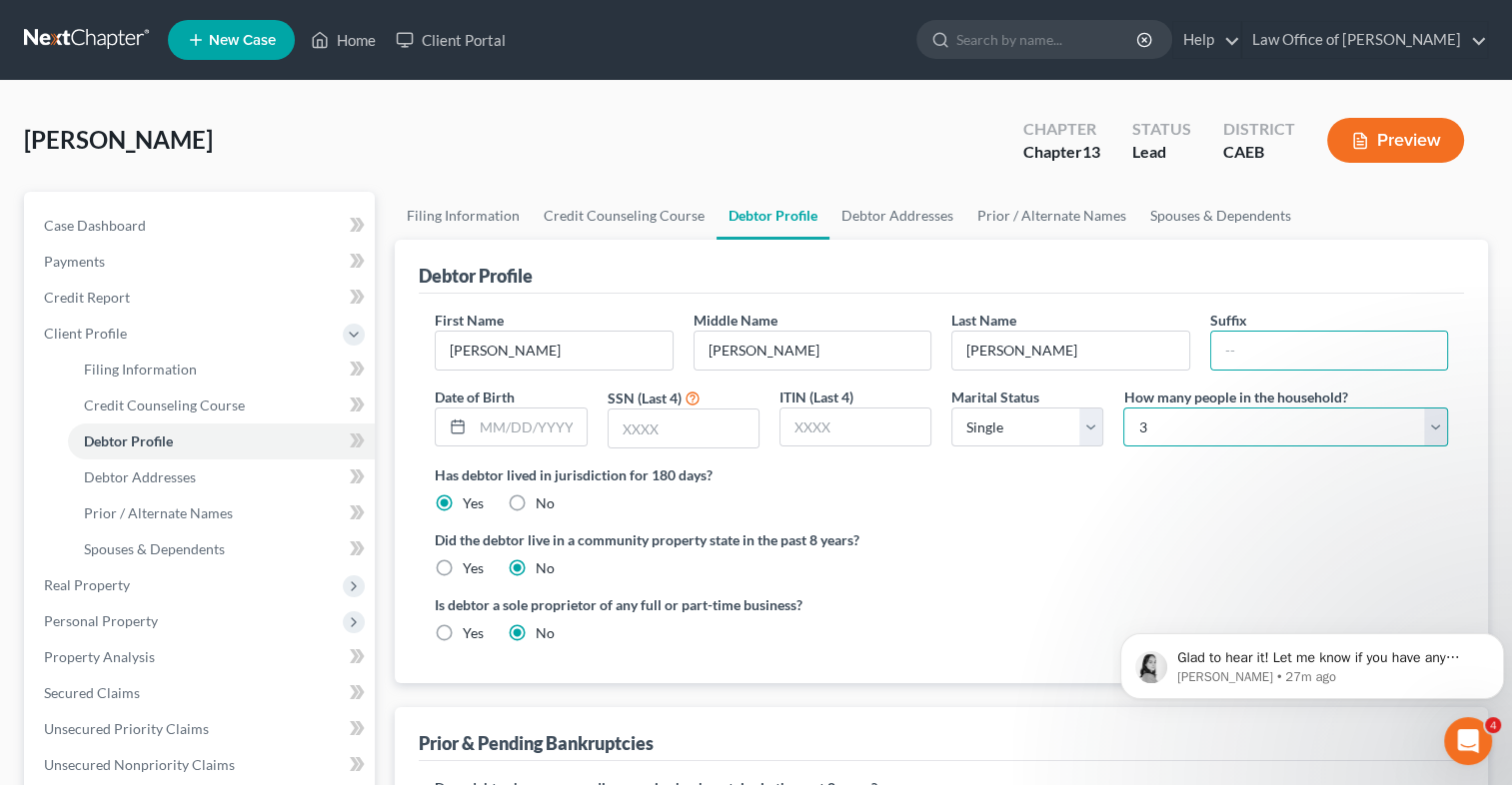 click on "Select 1 2 3 4 5 6 7 8 9 10 11 12 13 14 15 16 17 18 19 20" at bounding box center (1285, 427) 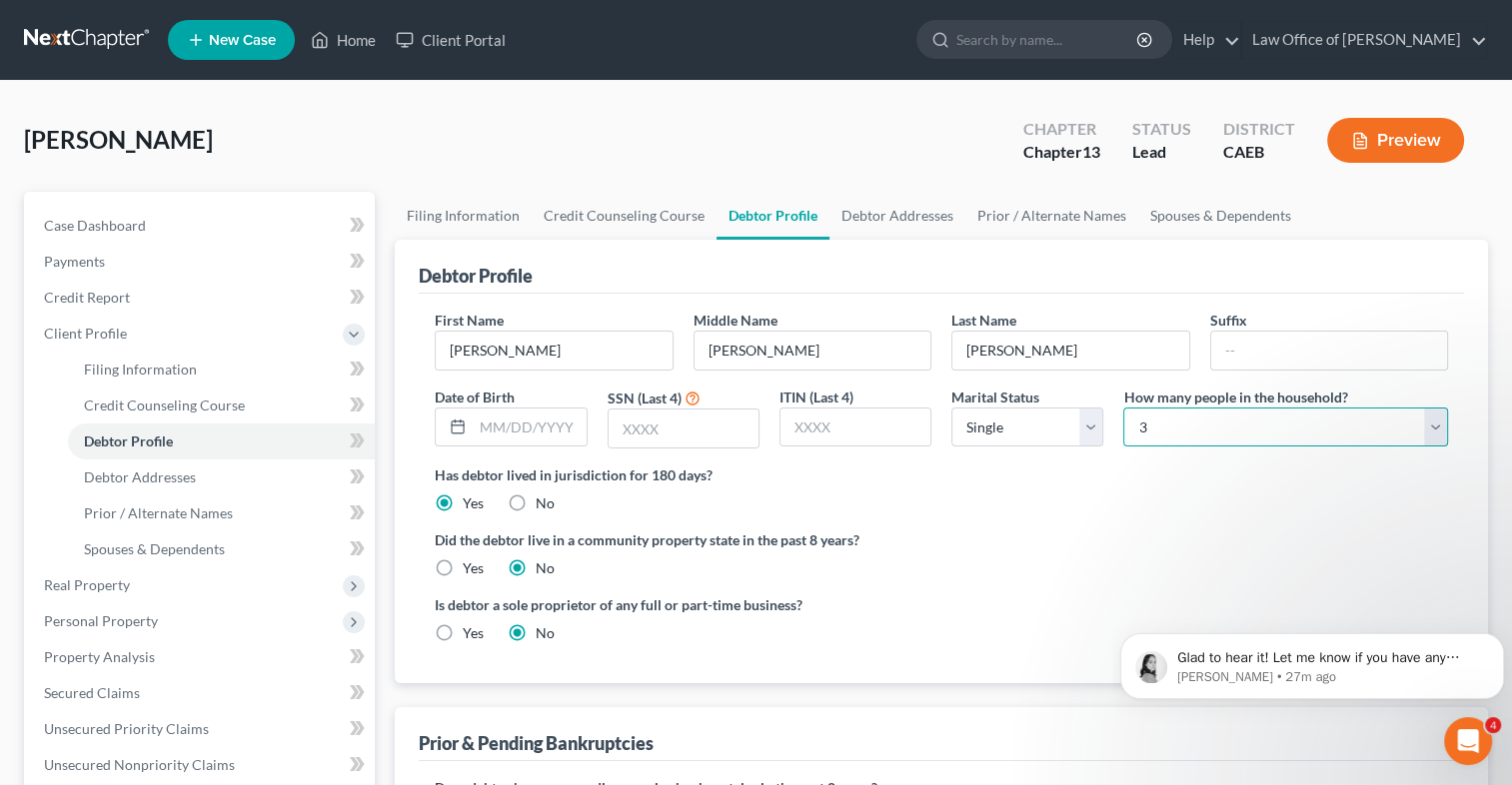 select on "0" 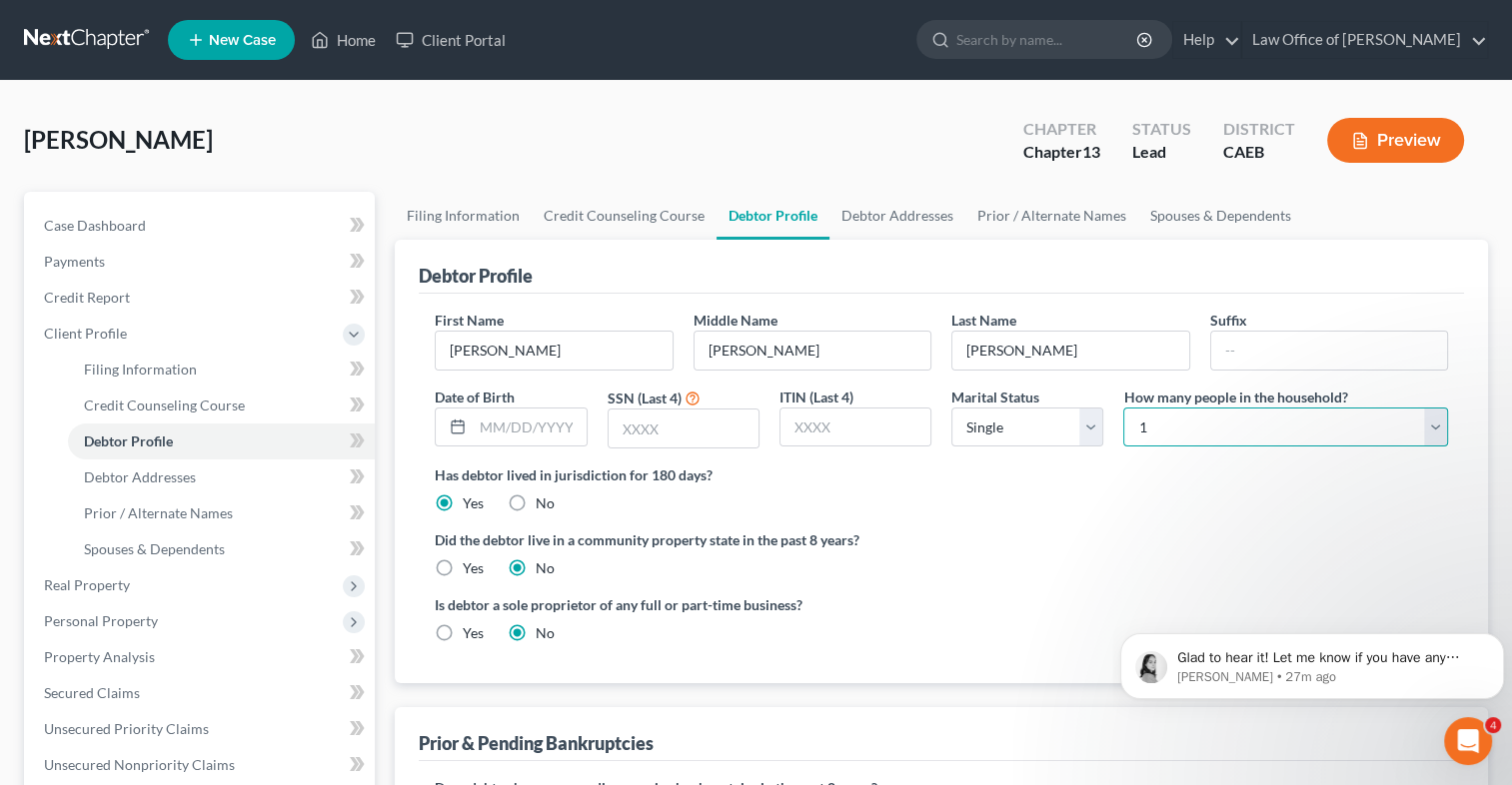 click on "Select 1 2 3 4 5 6 7 8 9 10 11 12 13 14 15 16 17 18 19 20" at bounding box center (1285, 427) 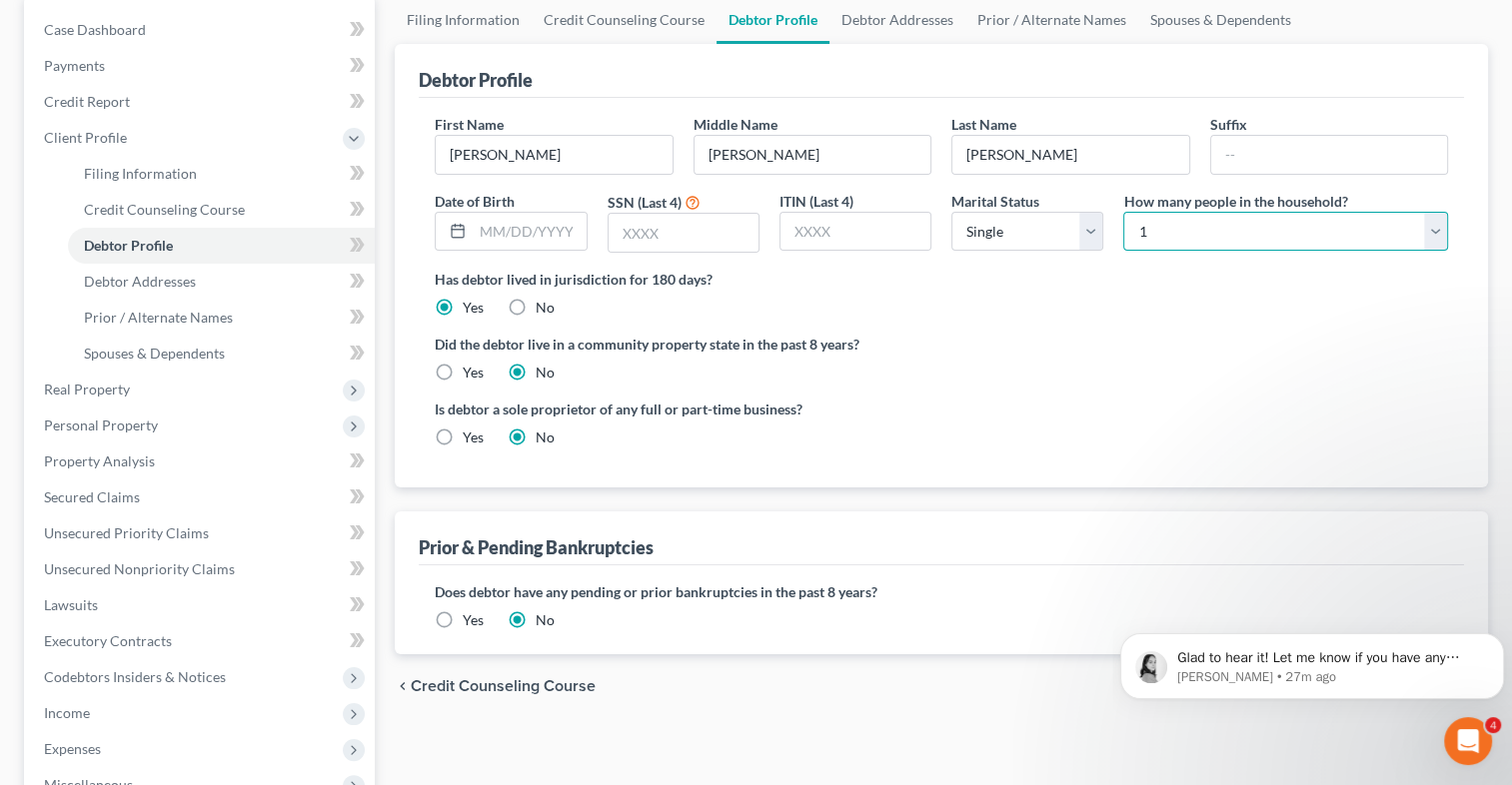 scroll, scrollTop: 199, scrollLeft: 0, axis: vertical 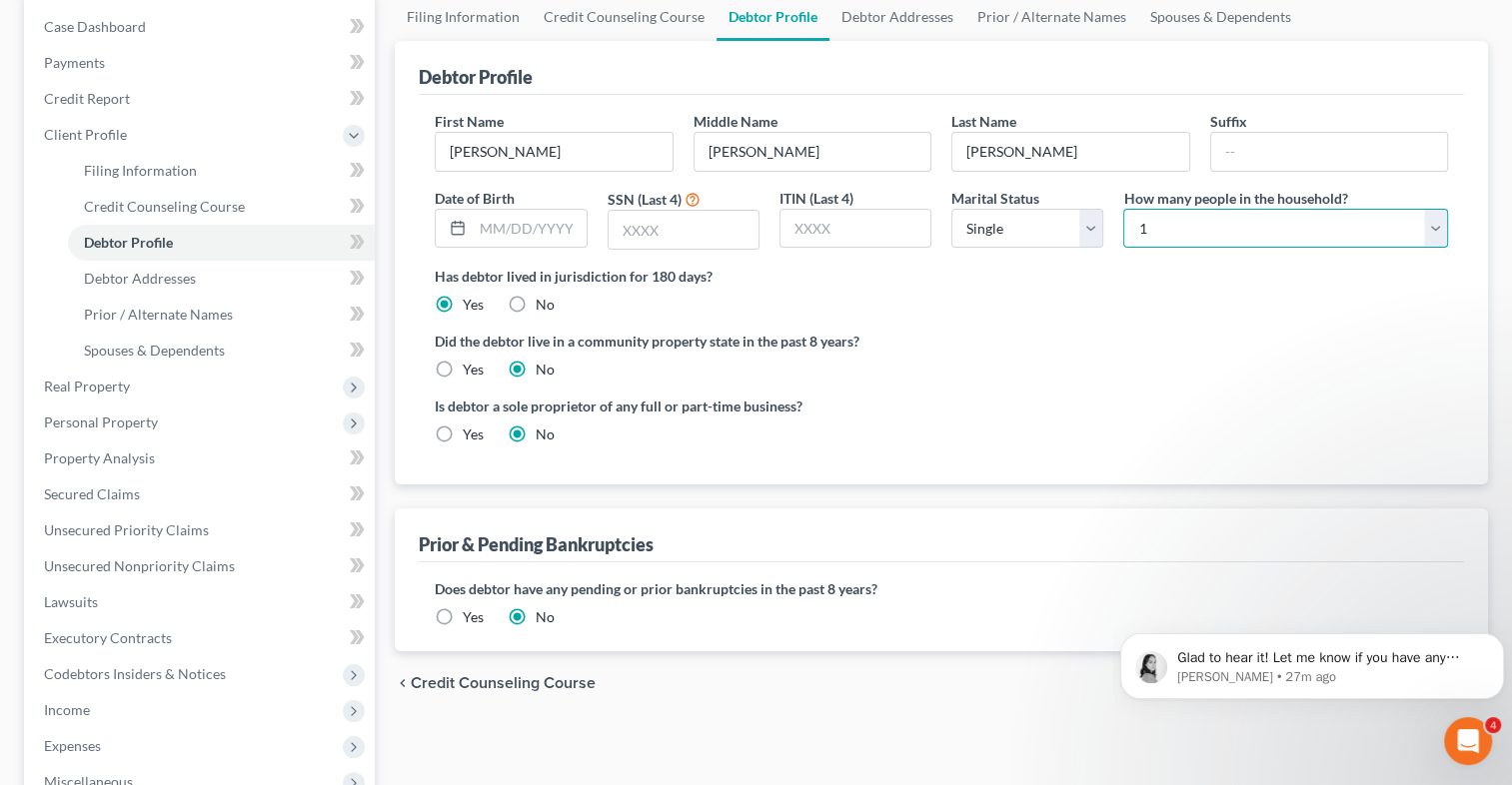 click on "Select 1 2 3 4 5 6 7 8 9 10 11 12 13 14 15 16 17 18 19 20" at bounding box center [1285, 229] 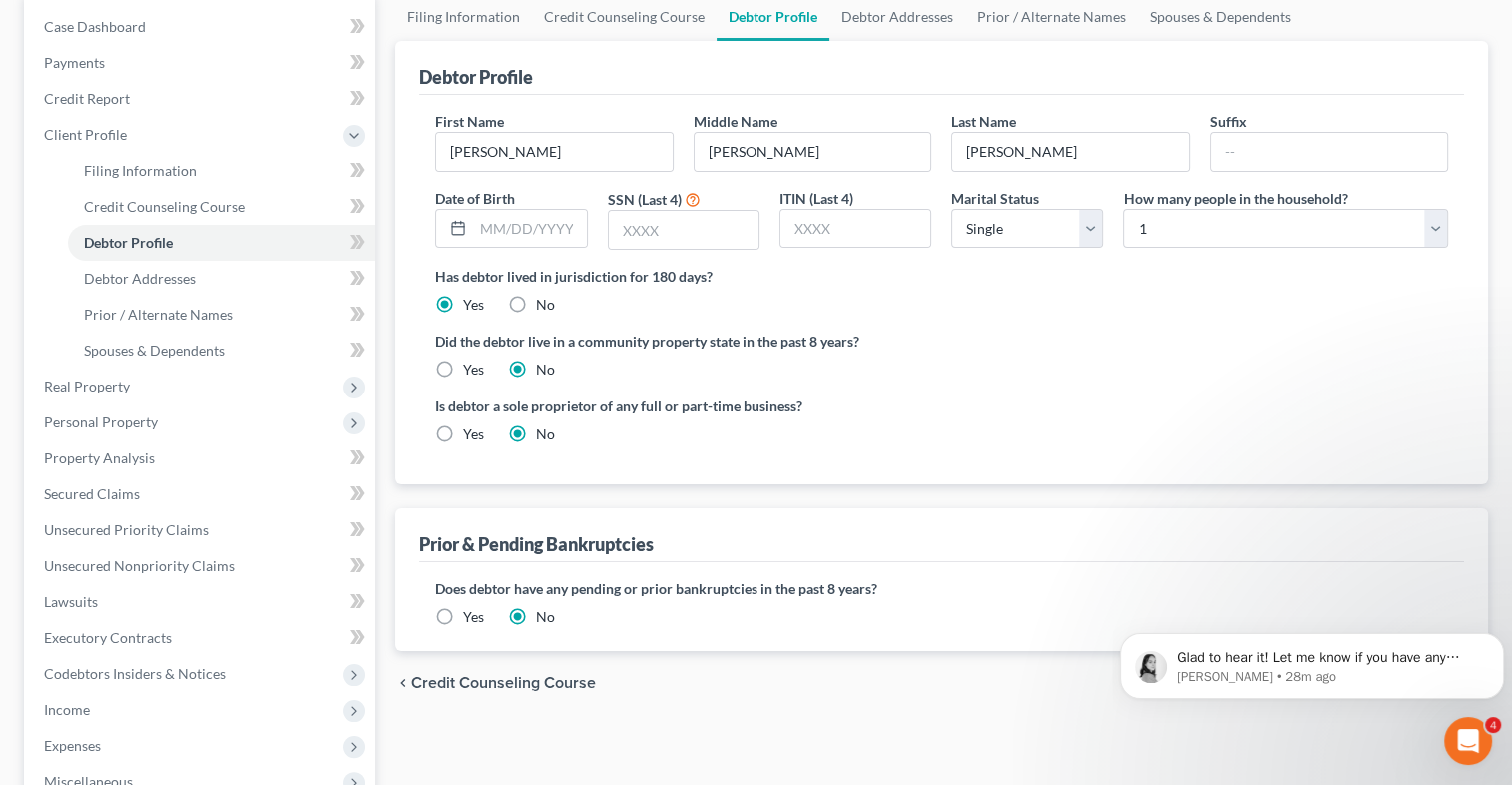 click on "Debtor Profile First Name [PERSON_NAME] Middle Name [PERSON_NAME] Last Name [PERSON_NAME] Date of Birth         SSN (Last 4)   ITIN (Last 4) Marital Status Select [DEMOGRAPHIC_DATA] Married [DEMOGRAPHIC_DATA] Divorced Widowed How many people in the household? Select 1 2 3 4 5 6 7 8 9 10 11 12 13 14 15 16 17 18 19 20 Is debtor deceased? Yes No Has debtor lived in jurisdiction for 180 days? Yes No Debtor must reside in jurisdiction for 180 prior to filing bankruptcy pursuant to U.S.C. 11 28 USC § 1408.   More Info Explain: Did the debtor live in a community property state in the past 8 years? Yes No Is debtor a sole proprietor of any full or part-time business? Yes No" at bounding box center (941, 263) 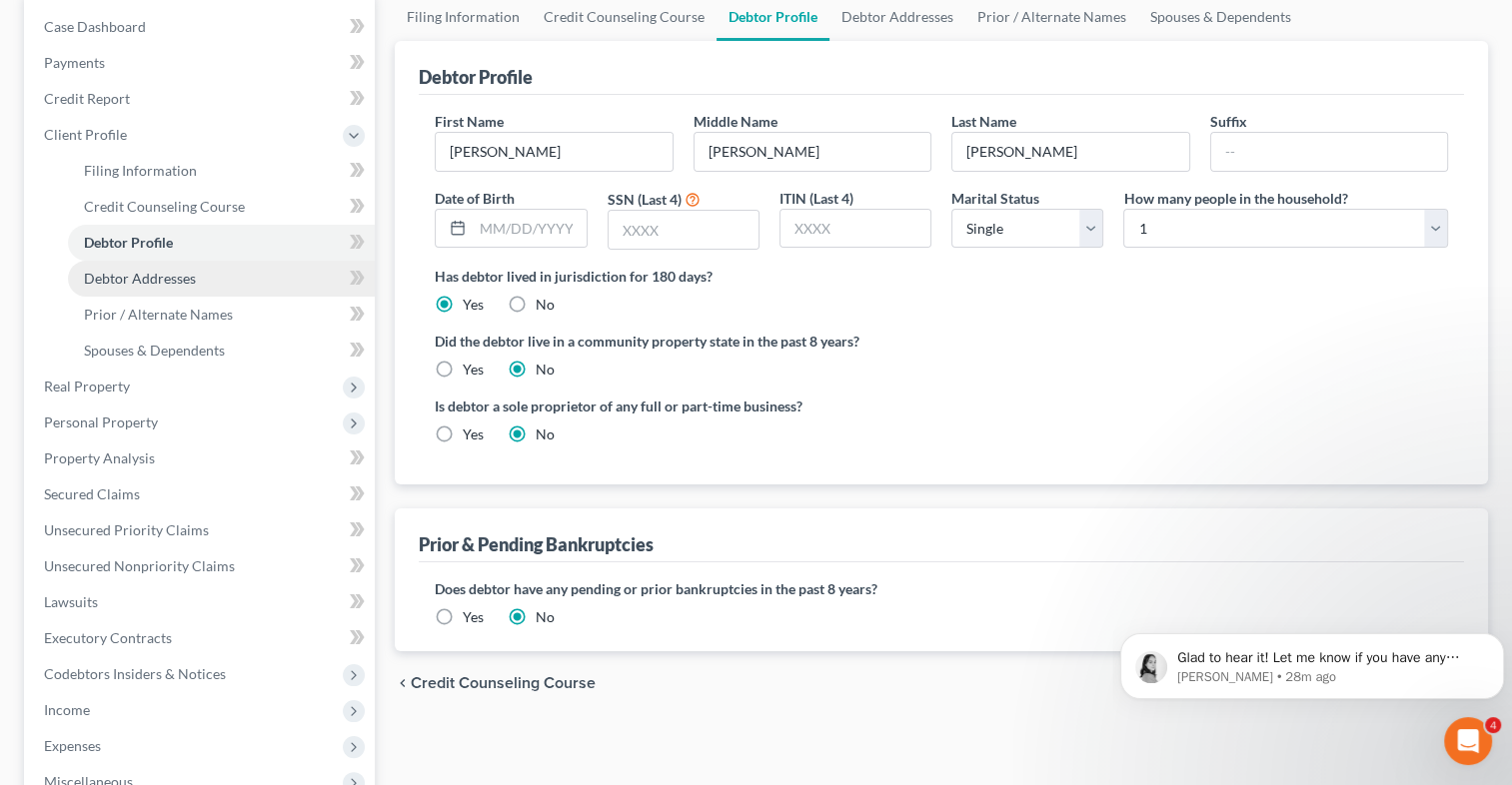 click on "Debtor Addresses" at bounding box center (140, 278) 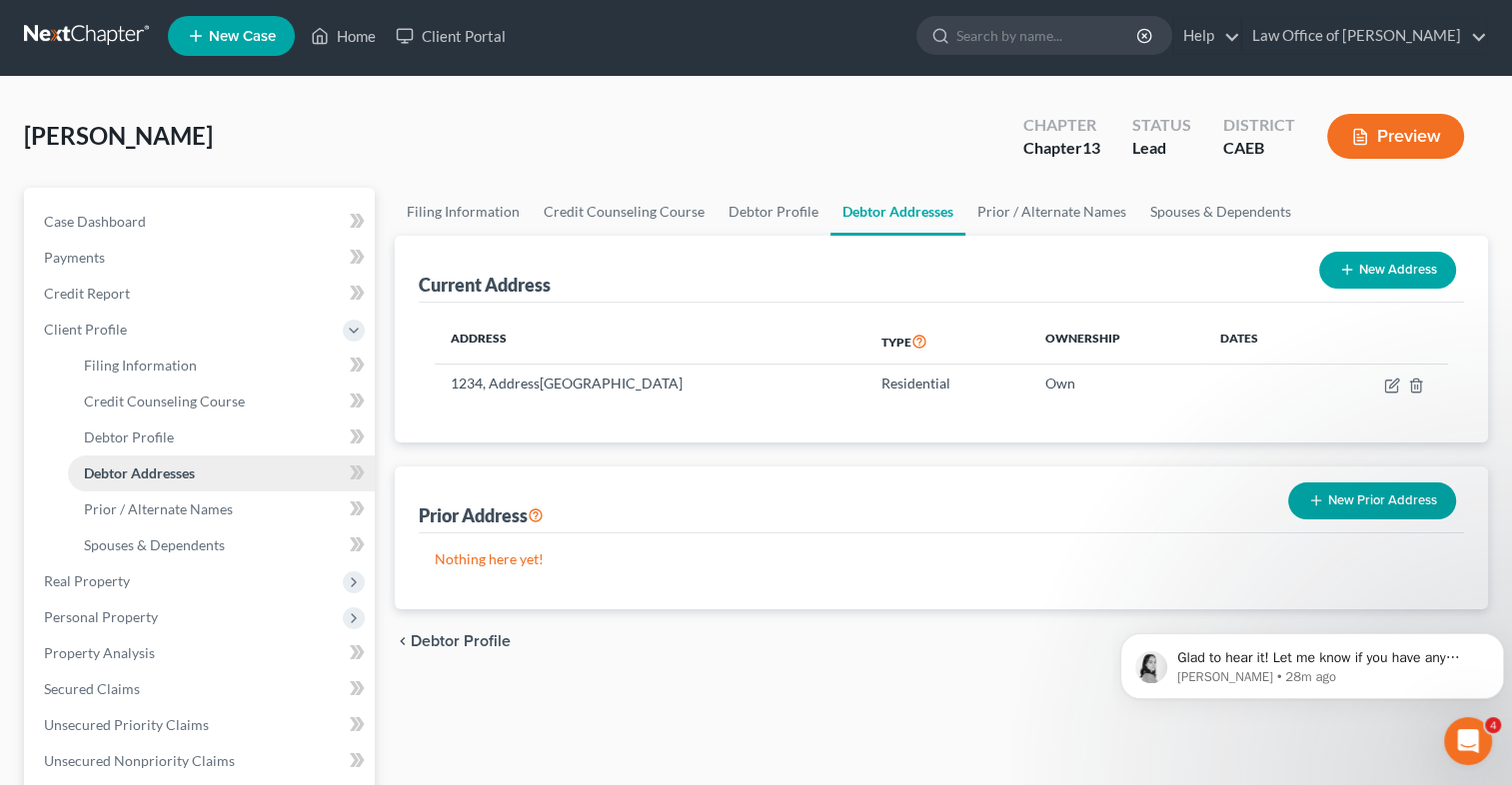 scroll, scrollTop: 0, scrollLeft: 0, axis: both 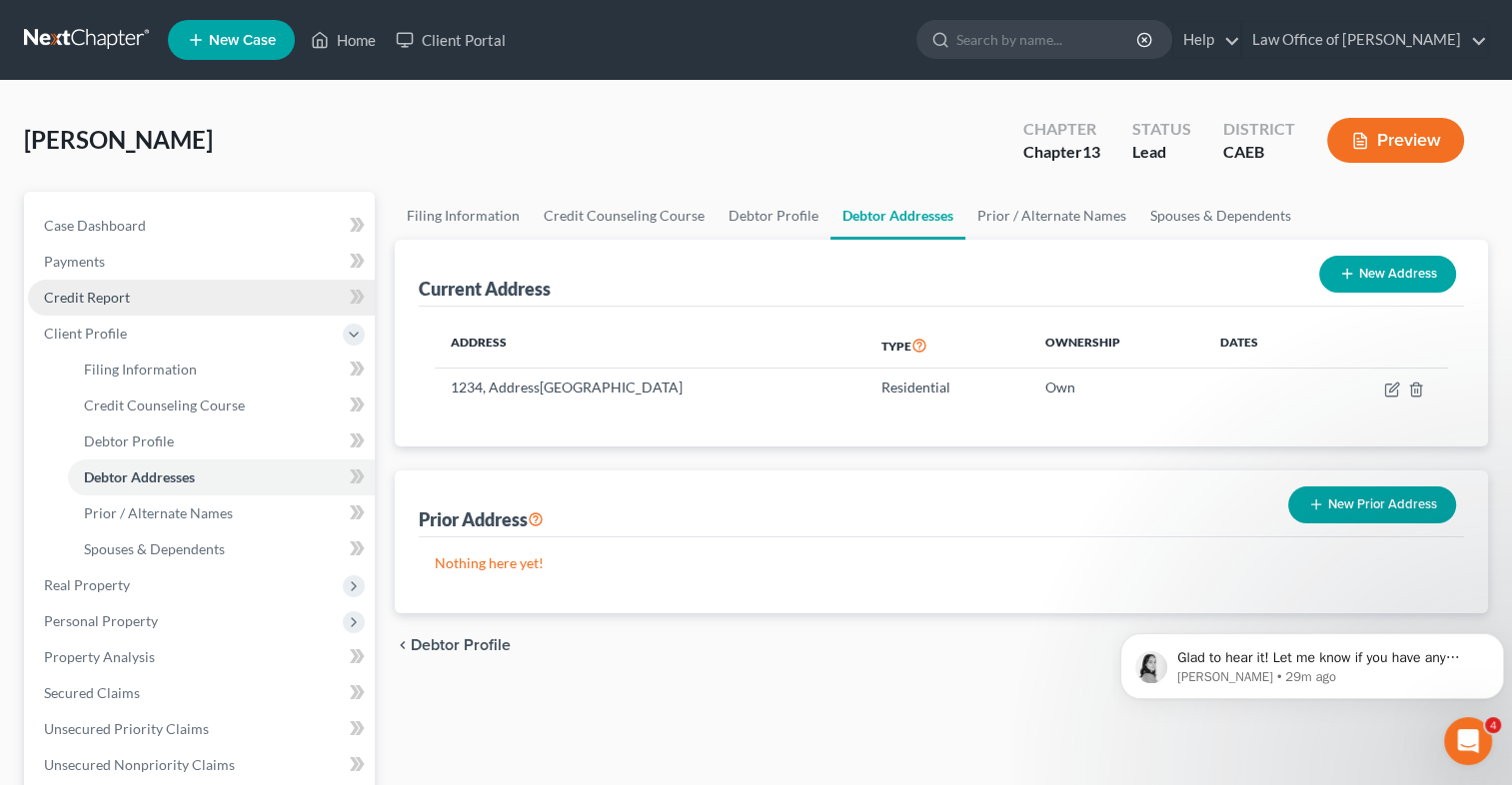 click on "Credit Report" at bounding box center (201, 298) 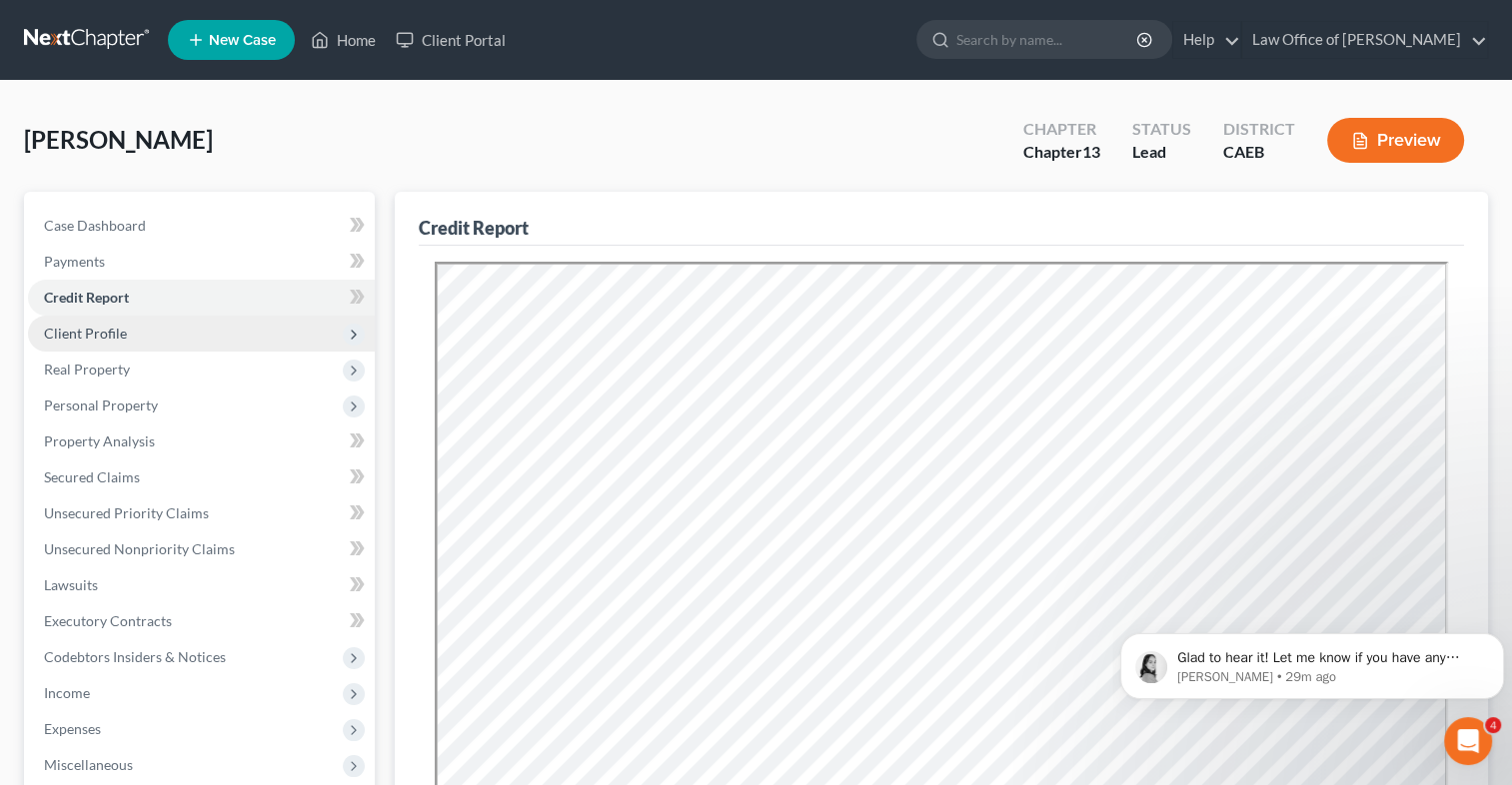 scroll, scrollTop: 0, scrollLeft: 0, axis: both 